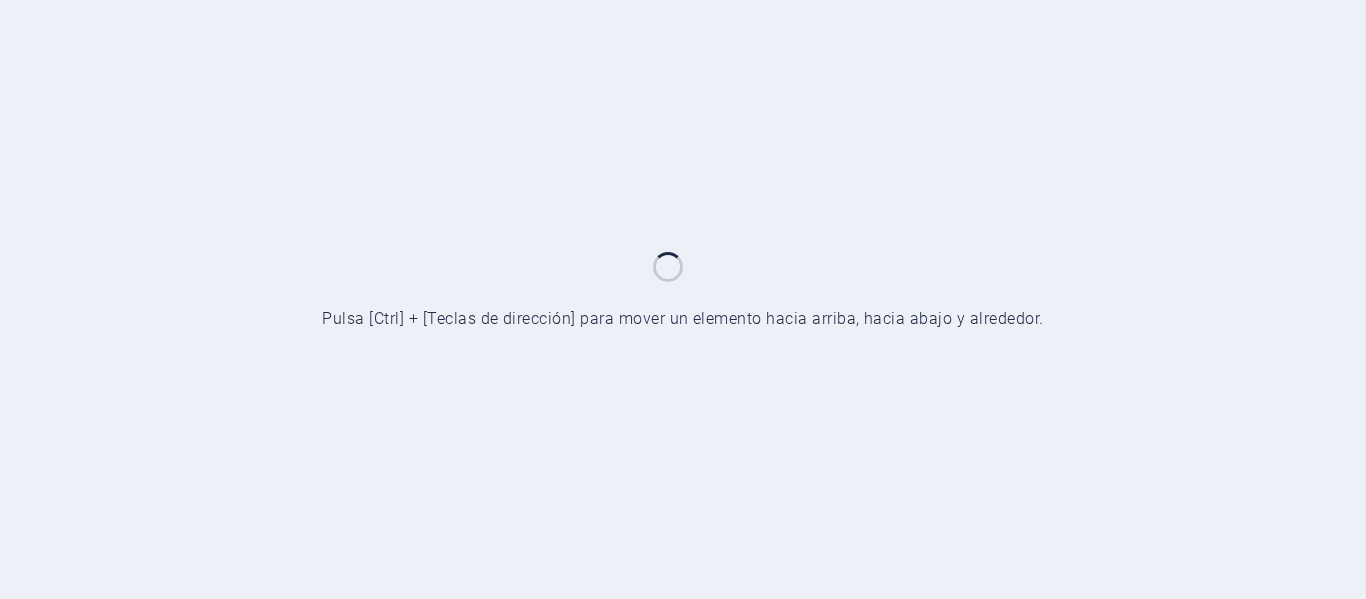 scroll, scrollTop: 0, scrollLeft: 0, axis: both 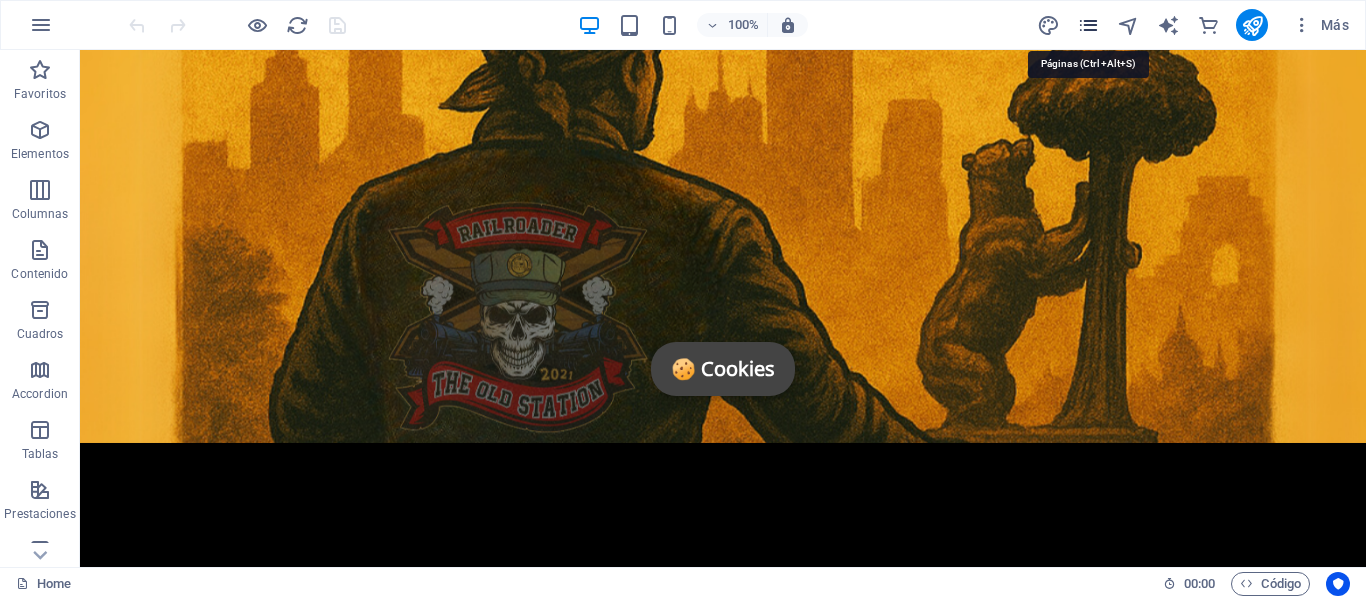 click at bounding box center [1088, 25] 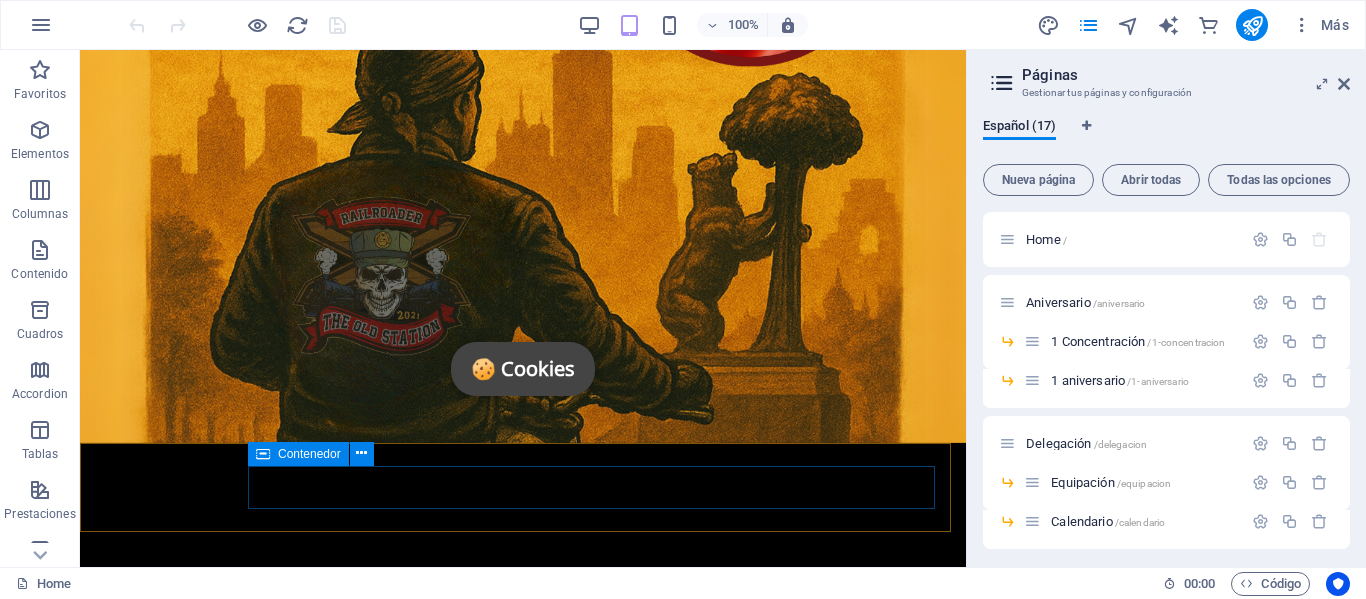 scroll, scrollTop: 224, scrollLeft: 0, axis: vertical 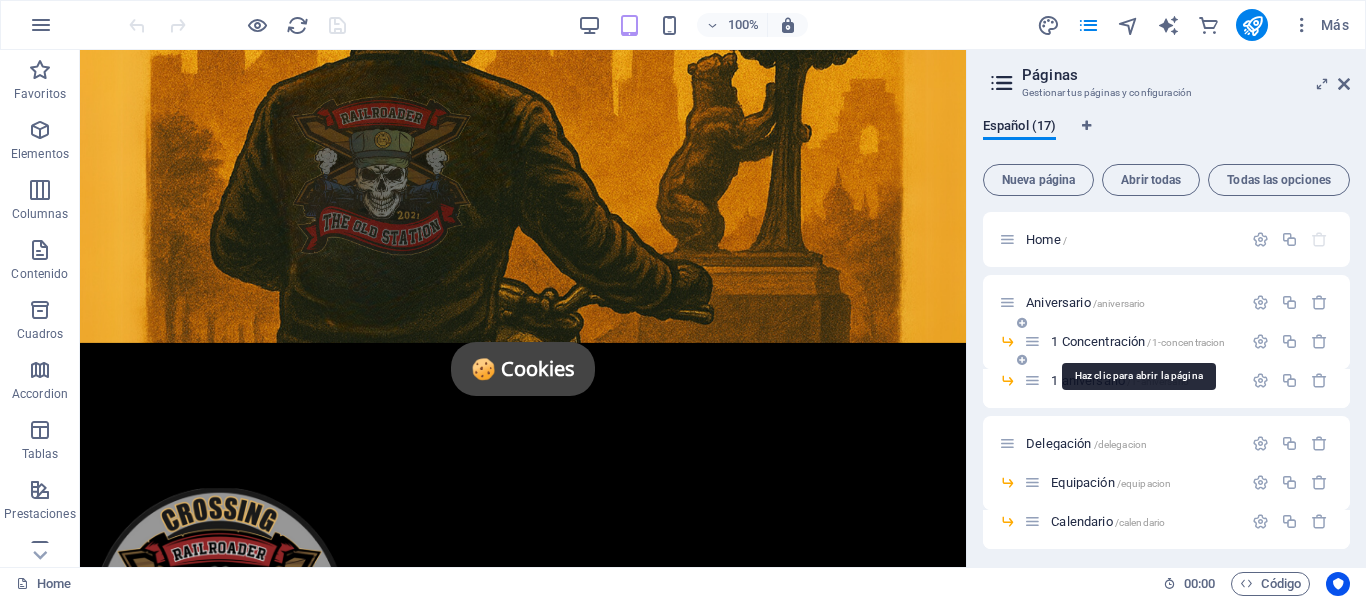 click on "1 Concentración /1-concentracion" at bounding box center (1138, 341) 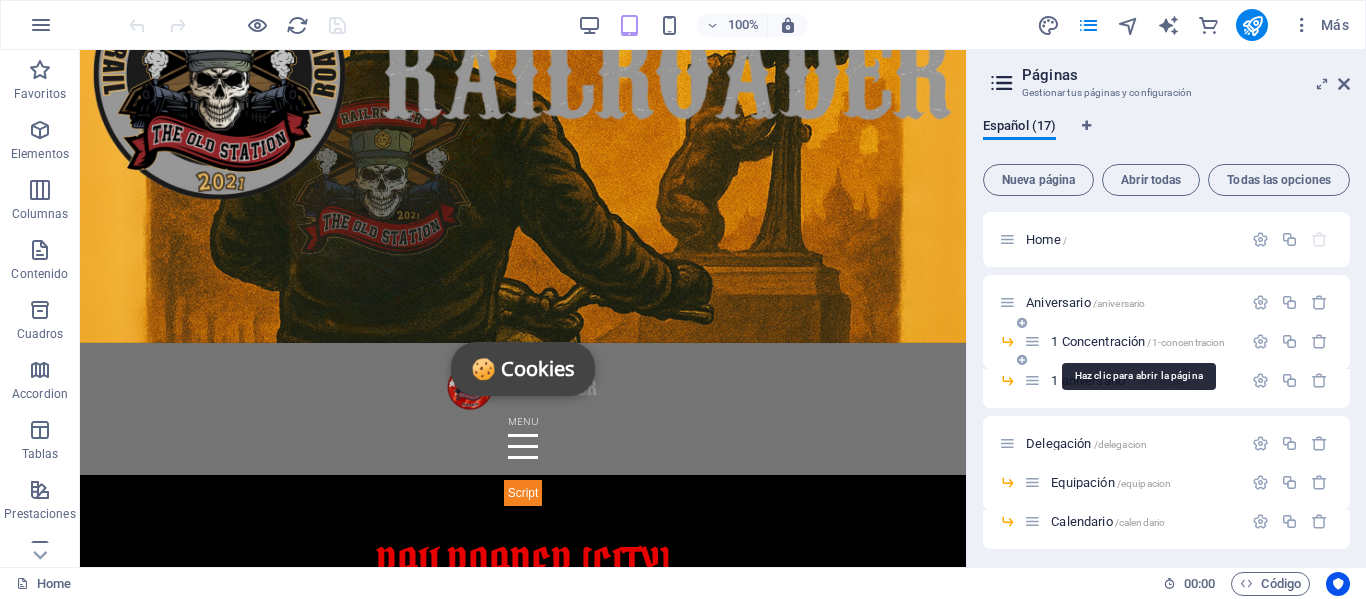 scroll, scrollTop: 0, scrollLeft: 0, axis: both 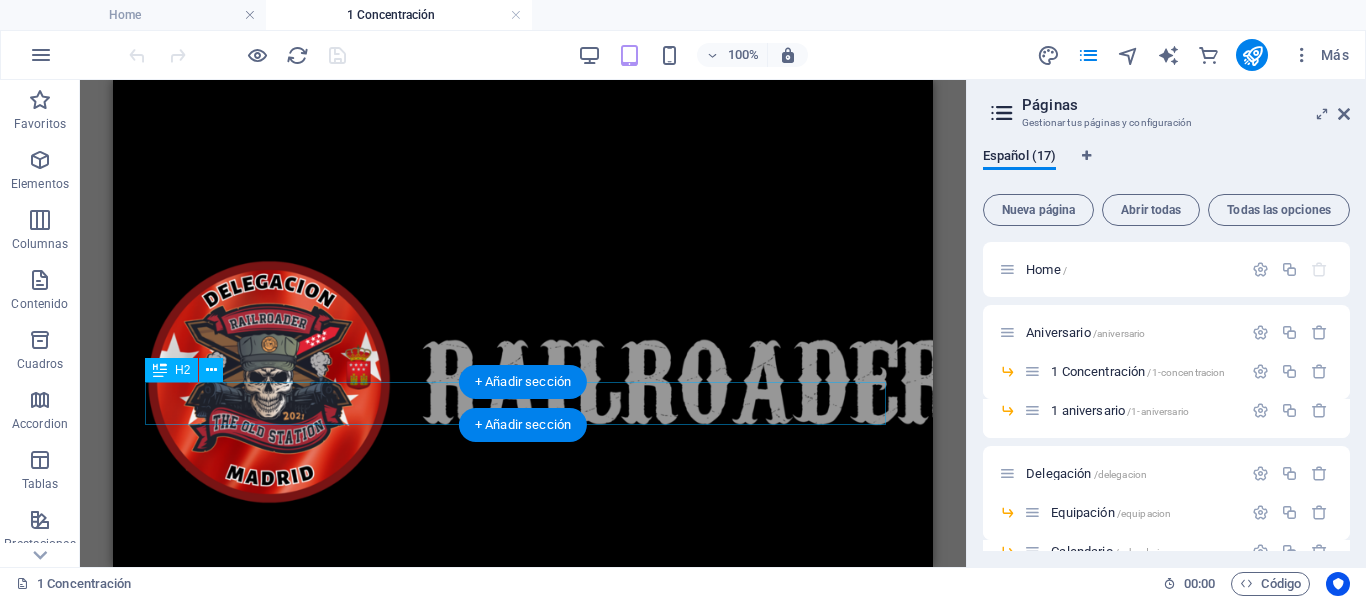 drag, startPoint x: 1099, startPoint y: 399, endPoint x: 418, endPoint y: 394, distance: 681.0184 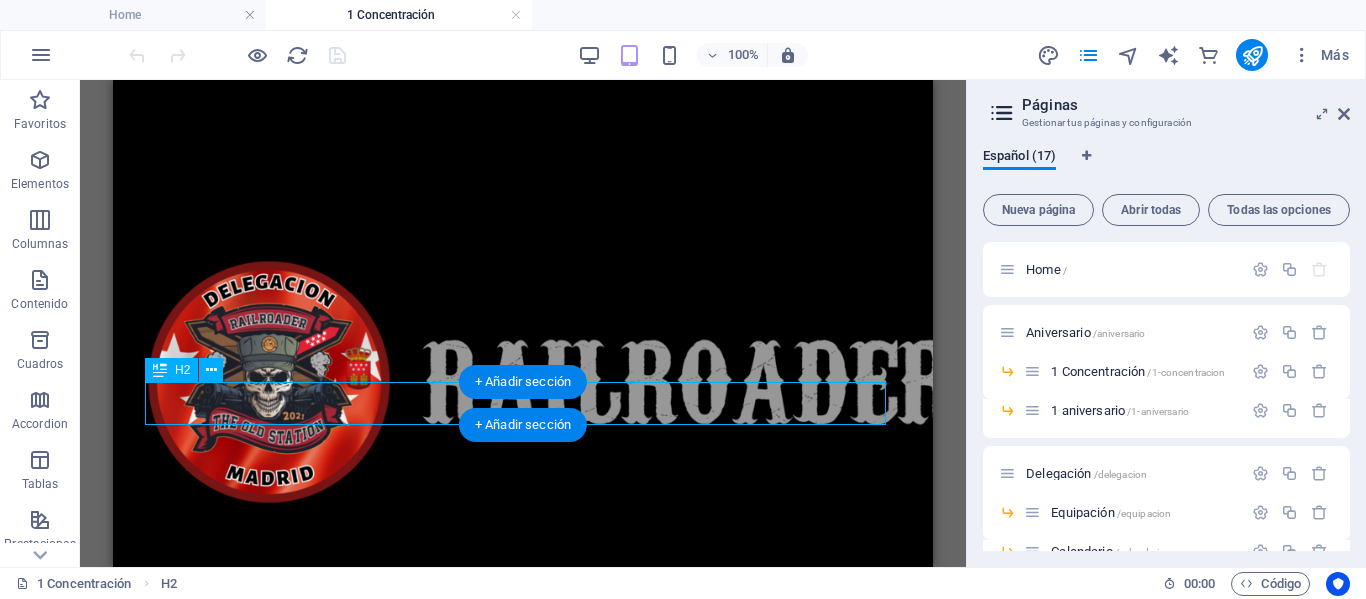click on "1º Aniversario 6, 7 y 8 diciembre 2024" at bounding box center [523, 1318] 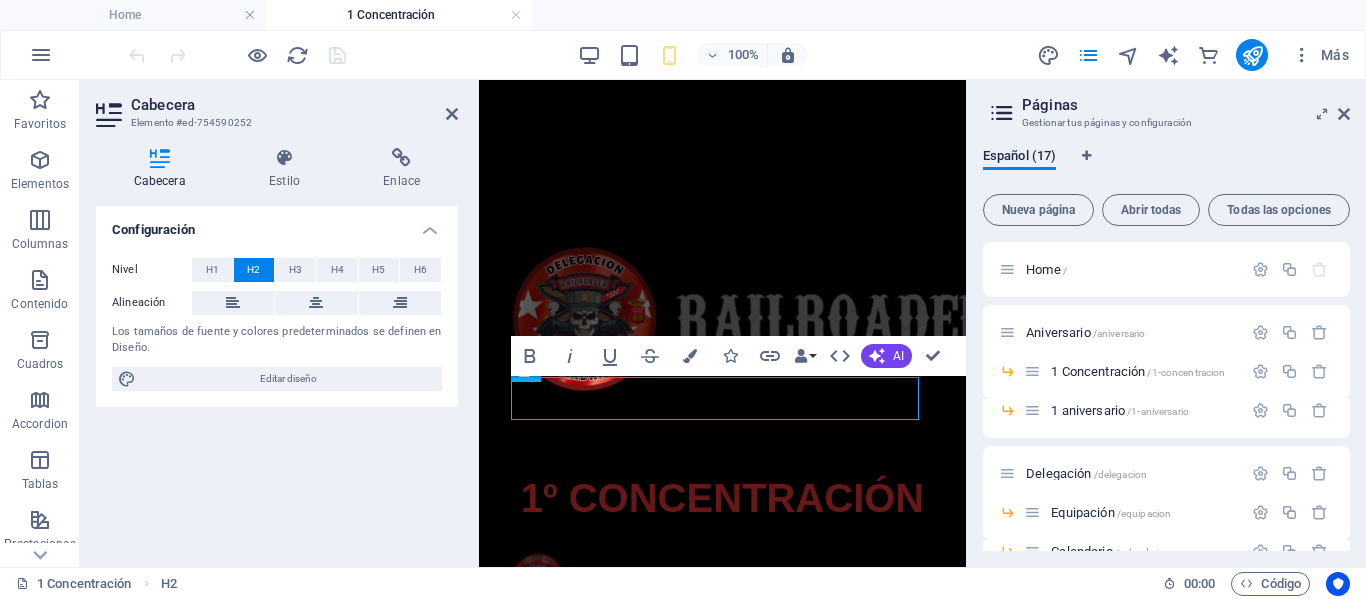 scroll, scrollTop: 611, scrollLeft: 0, axis: vertical 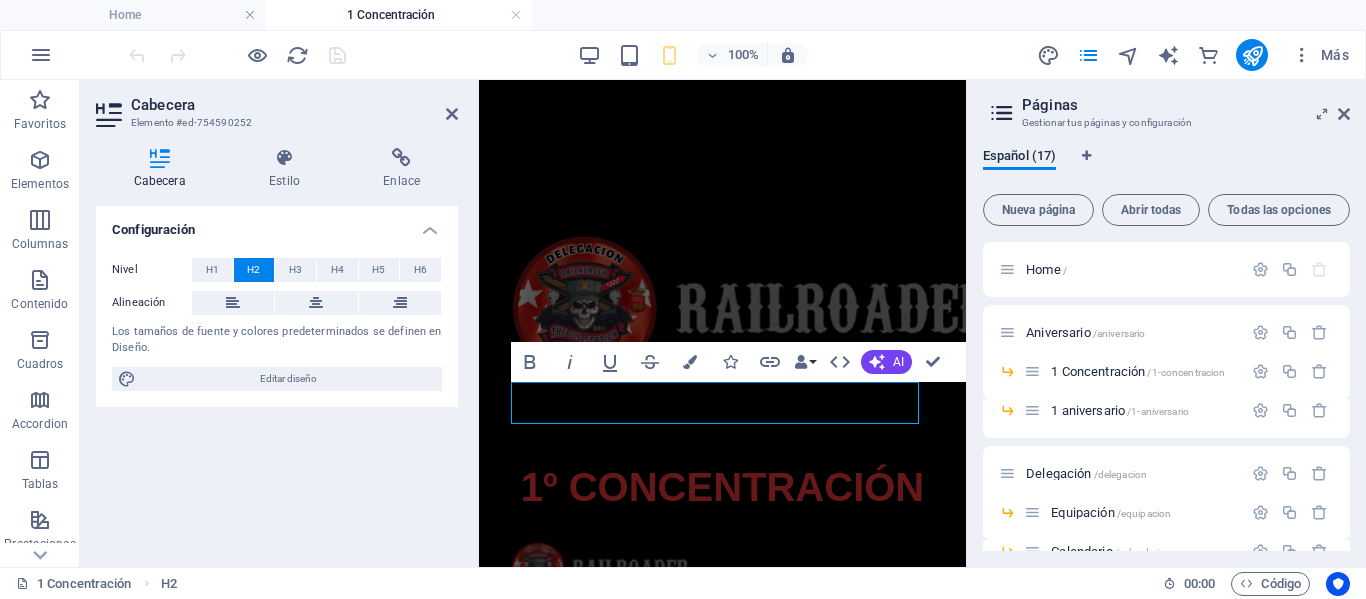 click on "1º Aniversario 6, 7 y 8 diciembre 2024" at bounding box center [721, 1214] 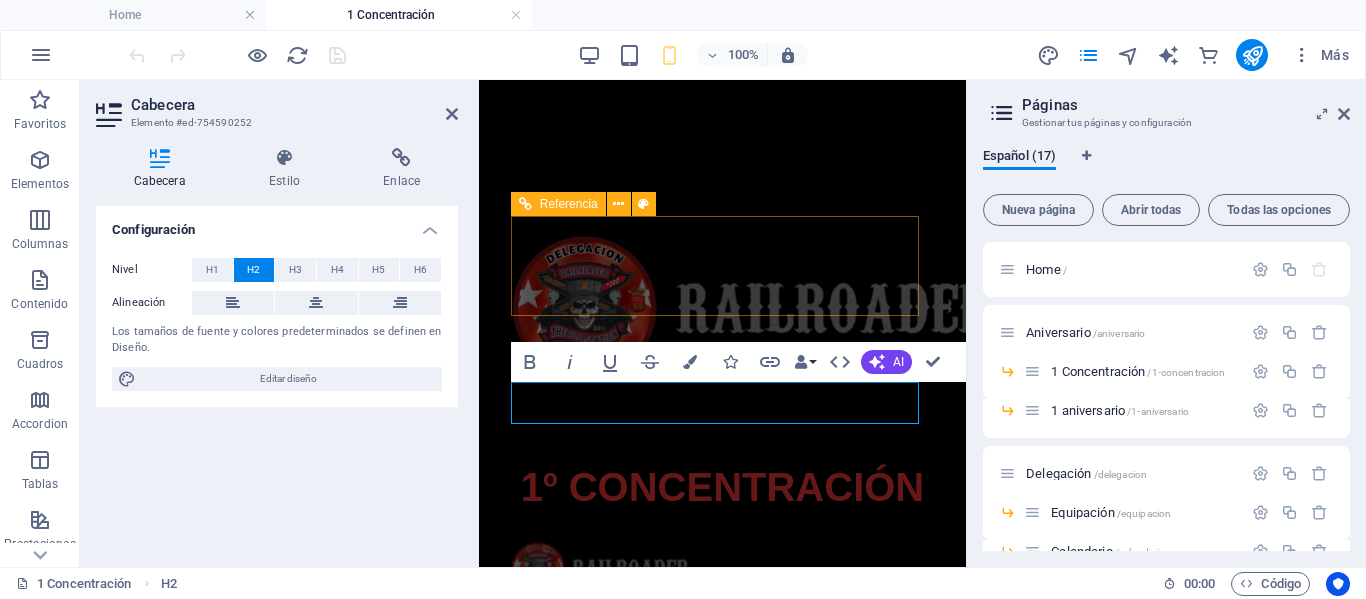 click on "INICIO Aniversario 1 aniversario  2 aniversario La Delegación EQUIPACION Calendario CRONICA Y GALERIA RUTAS-RAILROADER Colaboraciones Kilometros solidarios MOTO-PARTNES Amigos de la buena Ruta Challenge TIENDA La Asociación ÚNETE CONTACTO" at bounding box center (721, 819) 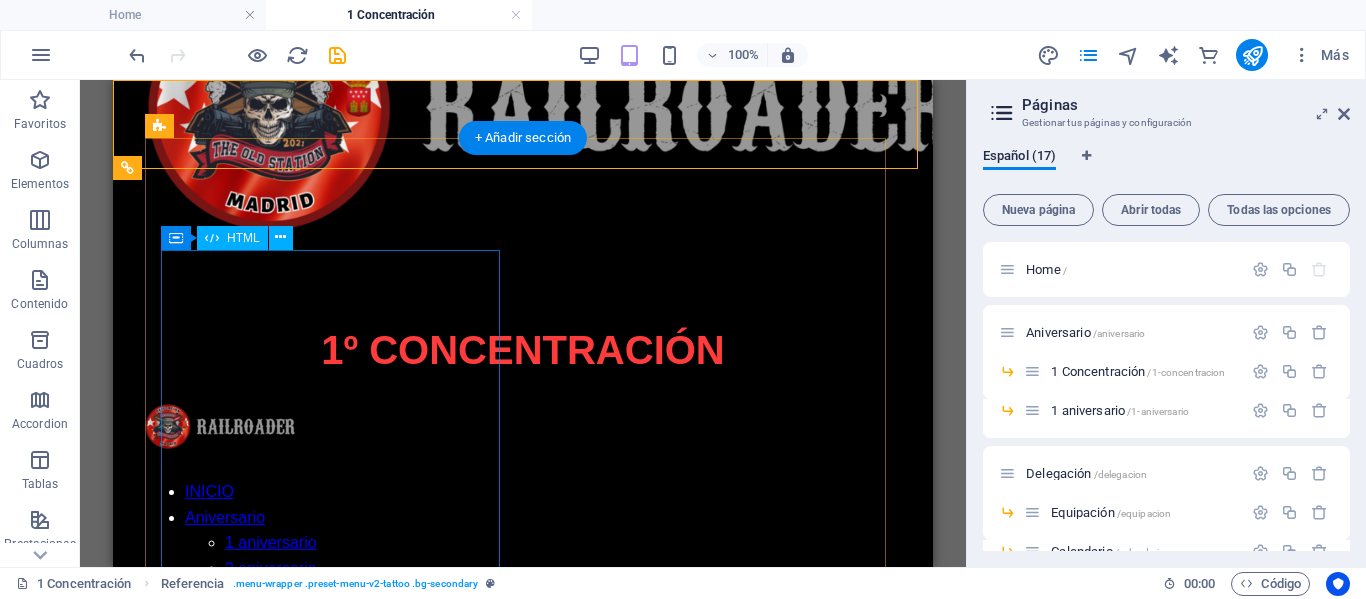 scroll, scrollTop: 811, scrollLeft: 0, axis: vertical 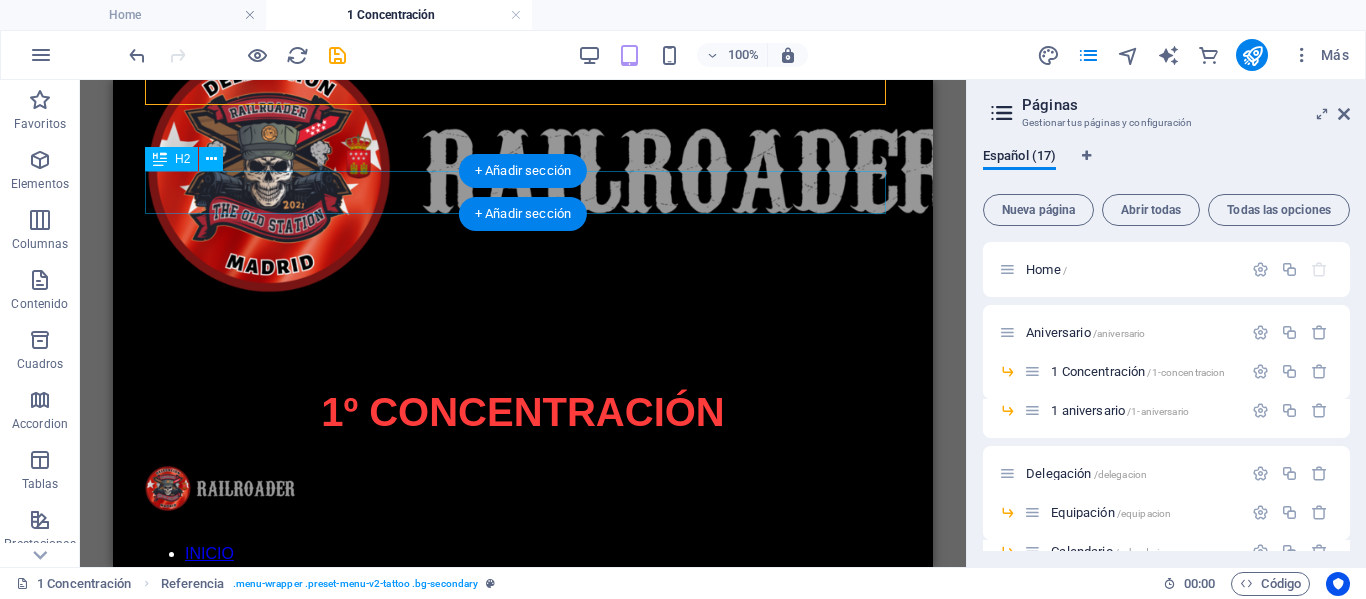 click on "1º concentración 1, 2 y 3 de mayo 2025" at bounding box center (523, 1107) 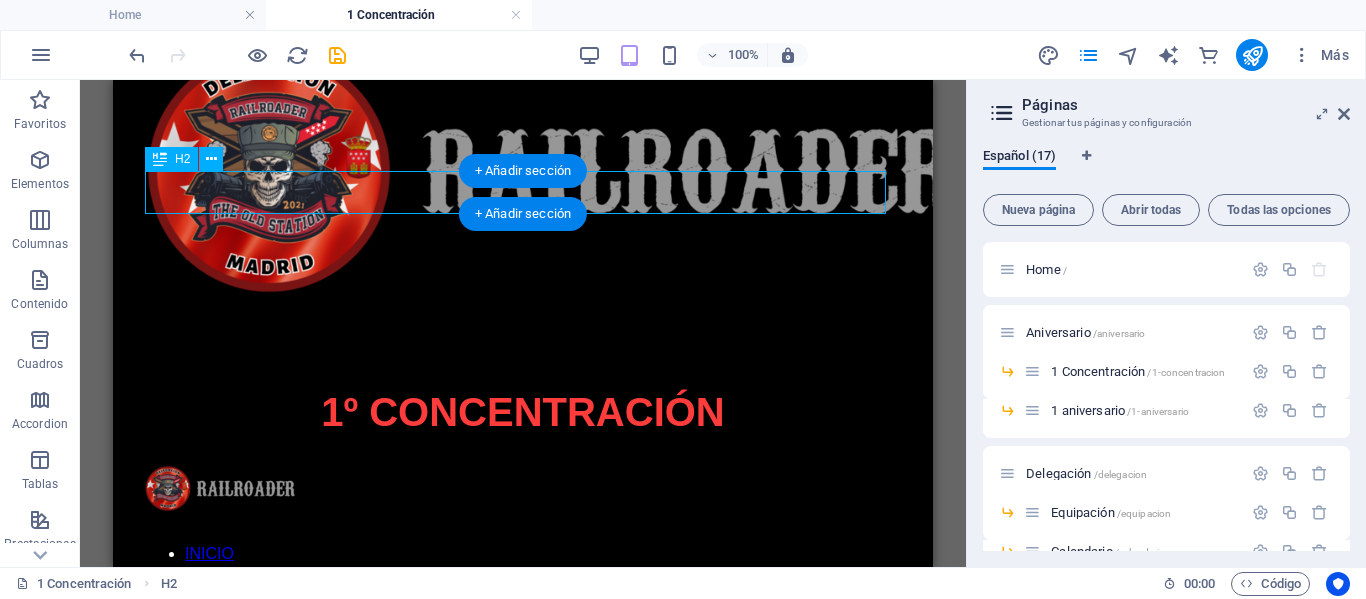 click on "1º concentración 1, 2 y 3 de mayo 2025" at bounding box center (523, 1107) 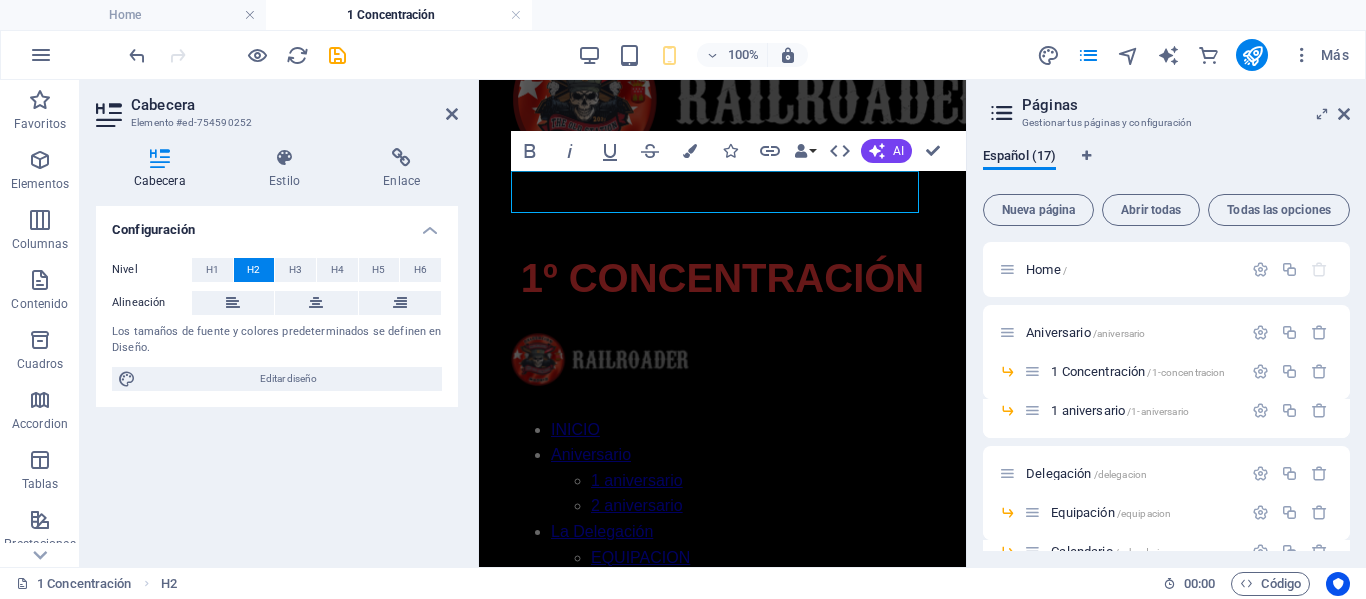 scroll, scrollTop: 822, scrollLeft: 0, axis: vertical 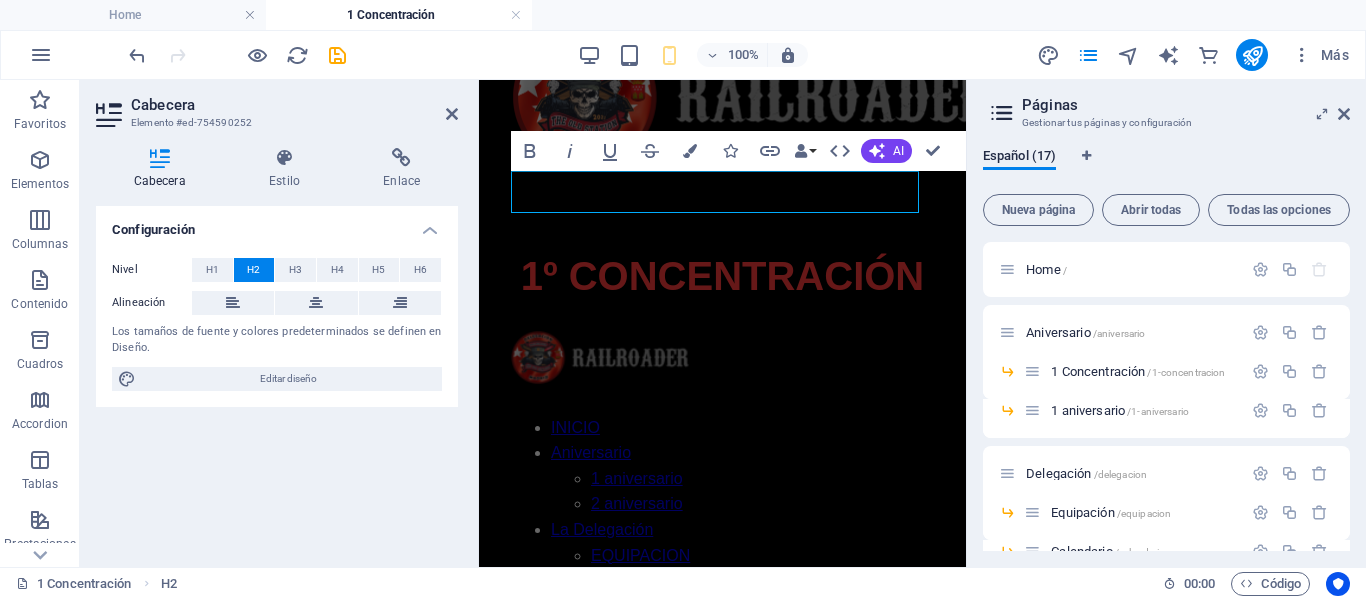 drag, startPoint x: 751, startPoint y: 190, endPoint x: 763, endPoint y: 200, distance: 15.6205 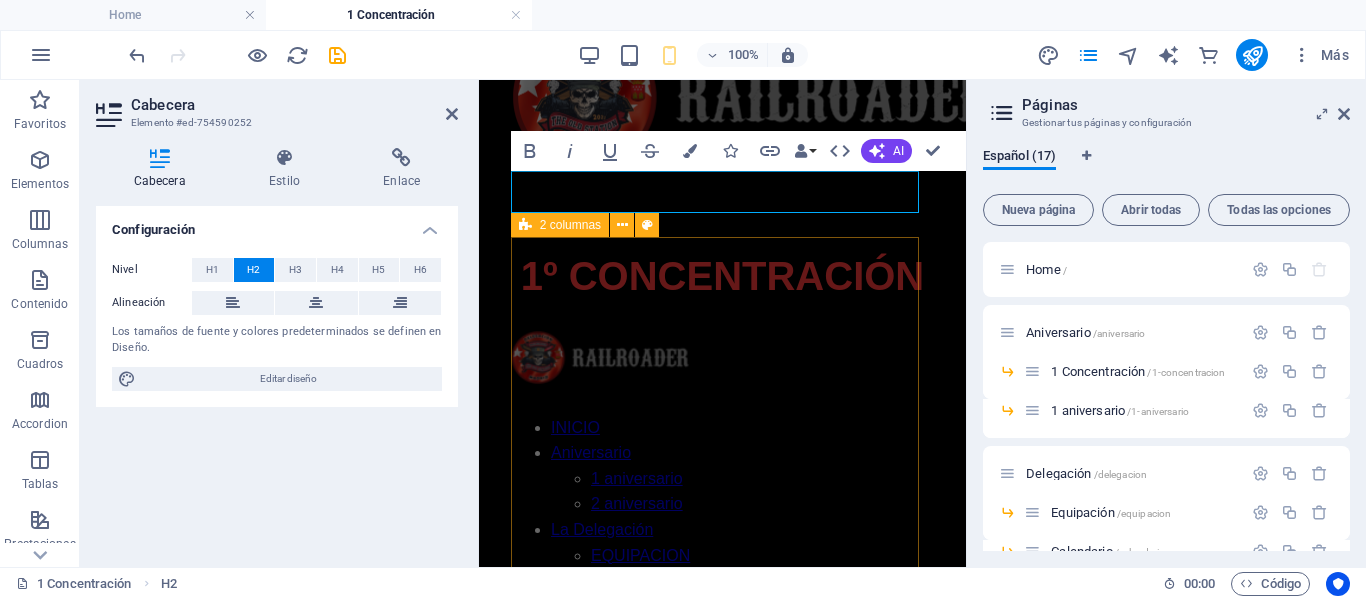 type 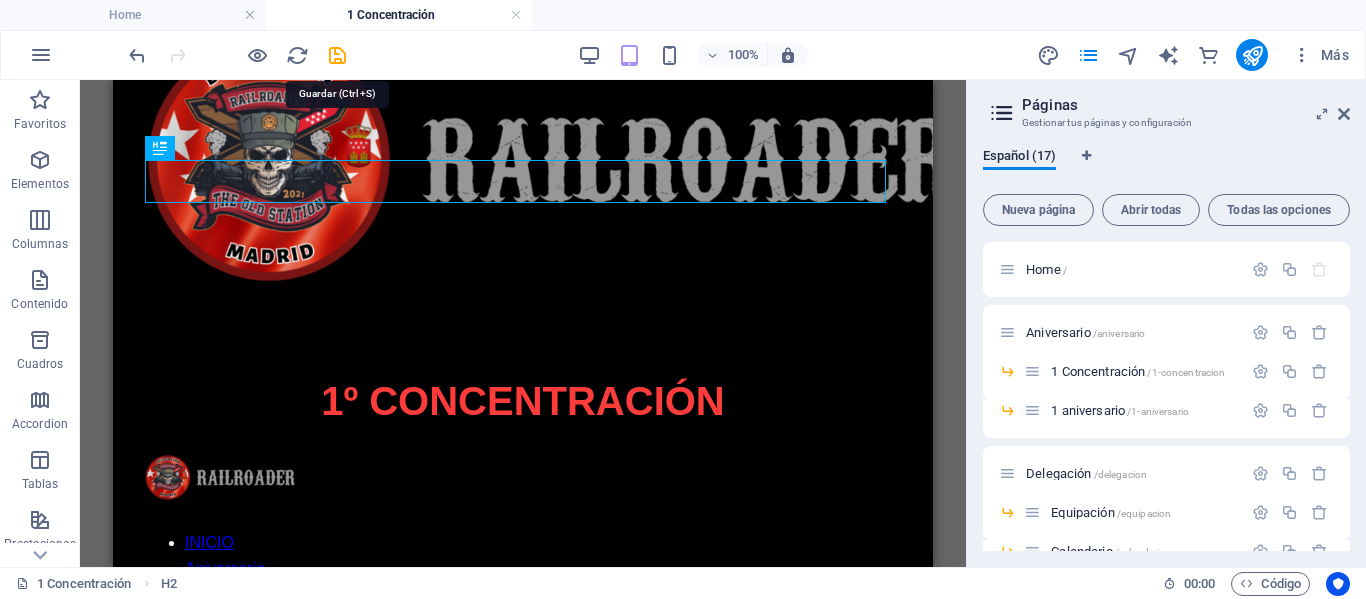 click at bounding box center [337, 55] 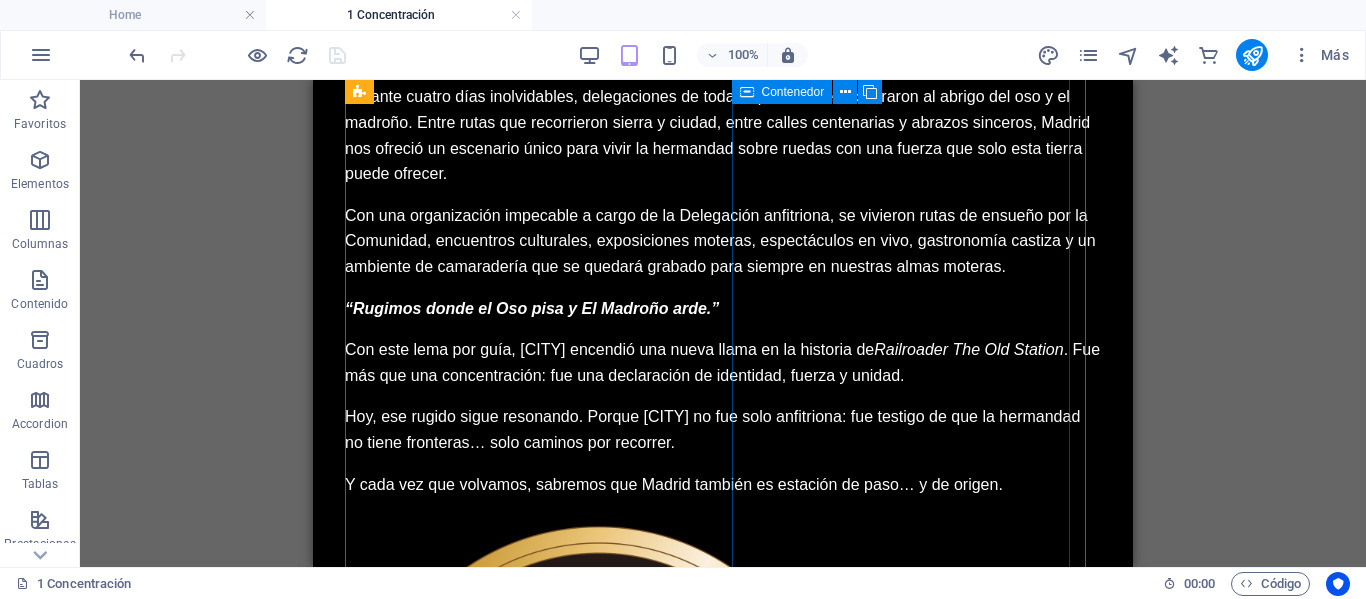 click at bounding box center (723, 767) 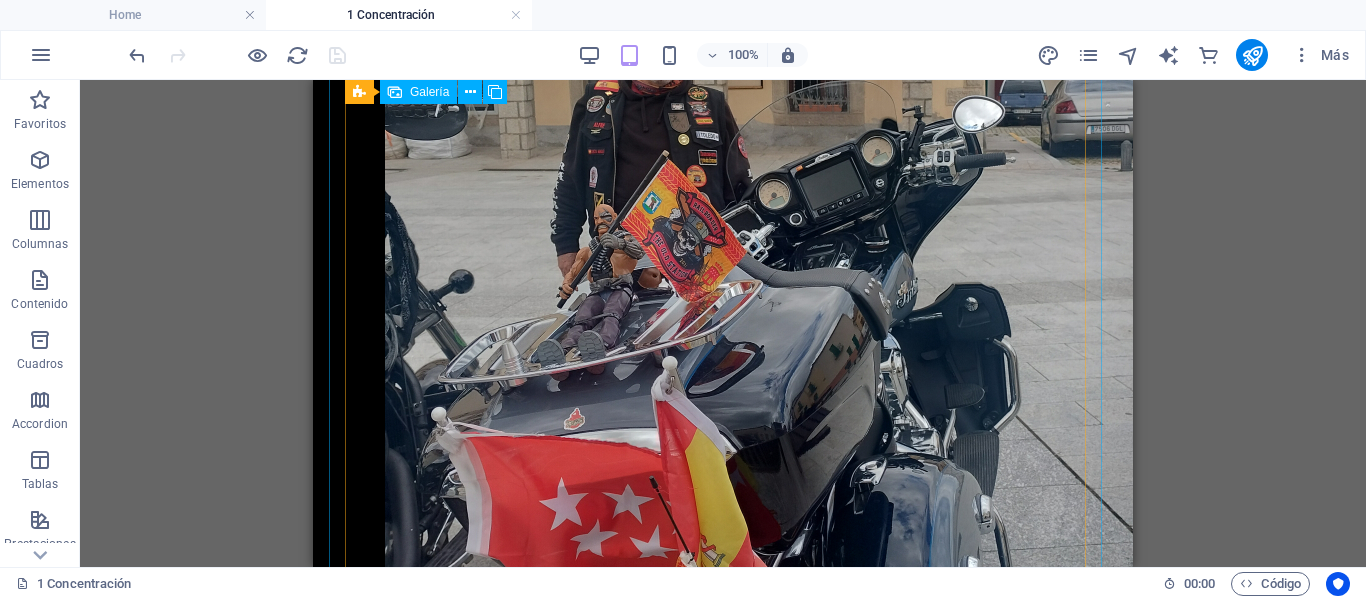 click at bounding box center (723, 18036) 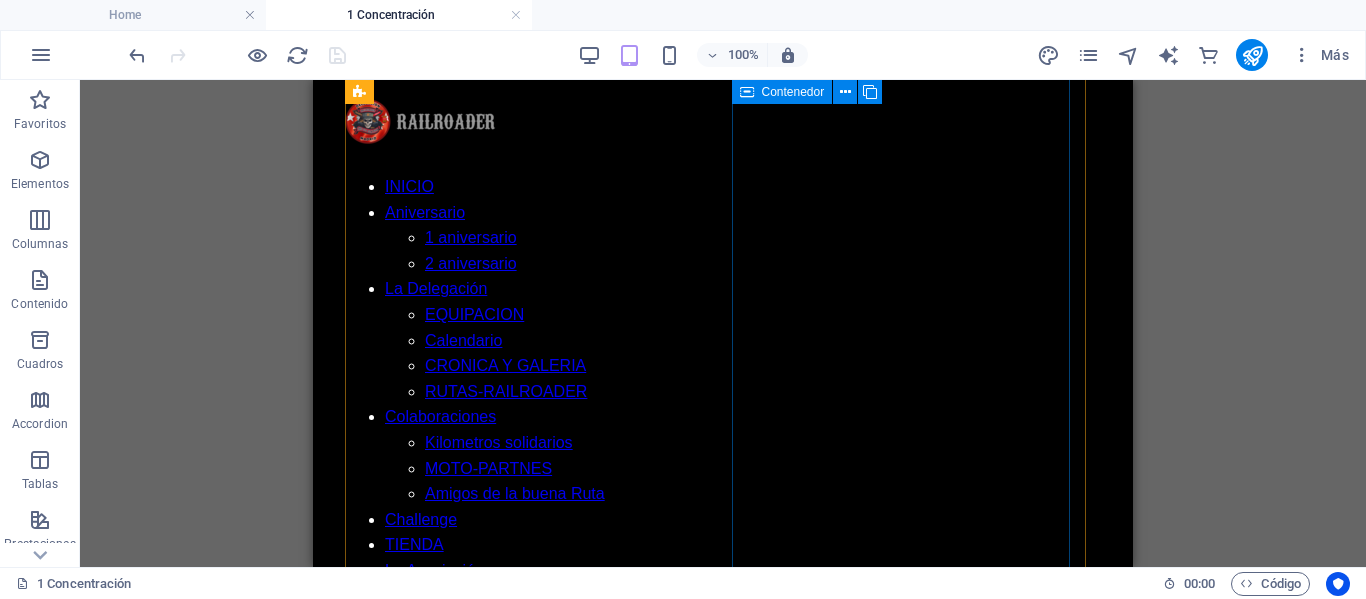 scroll, scrollTop: 1122, scrollLeft: 0, axis: vertical 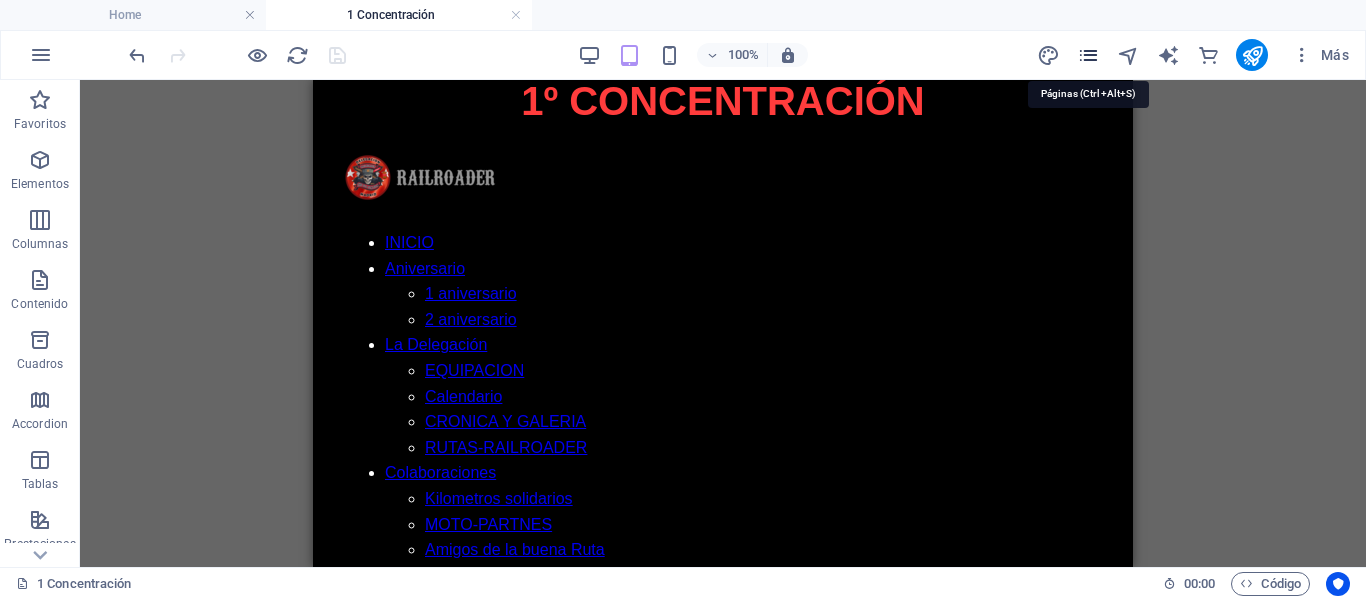 click at bounding box center (1088, 55) 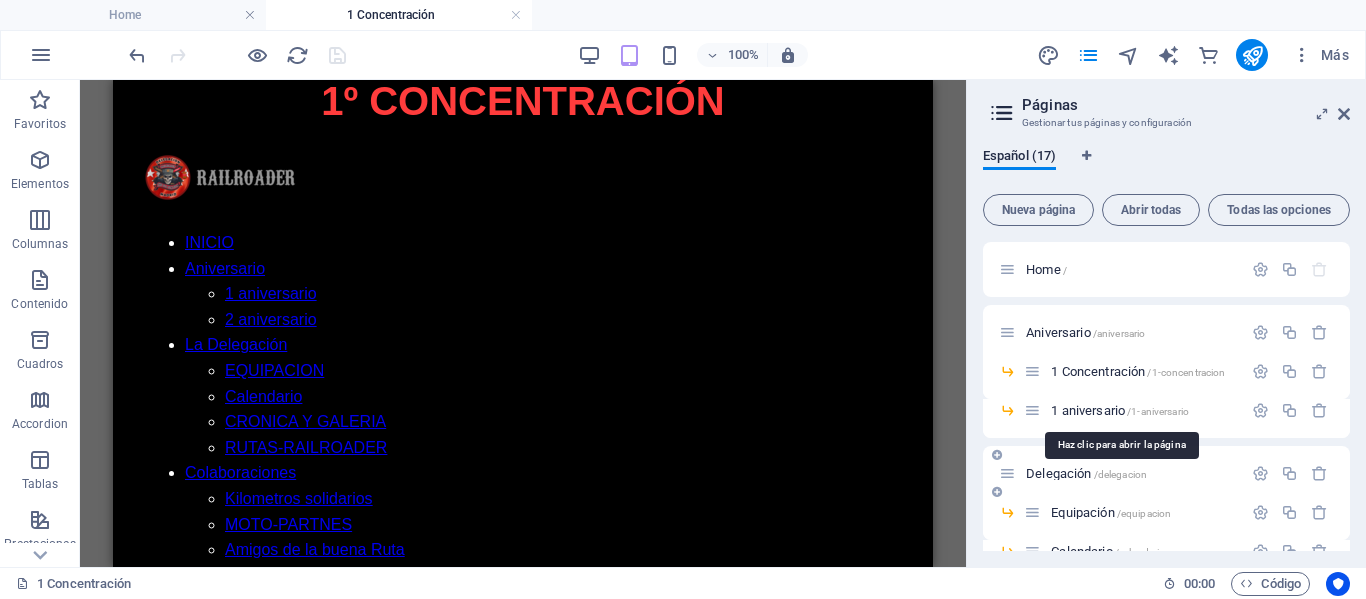 click on "1 aniversario /1-aniversario" at bounding box center (1120, 410) 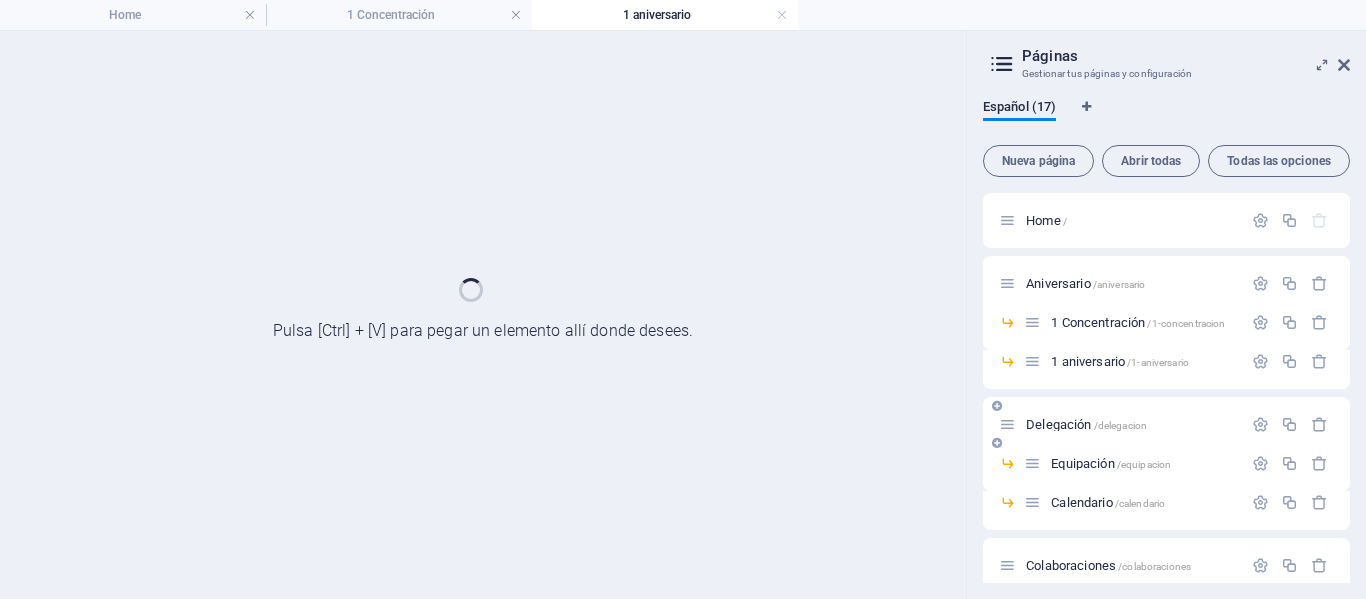scroll, scrollTop: 0, scrollLeft: 0, axis: both 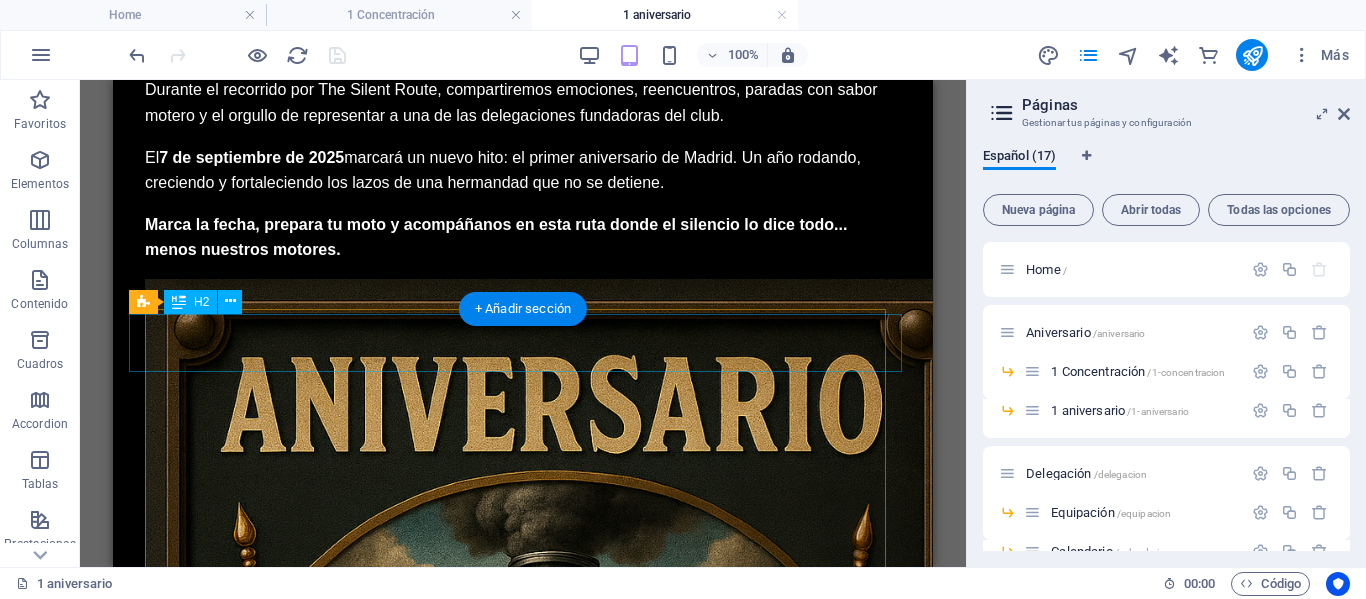 click on "El Milagro de Ver 2024" at bounding box center [523, 2988] 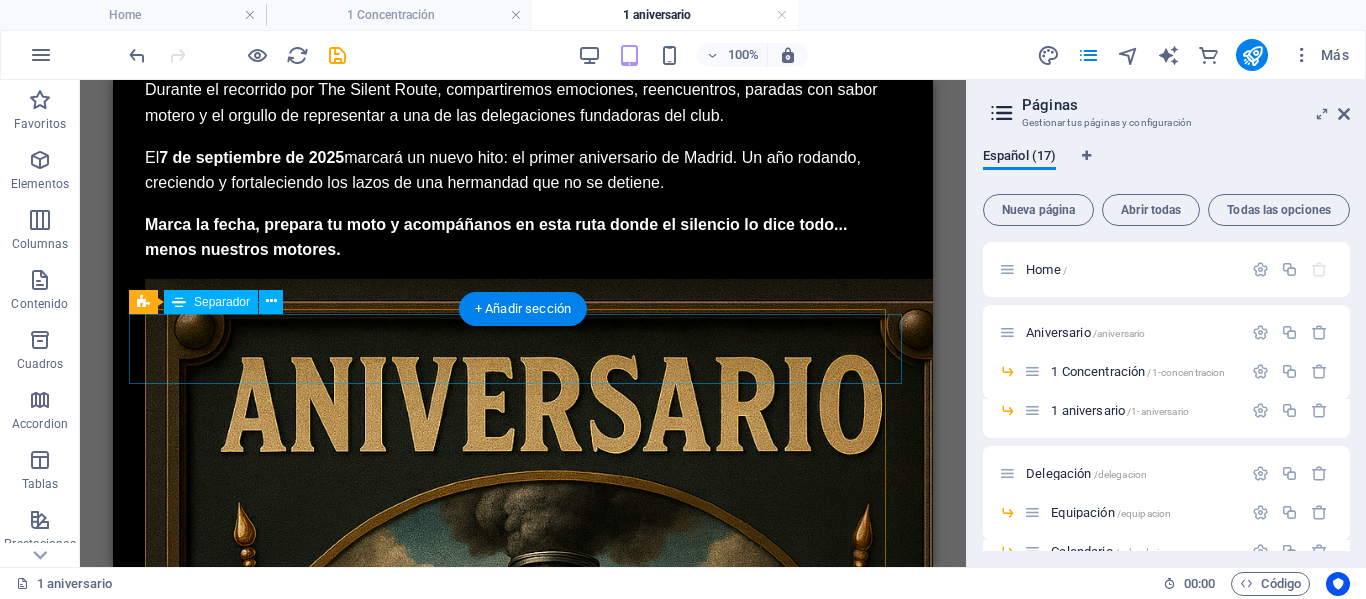 click at bounding box center [523, 2983] 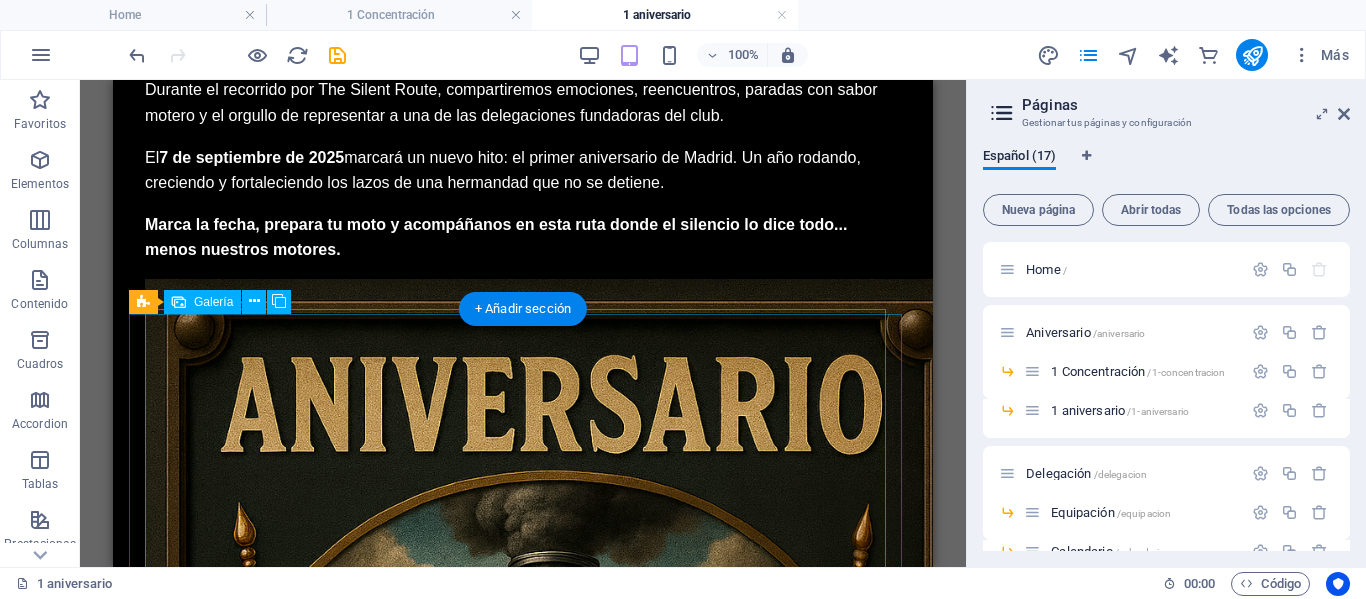 click at bounding box center [523, 8610] 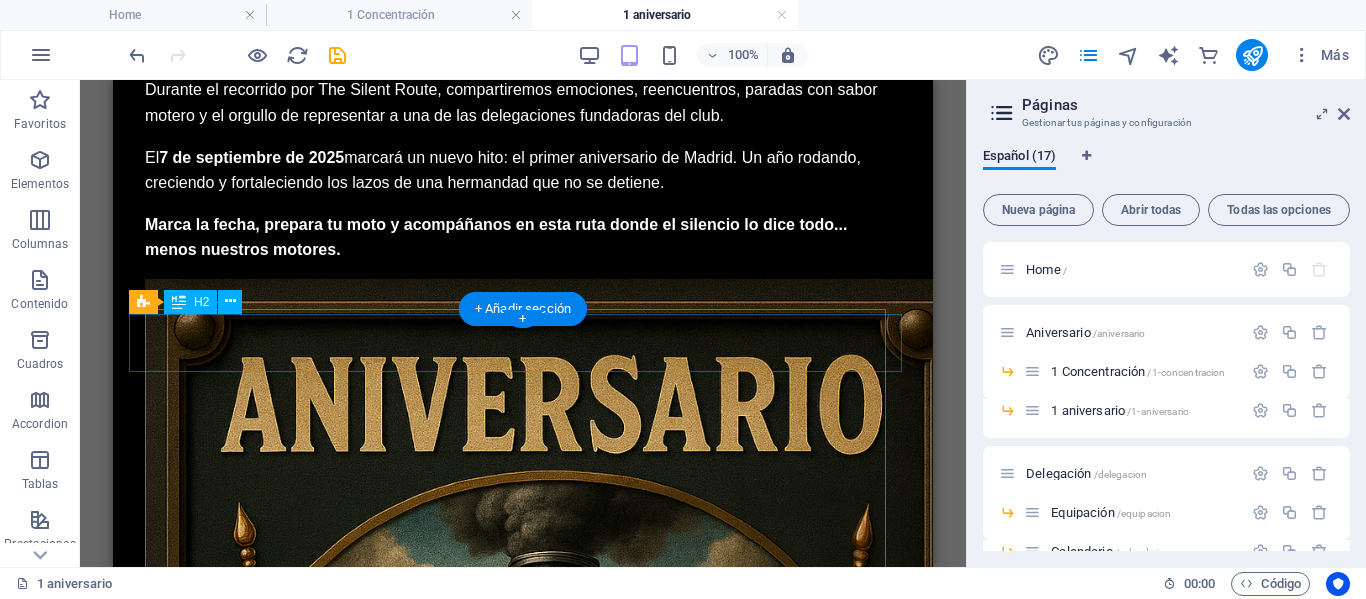 click on "Ruta de motos navideña 2023" at bounding box center [523, 2999] 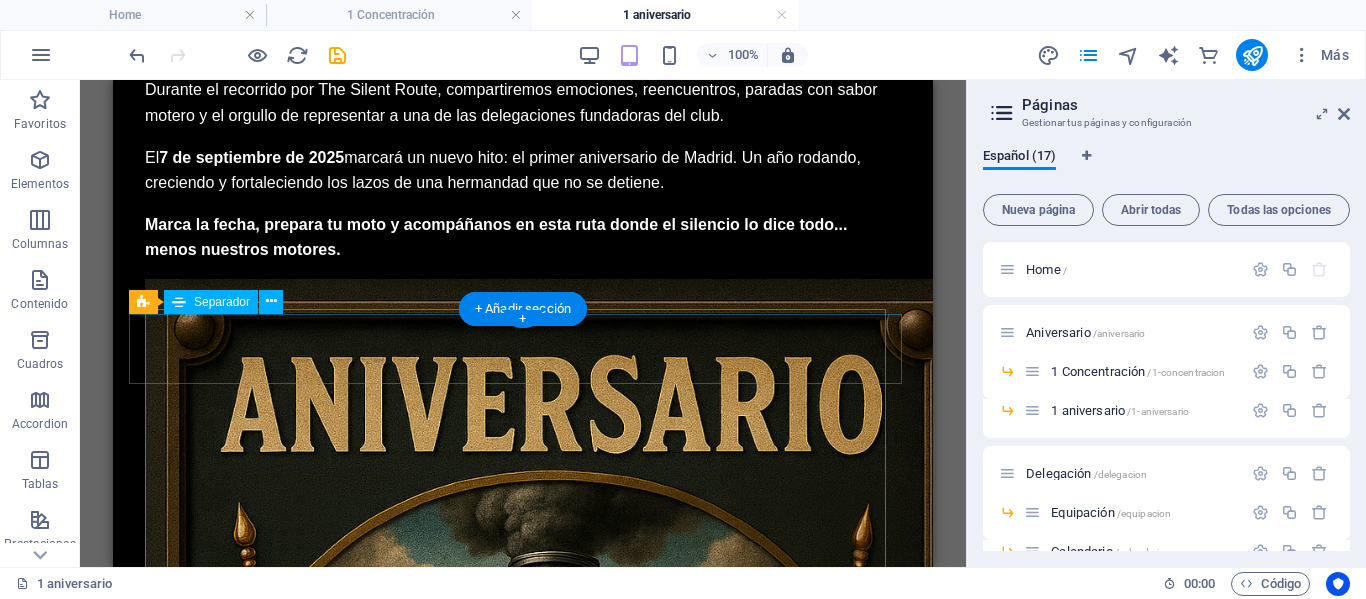 click at bounding box center (523, 2994) 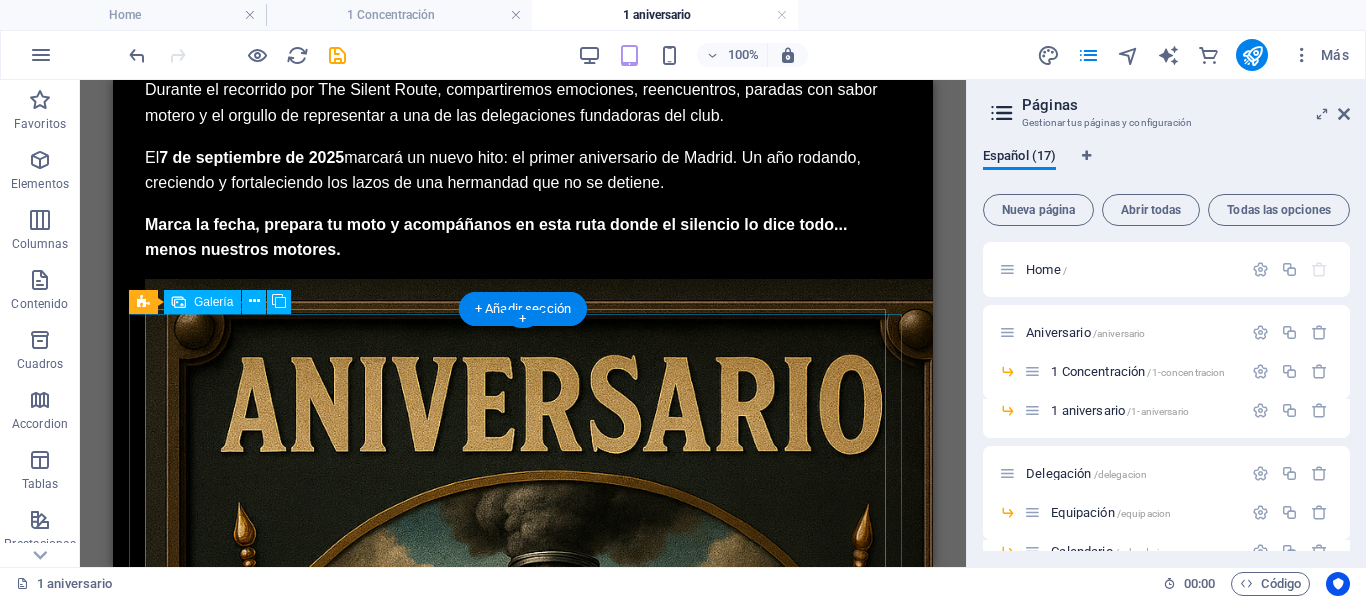 click at bounding box center (523, 8990) 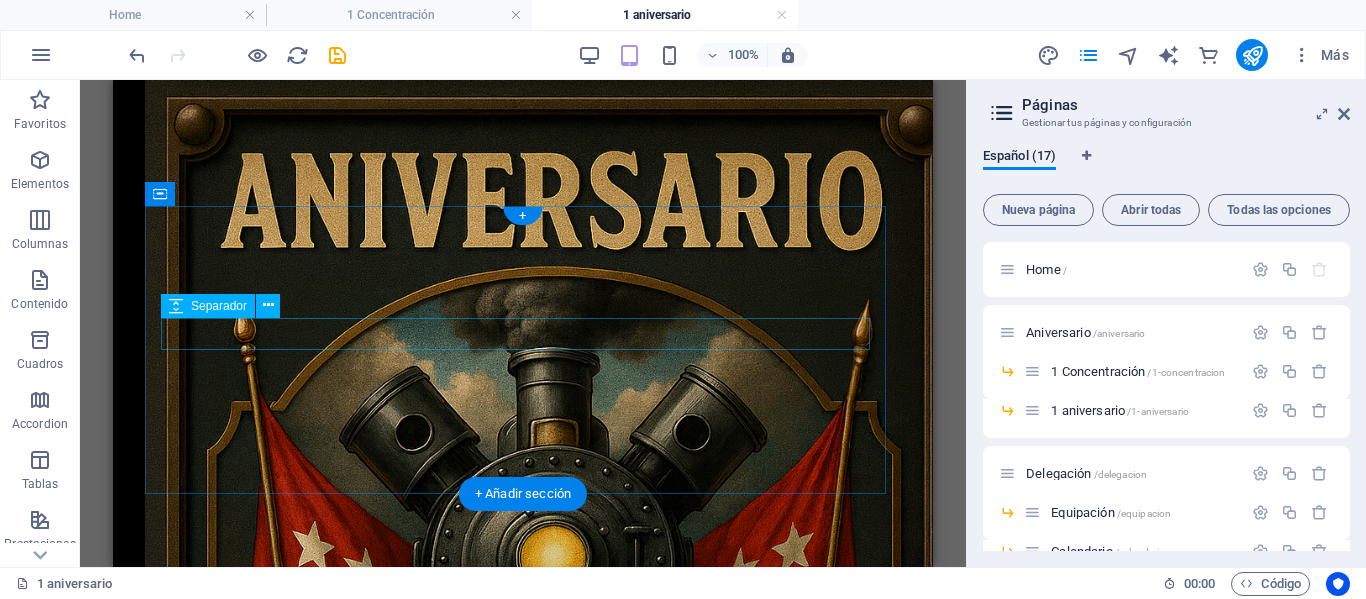scroll, scrollTop: 2600, scrollLeft: 0, axis: vertical 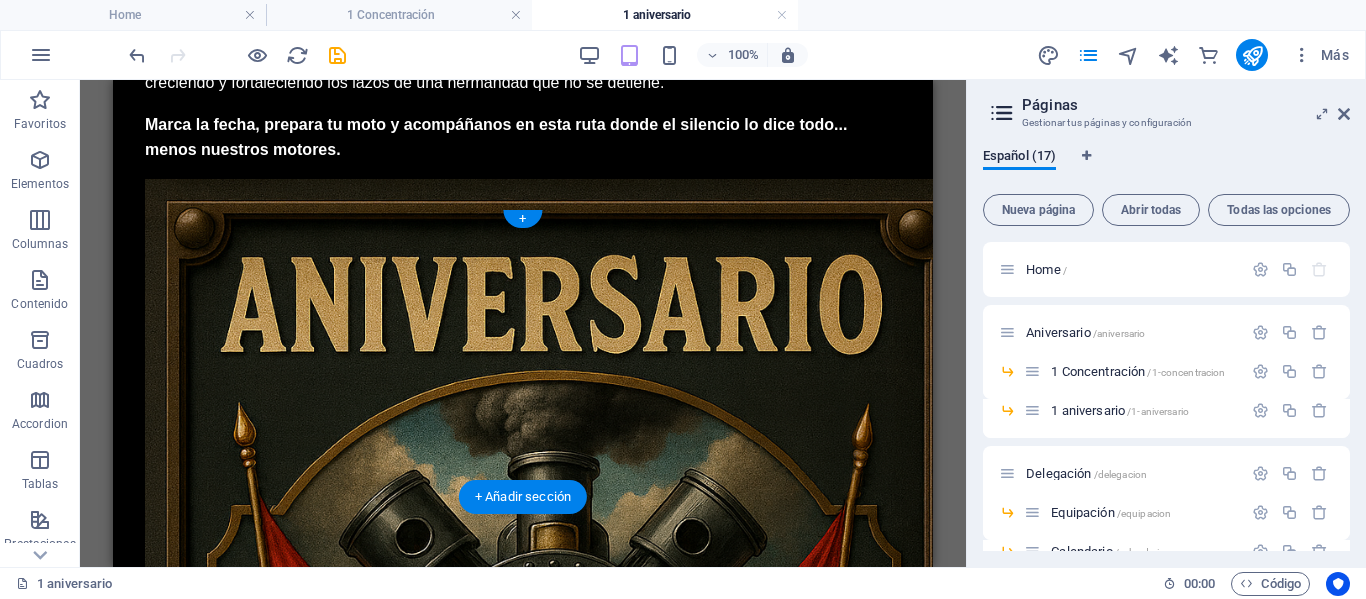 click at bounding box center (1105, 3380) 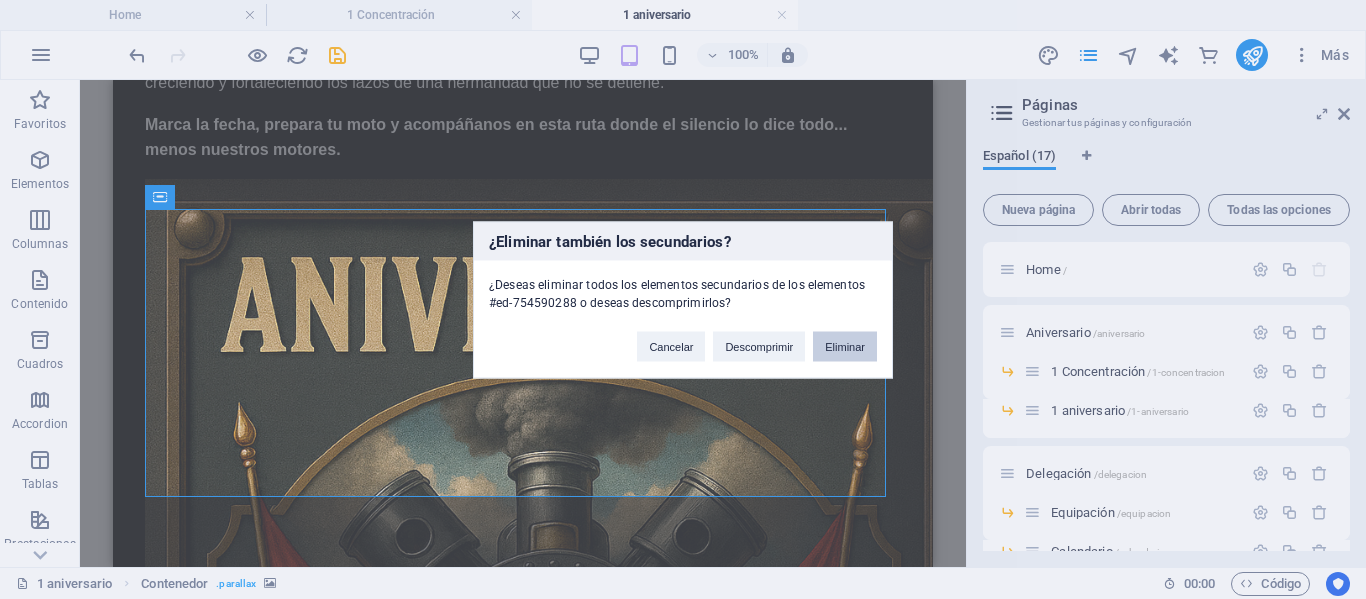 click on "Eliminar" at bounding box center [845, 346] 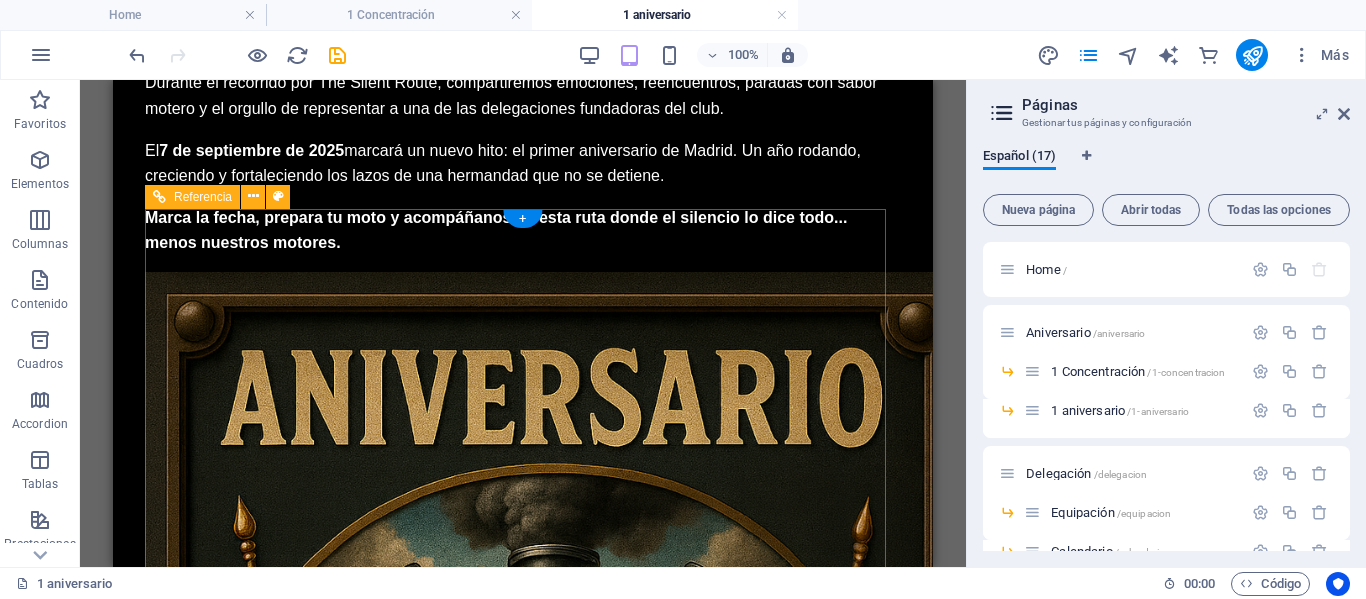 scroll, scrollTop: 2400, scrollLeft: 0, axis: vertical 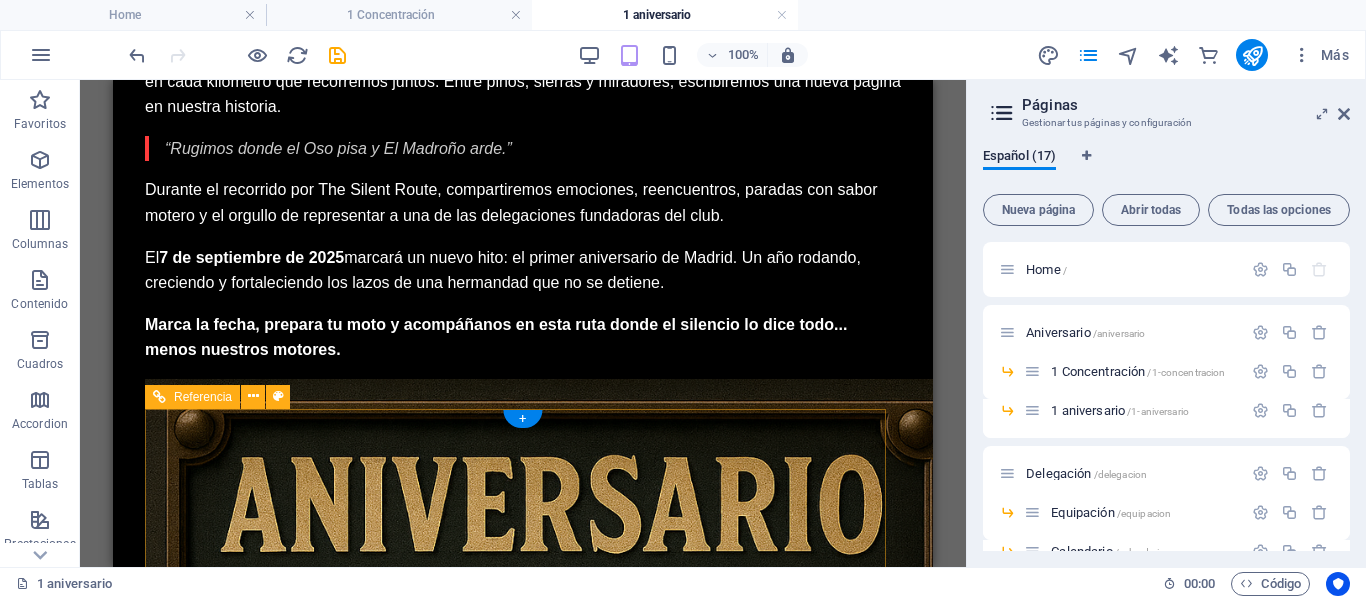 click on "RAILROADER MUSIC" at bounding box center [523, 3820] 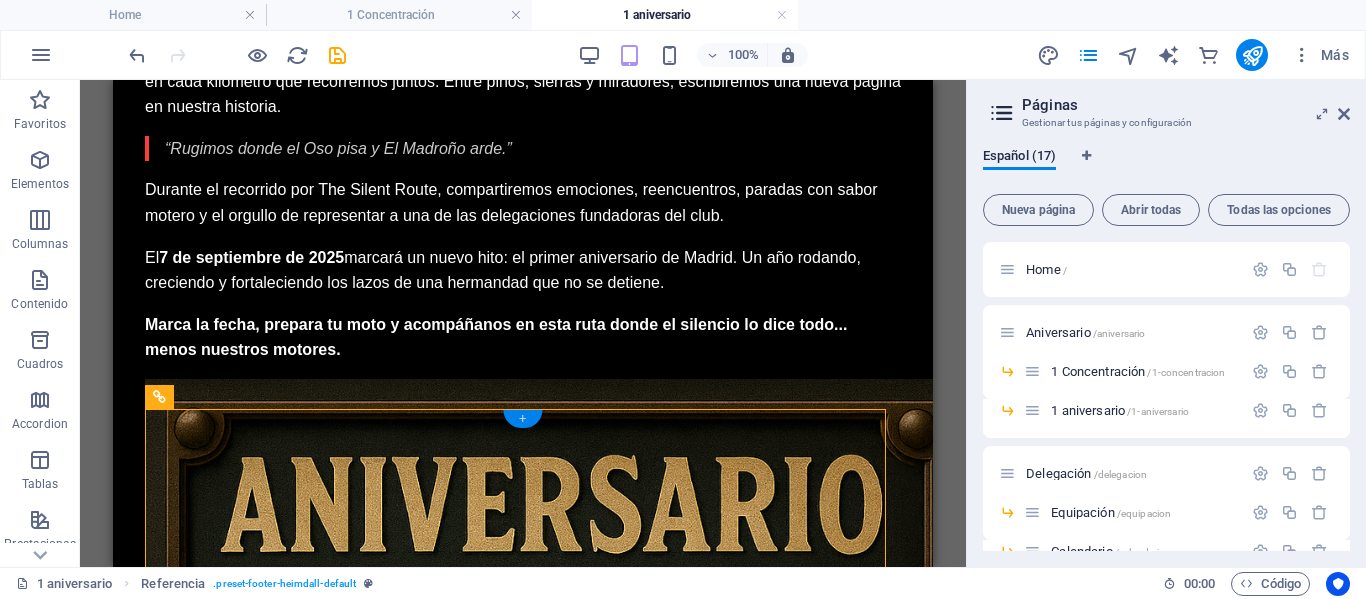 click on "+" at bounding box center [522, 419] 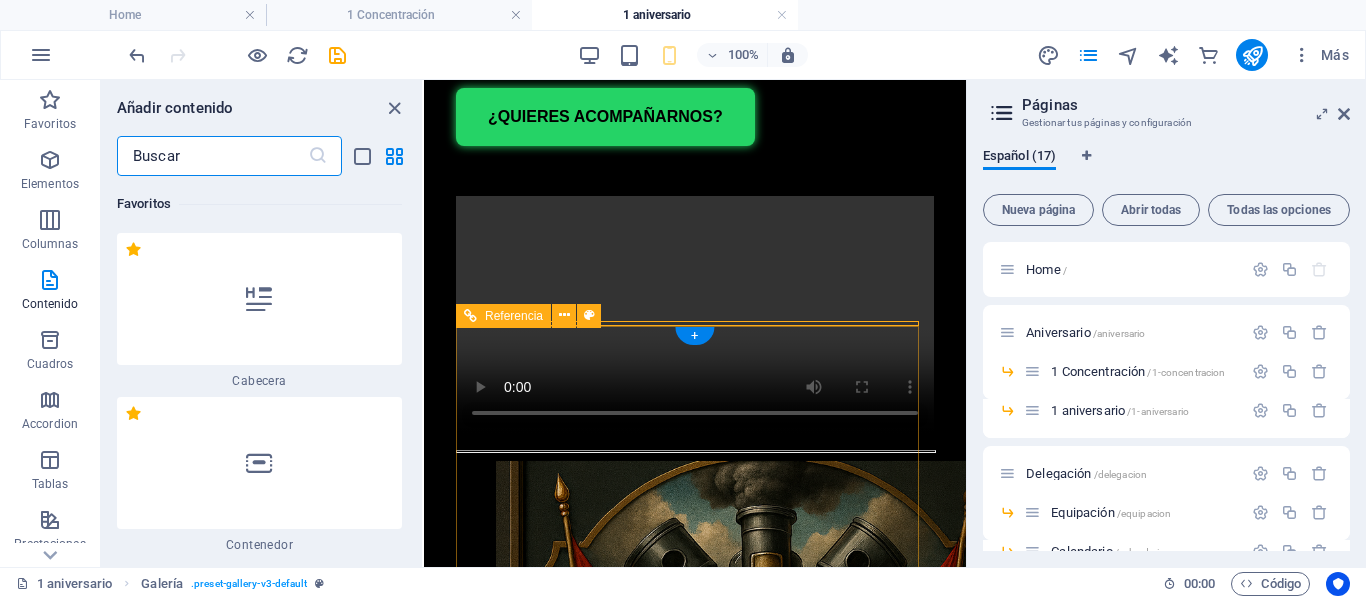 scroll, scrollTop: 3806, scrollLeft: 0, axis: vertical 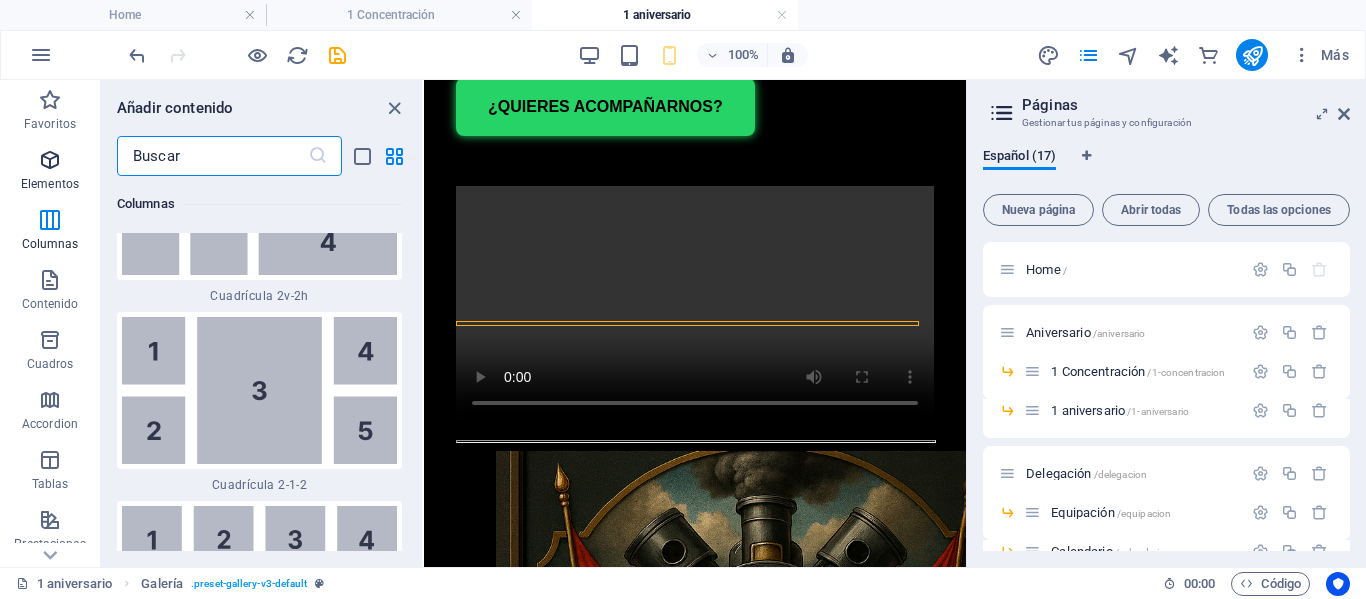 click at bounding box center (50, 160) 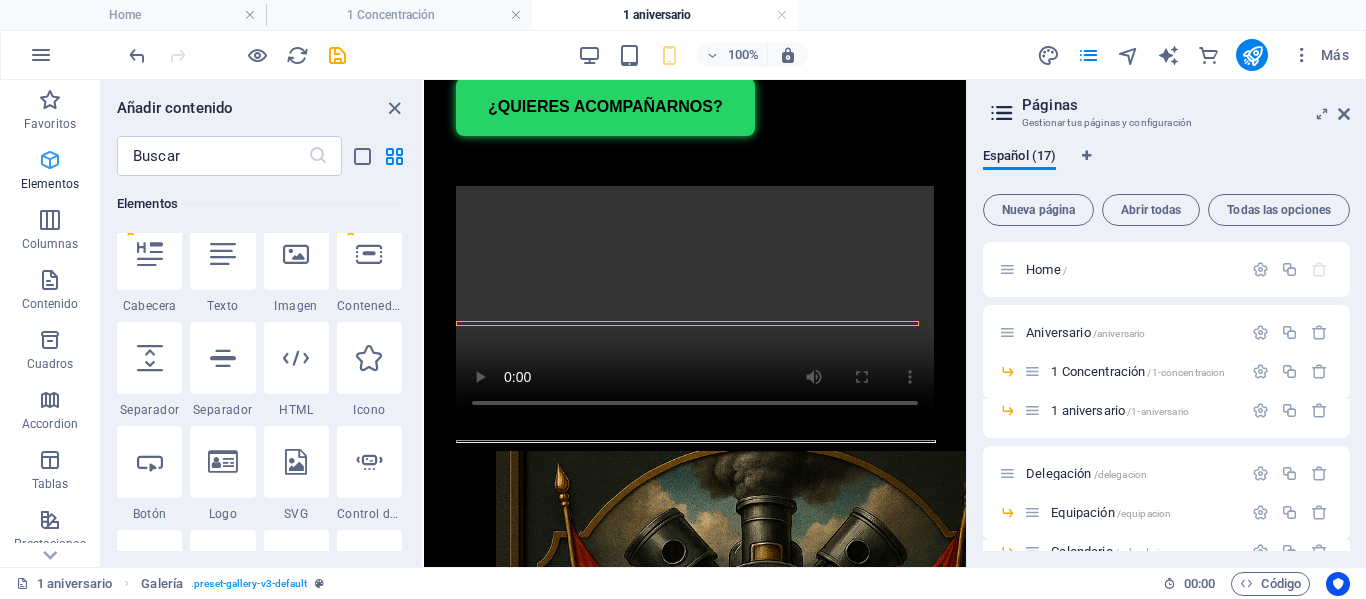 scroll, scrollTop: 377, scrollLeft: 0, axis: vertical 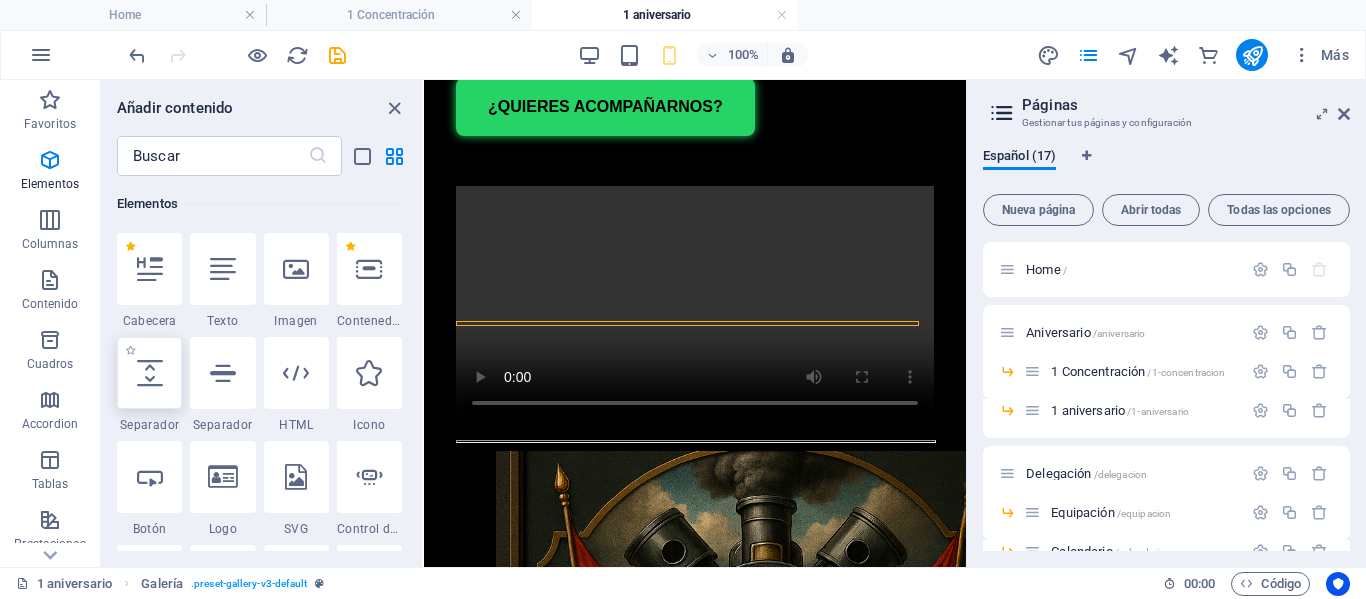 click at bounding box center [150, 373] 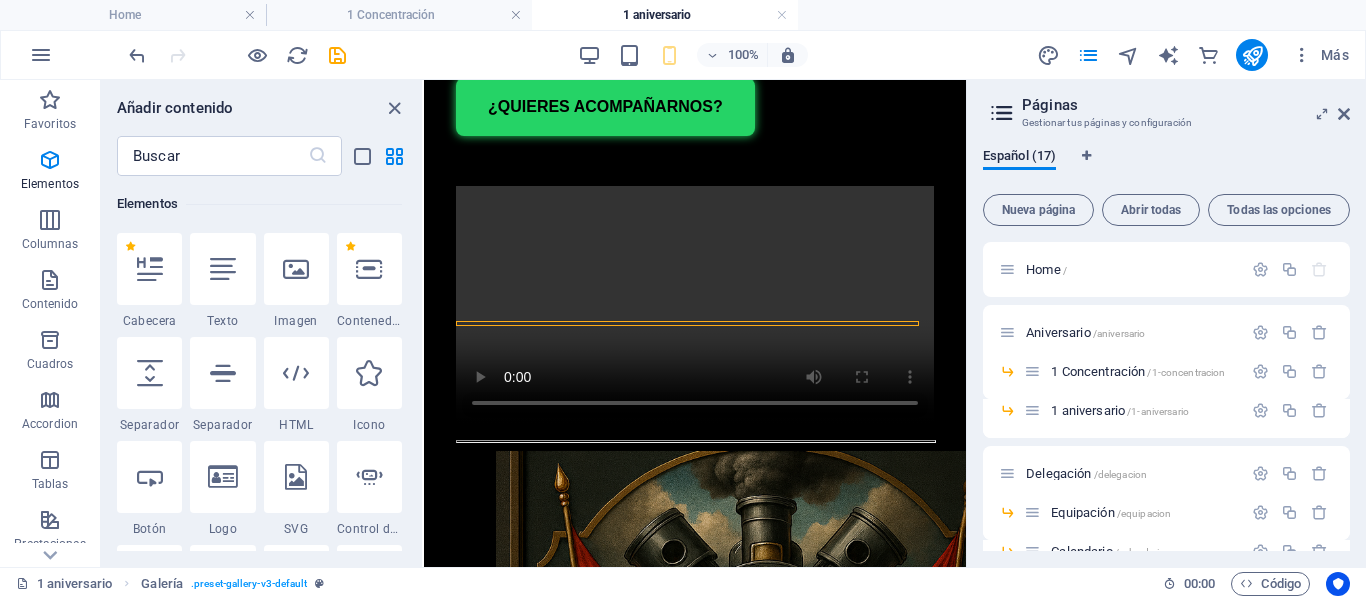select on "px" 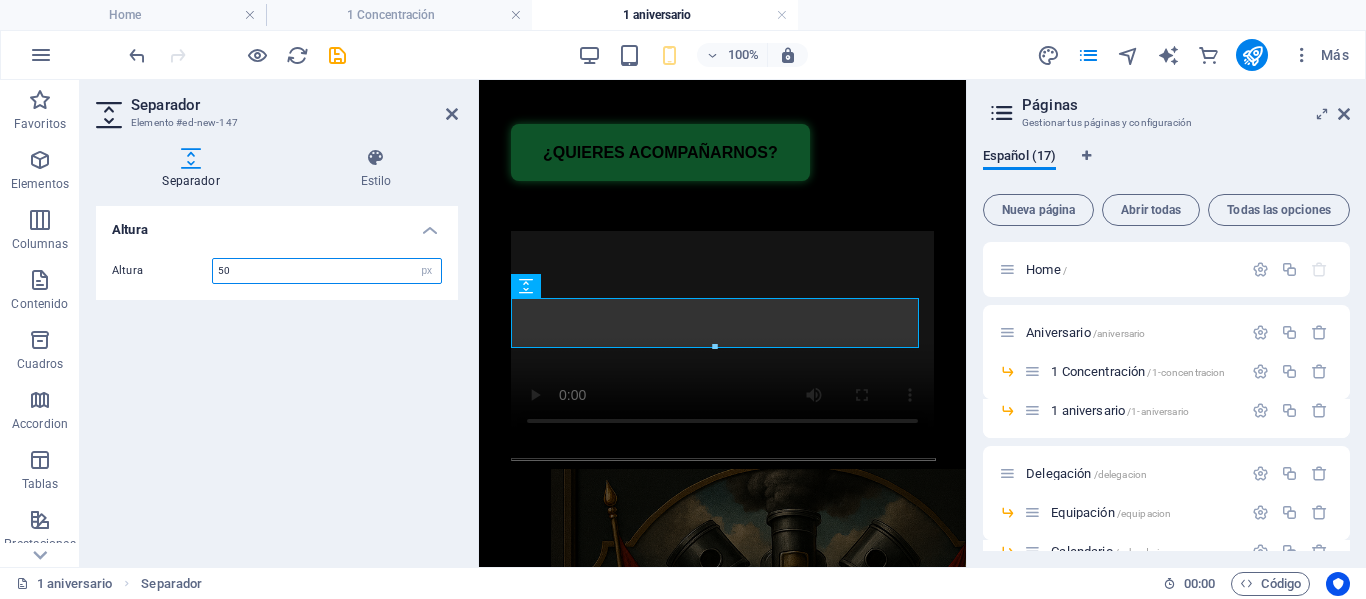 scroll, scrollTop: 3737, scrollLeft: 0, axis: vertical 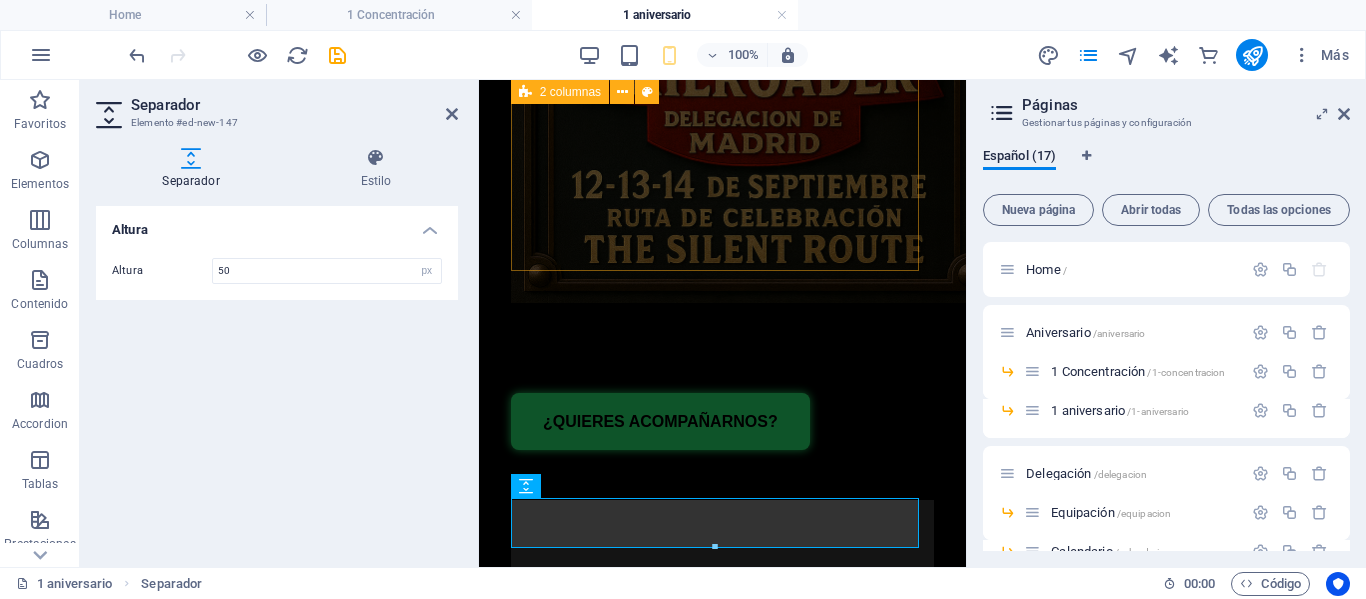 drag, startPoint x: 788, startPoint y: 241, endPoint x: 1156, endPoint y: 241, distance: 368 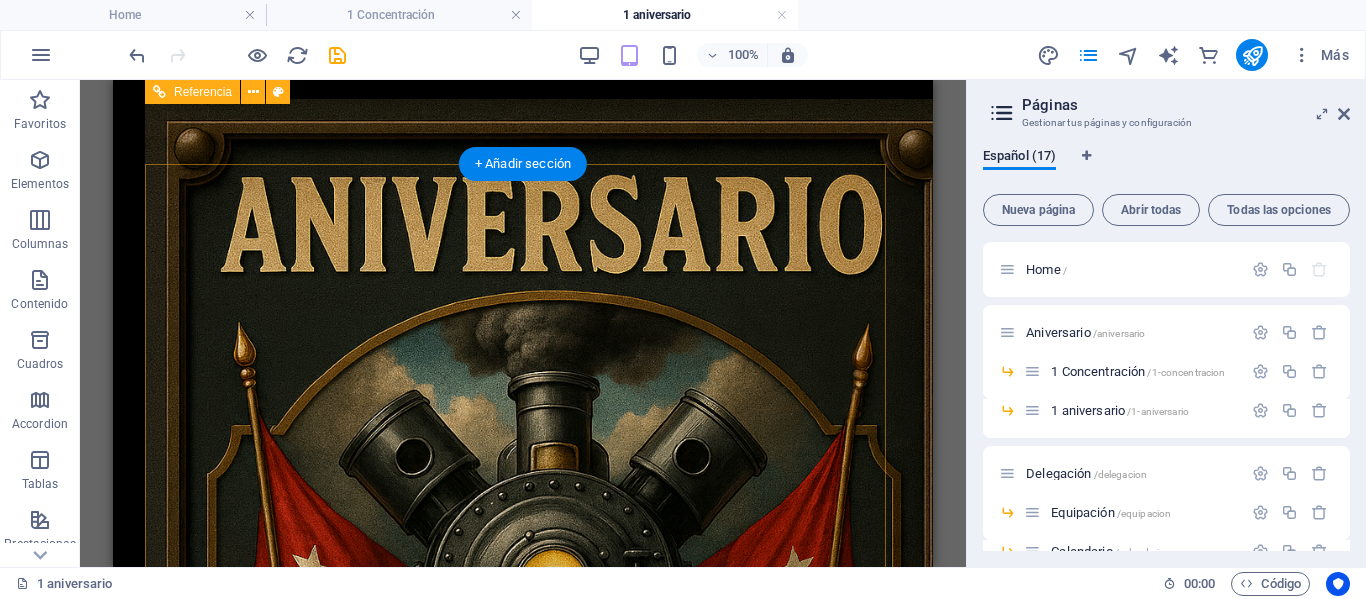 scroll, scrollTop: 2678, scrollLeft: 0, axis: vertical 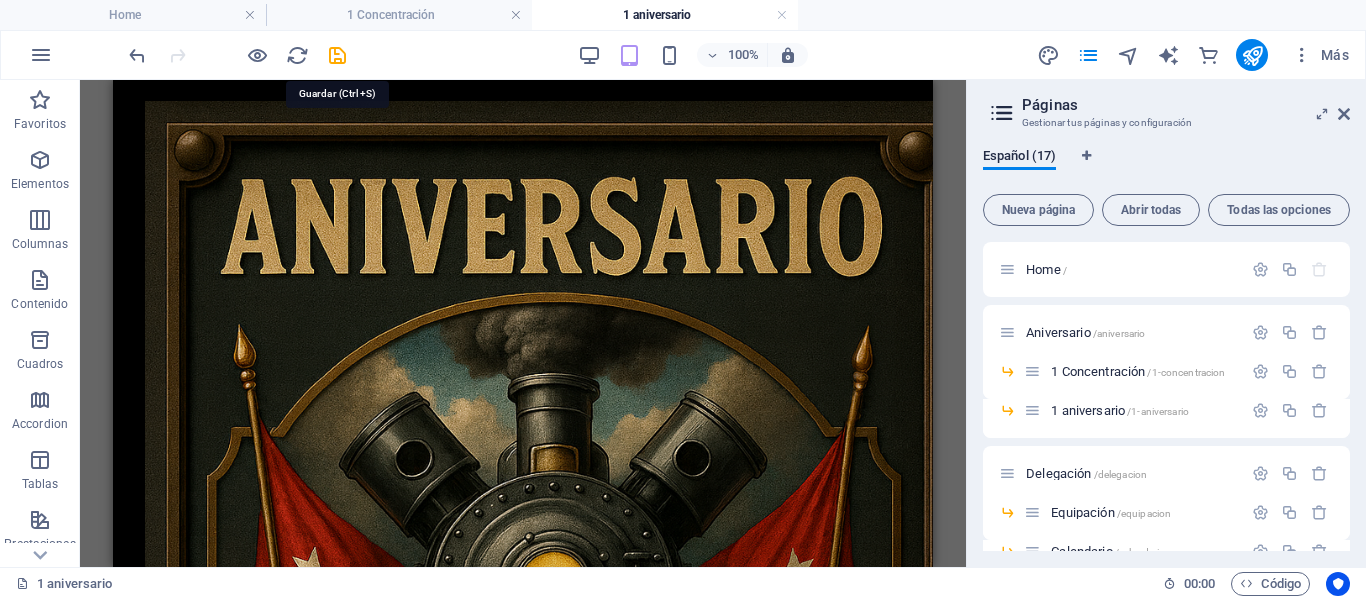 click at bounding box center (337, 55) 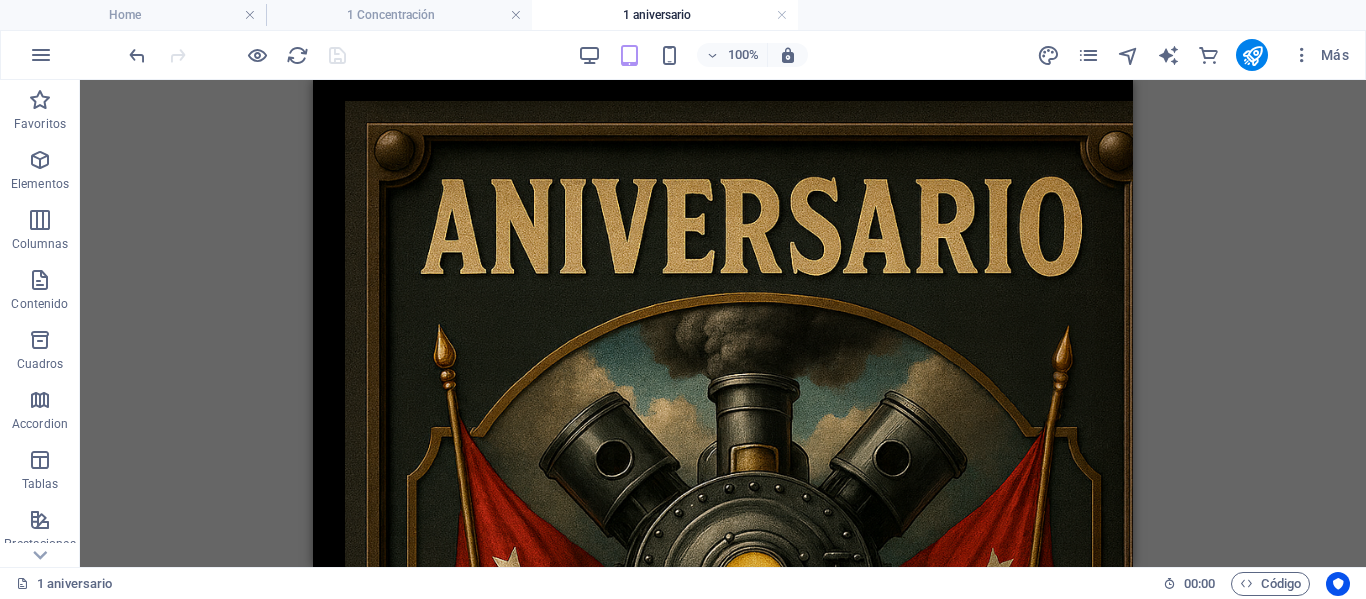 click on "Home" at bounding box center [133, 15] 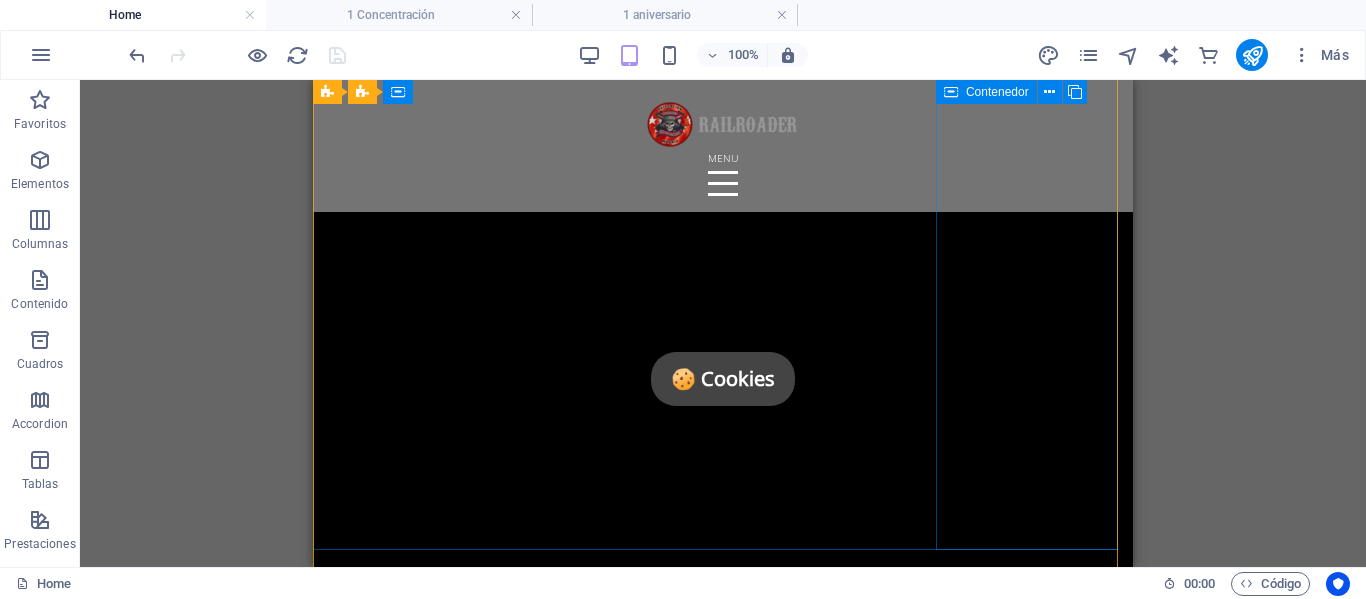 scroll, scrollTop: 4524, scrollLeft: 0, axis: vertical 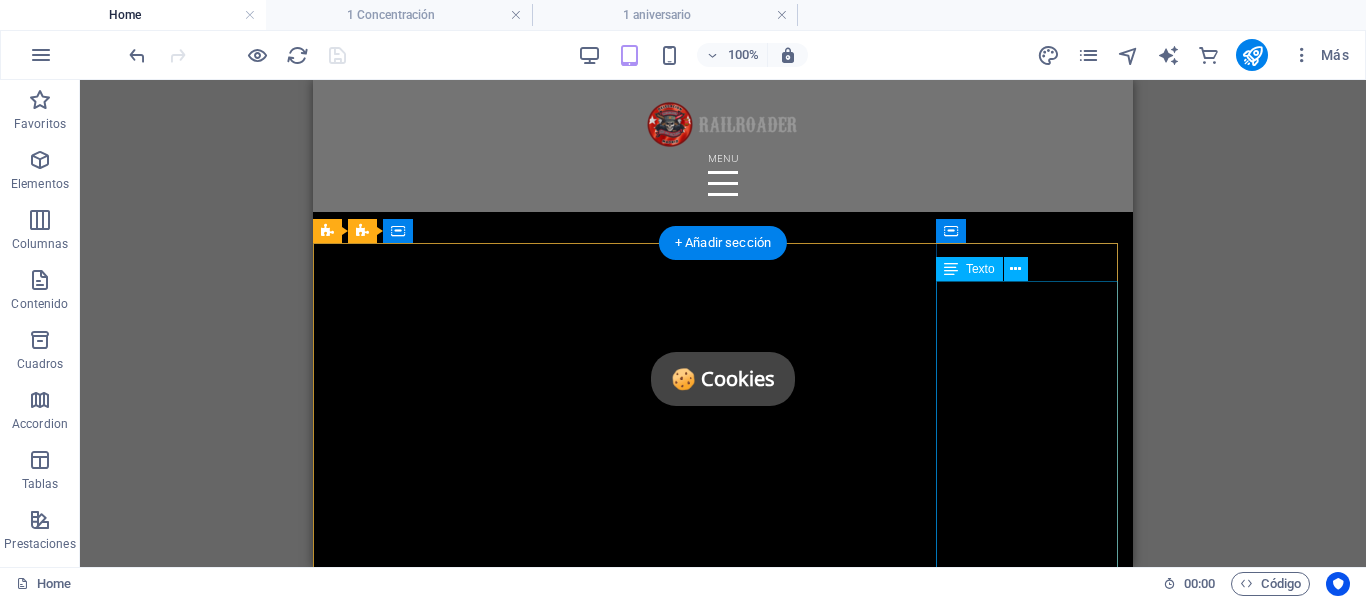 click on "Camino de la Presa, 1, 28840 Mejorada del Campo, [CITY] Teléfono:  [PHONE] Móvil: delegacionmadrid@[EXAMPLE.COM] Aviso legal  |  Privacidad  |  Política de Cookies" at bounding box center (723, 2481) 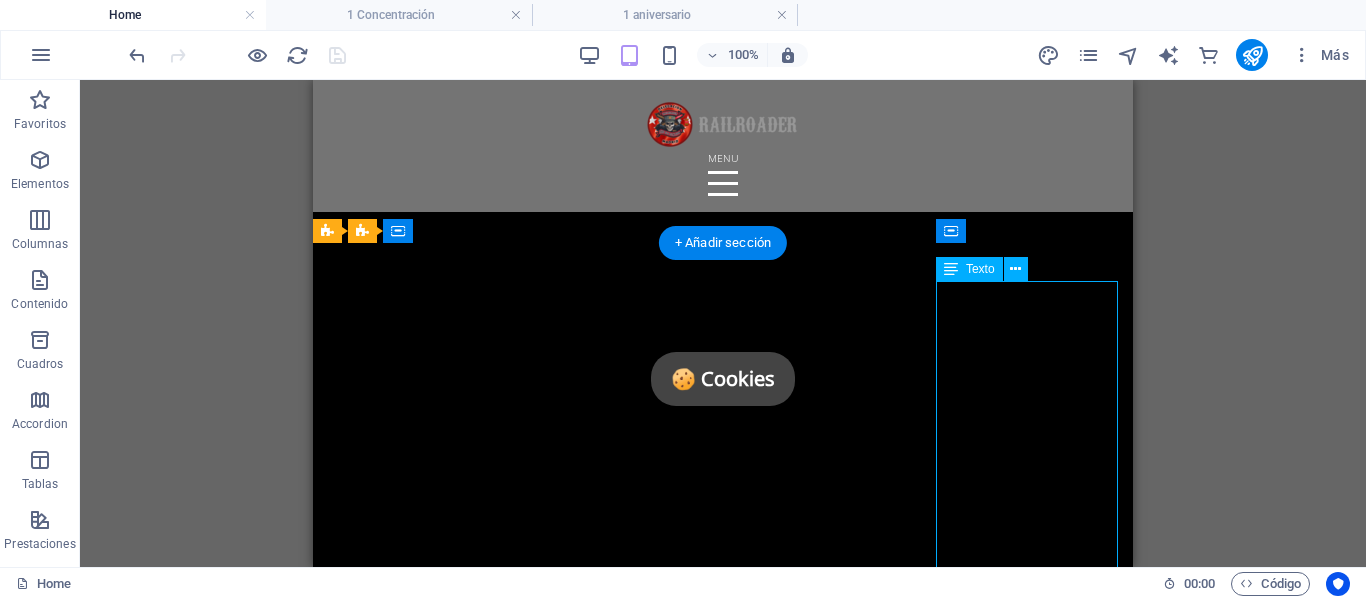click on "Camino de la Presa, 1, 28840 Mejorada del Campo, [CITY] Teléfono:  [PHONE] Móvil: delegacionmadrid@[EXAMPLE.COM] Aviso legal  |  Privacidad  |  Política de Cookies" at bounding box center [723, 2481] 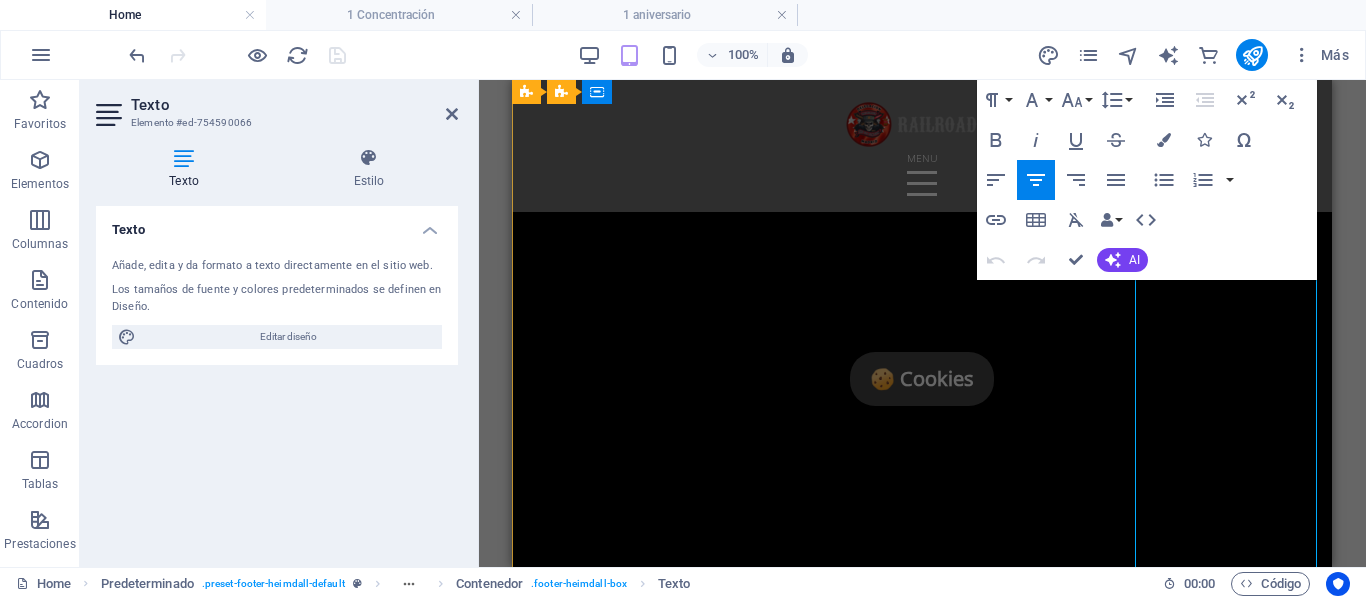 scroll, scrollTop: 4624, scrollLeft: 0, axis: vertical 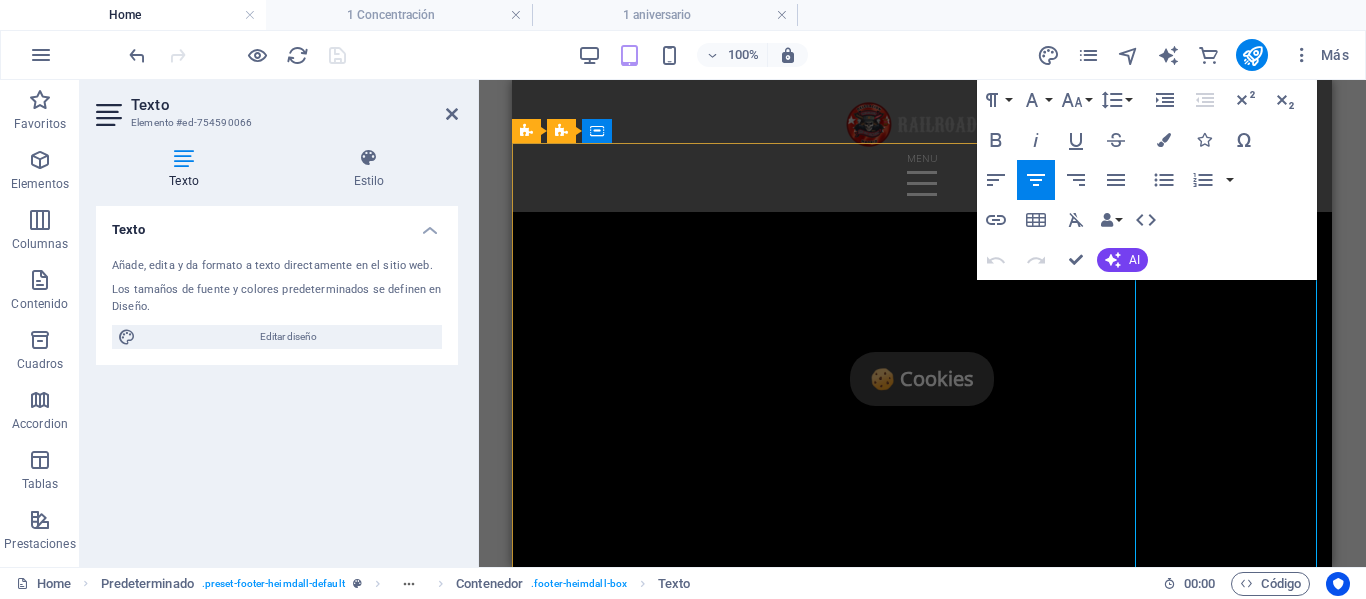 drag, startPoint x: 1259, startPoint y: 437, endPoint x: 1168, endPoint y: 365, distance: 116.03879 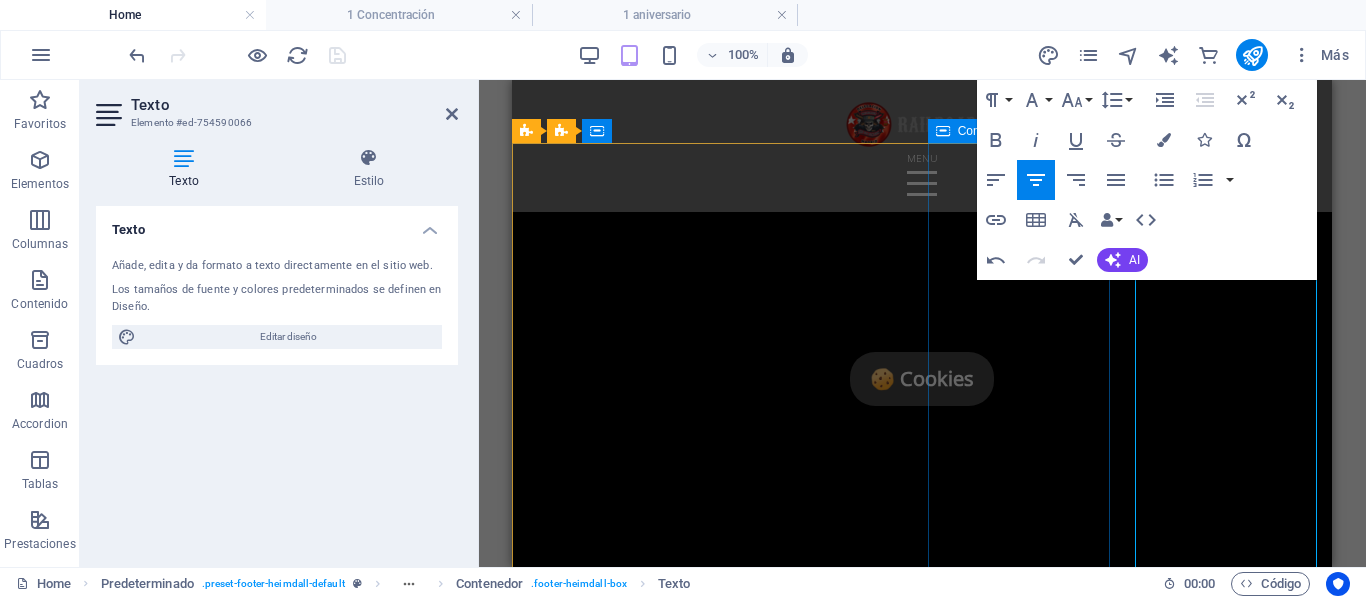 click on "RAILROADER MUSIC" at bounding box center [922, 2151] 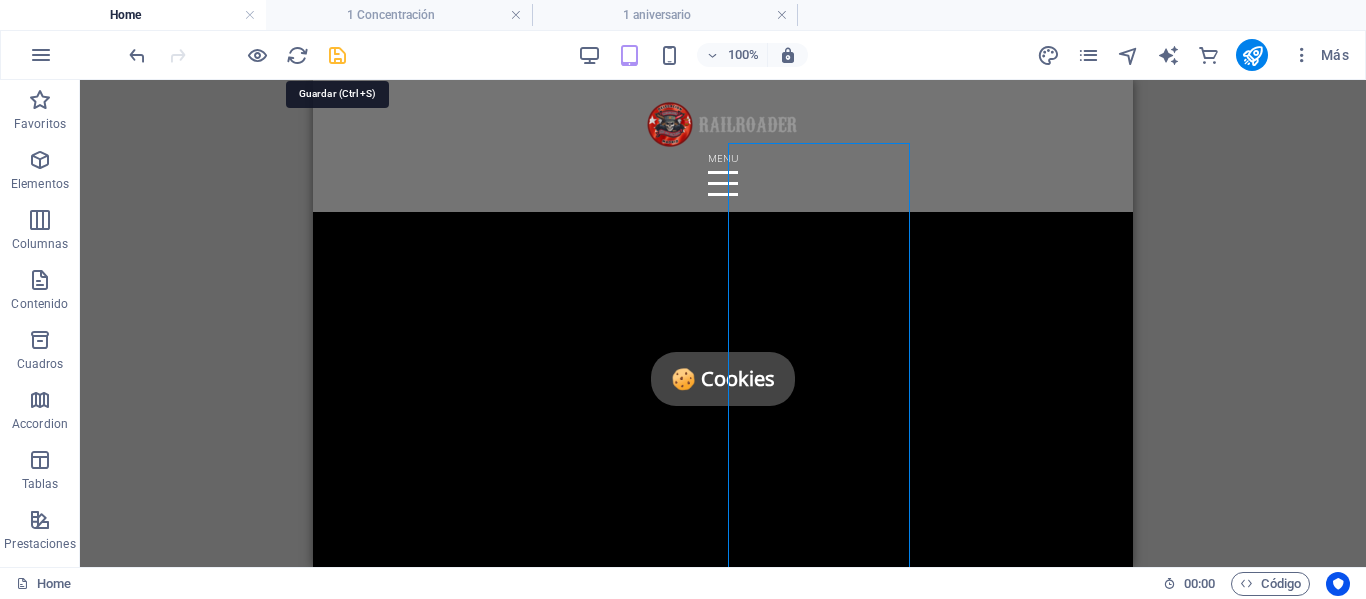 click at bounding box center [337, 55] 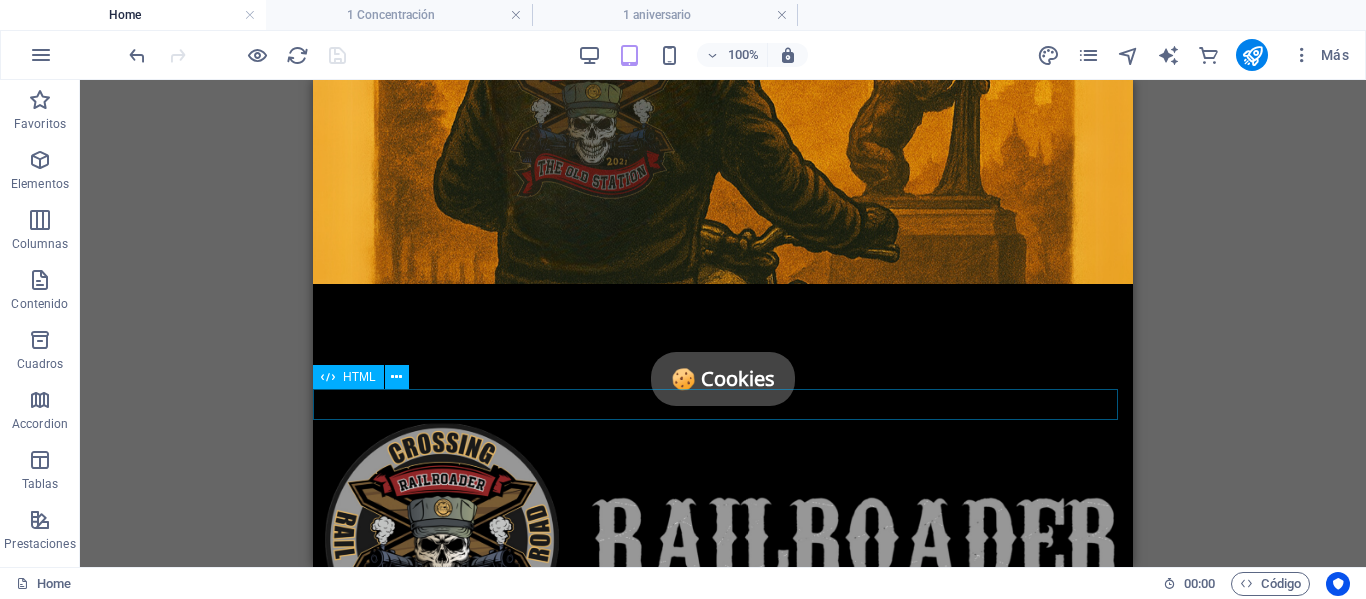 scroll, scrollTop: 324, scrollLeft: 0, axis: vertical 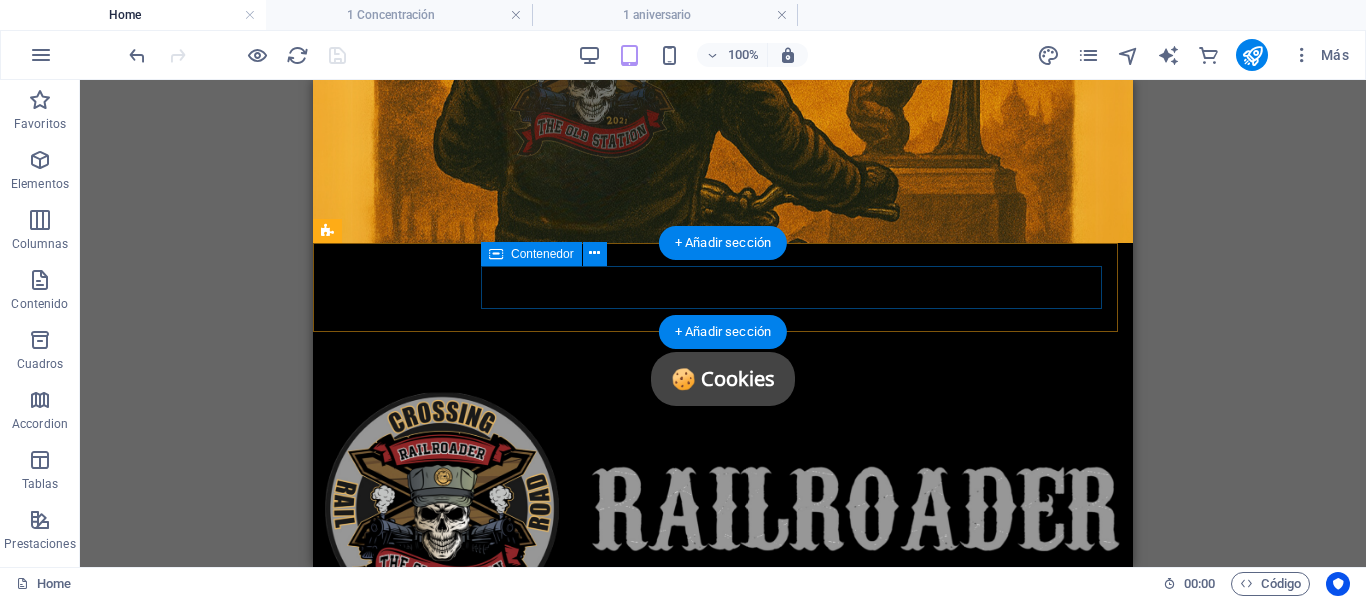 click at bounding box center [723, 824] 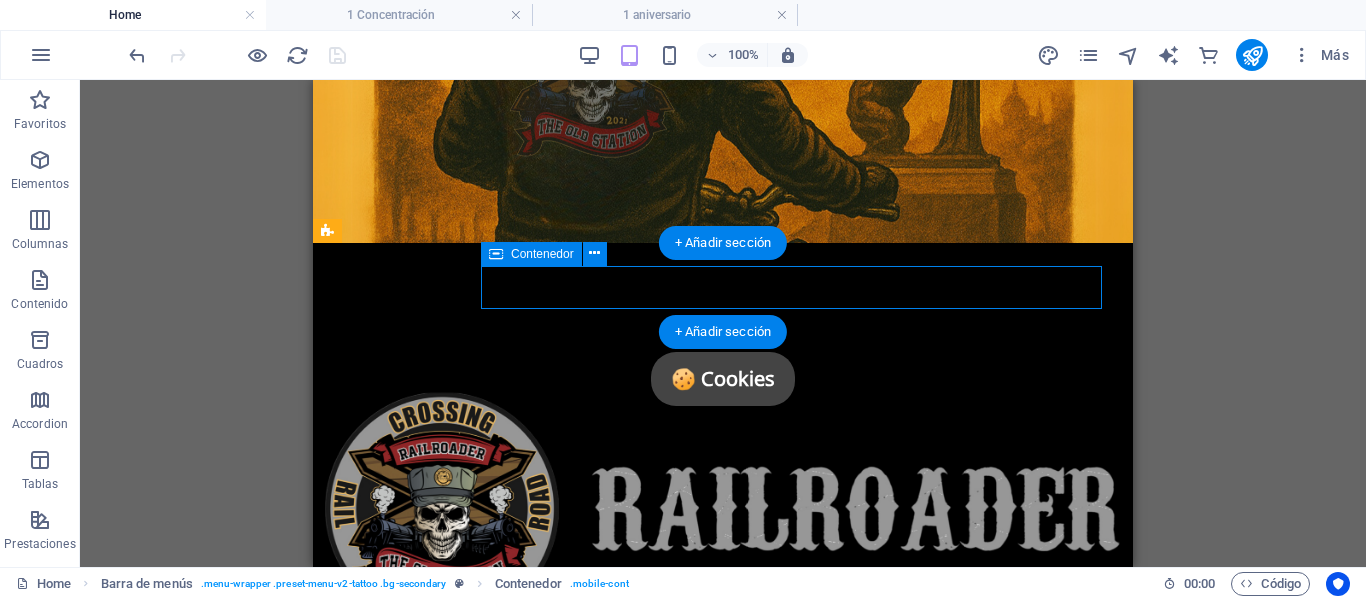 click at bounding box center [723, 824] 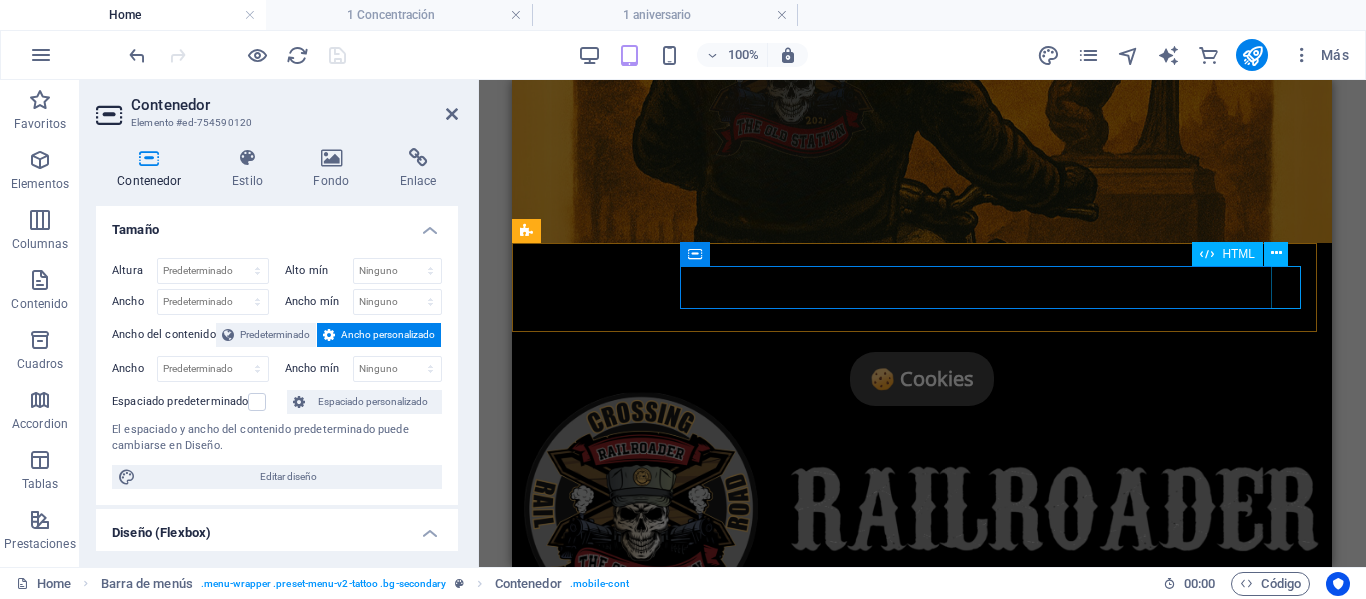 click at bounding box center (922, 824) 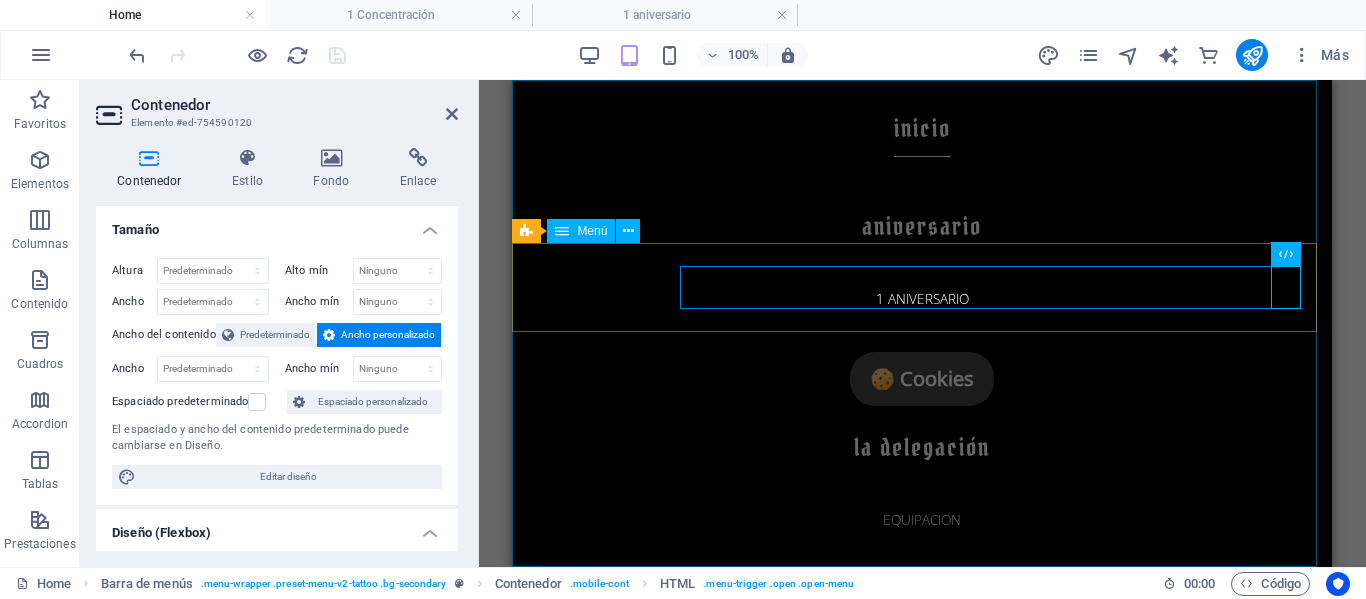 click on "INICIO Aniversario 1 aniversario  2 aniversario La Delegación EQUIPACION Calendario CRONICA Y GALERIA RUTAS-RAILROADER Colaboraciones Kilometros solidarios MOTO-PARTNES Amigos de la buena Ruta Challenge TIENDA La Asociación ÚNETE CONTACTO" at bounding box center (922, 323) 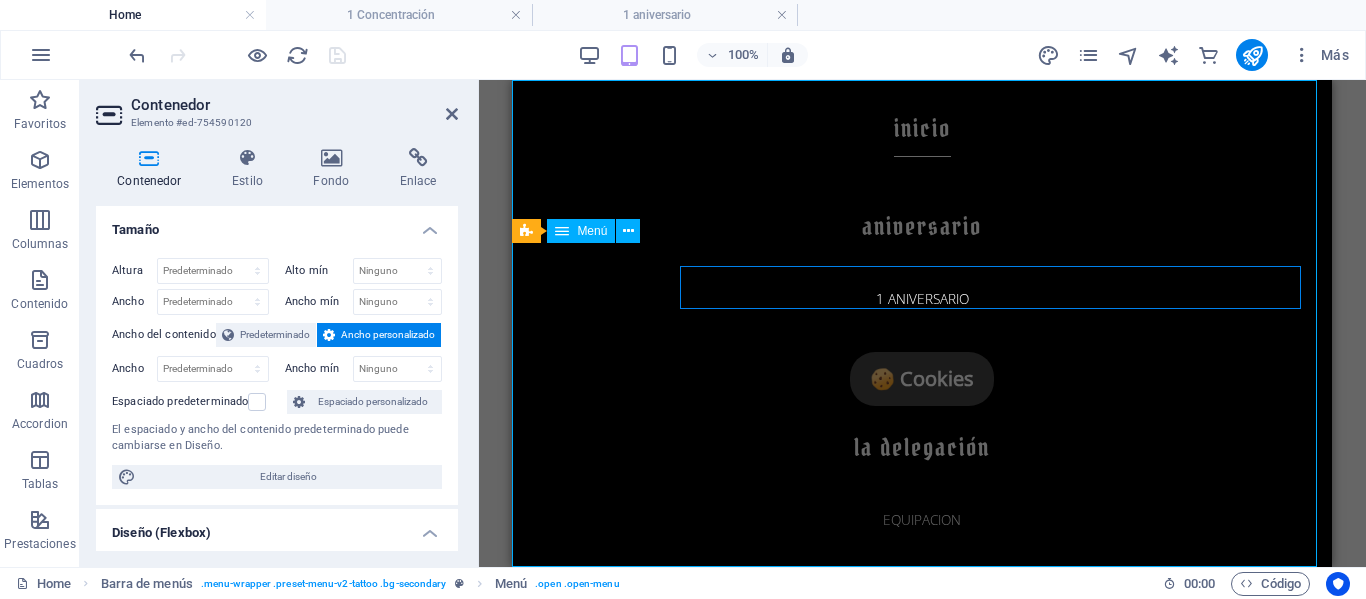 click on "INICIO Aniversario 1 aniversario  2 aniversario La Delegación EQUIPACION Calendario CRONICA Y GALERIA RUTAS-RAILROADER Colaboraciones Kilometros solidarios MOTO-PARTNES Amigos de la buena Ruta Challenge TIENDA La Asociación ÚNETE CONTACTO" at bounding box center (922, 323) 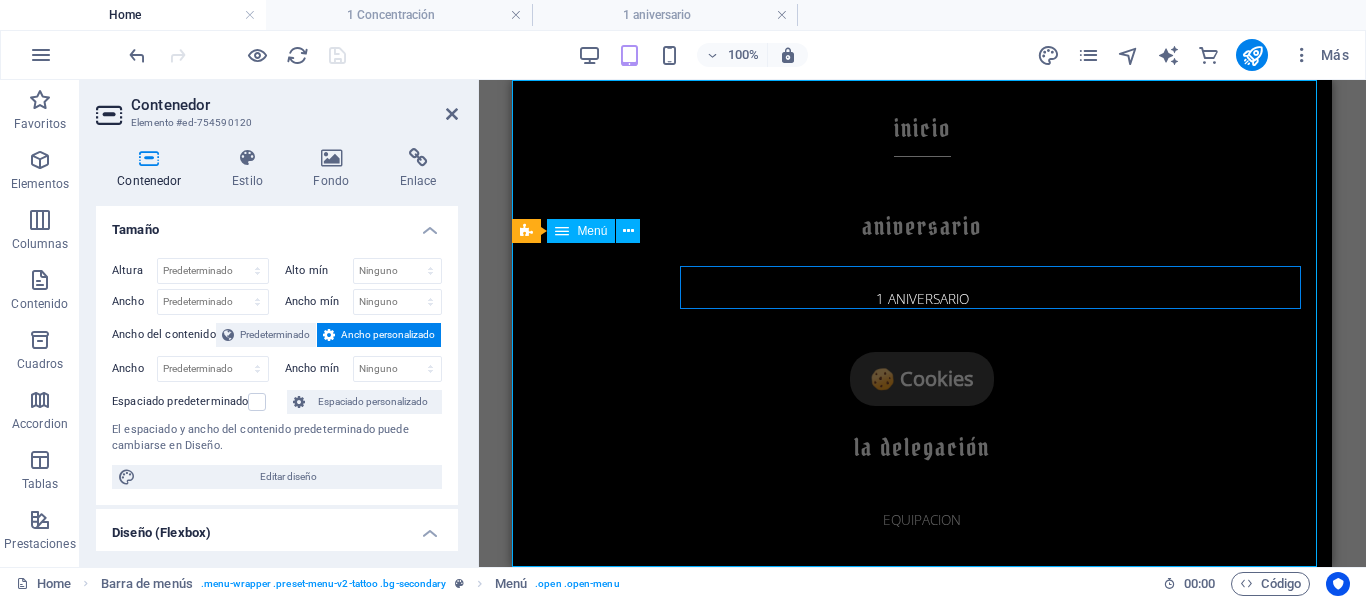 select 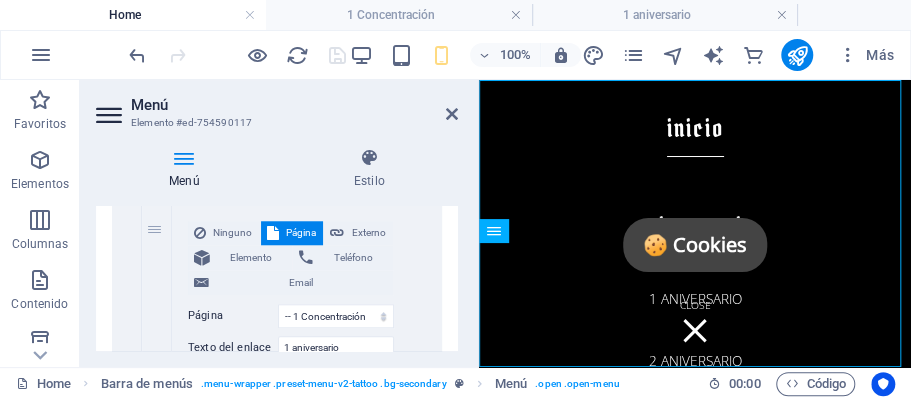 scroll, scrollTop: 766, scrollLeft: 0, axis: vertical 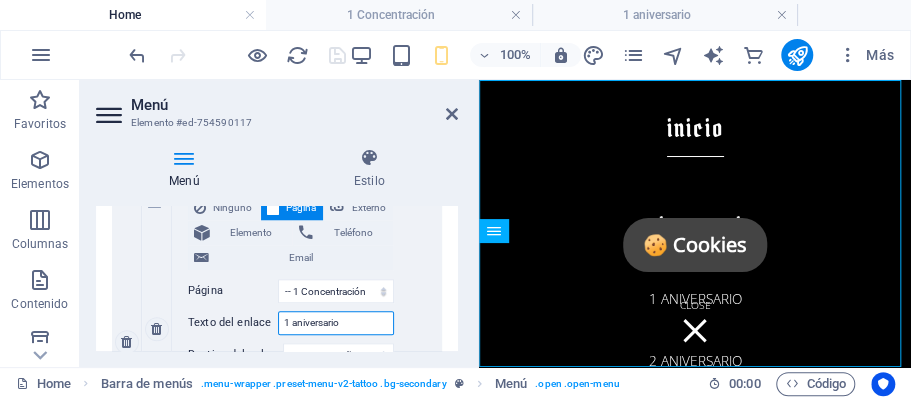 click on "1 aniversario" at bounding box center (336, 323) 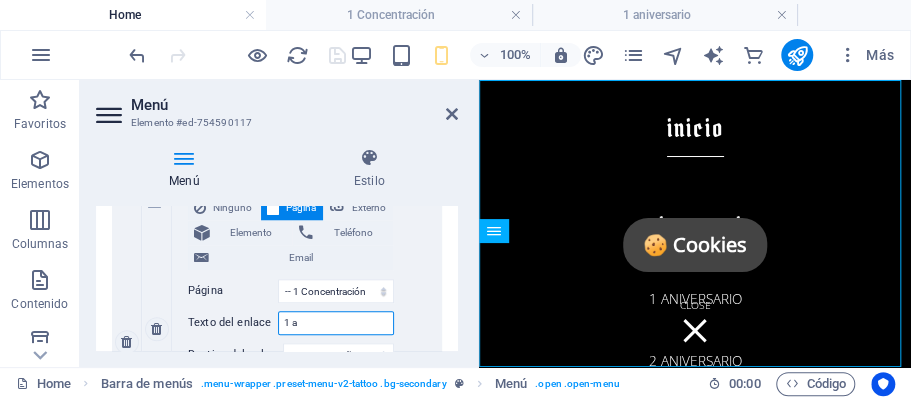 type on "1" 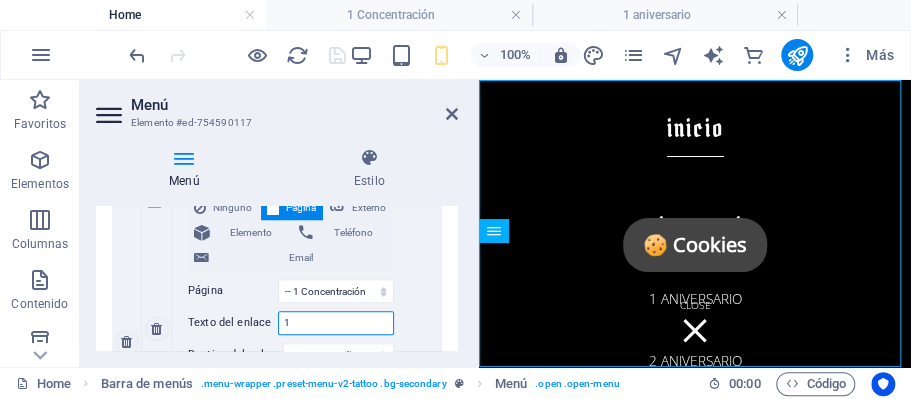 select 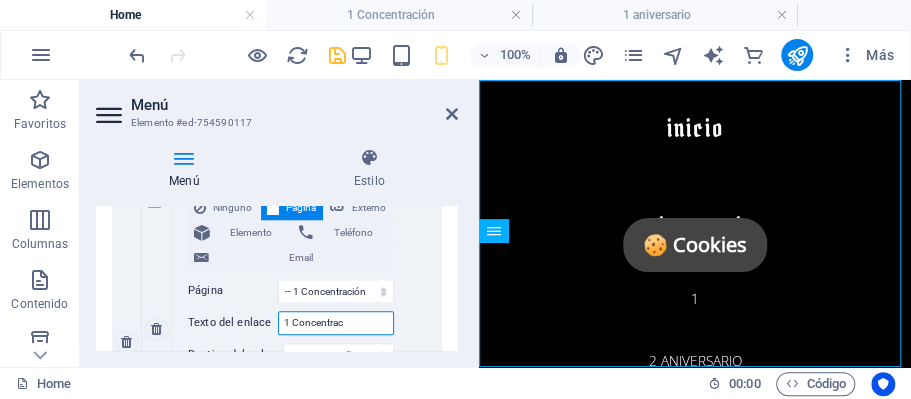 type on "1 Concentraci" 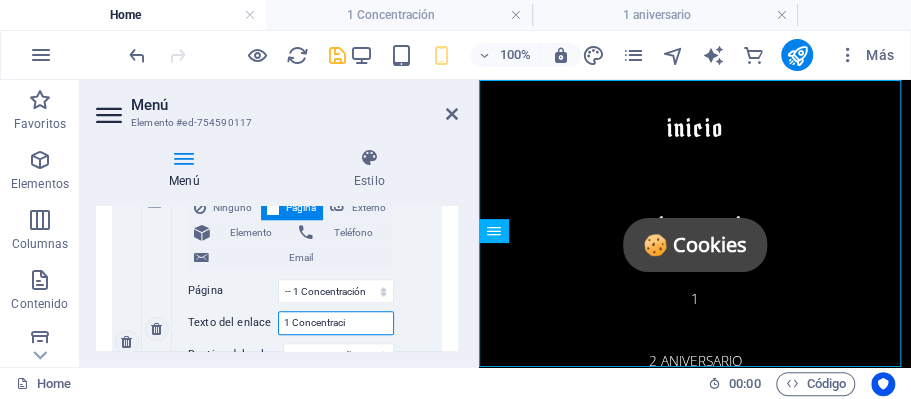 select 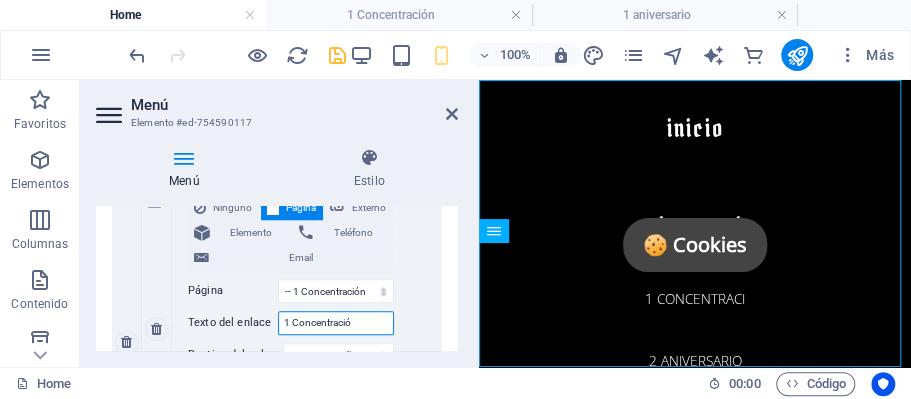 type on "1 Concentración" 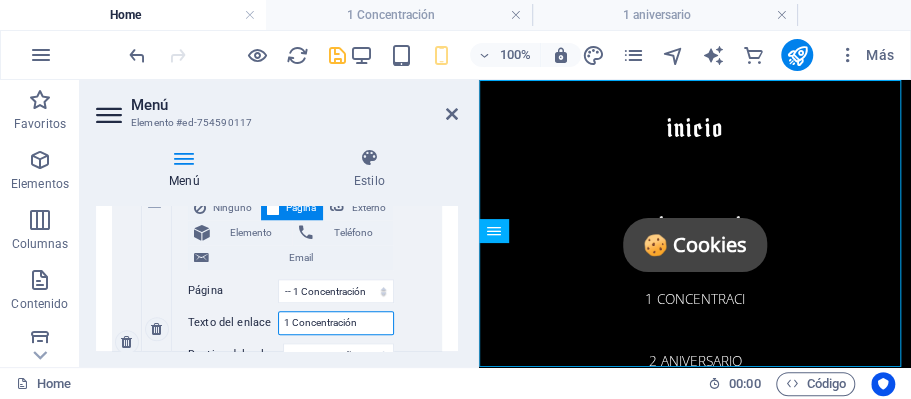 select 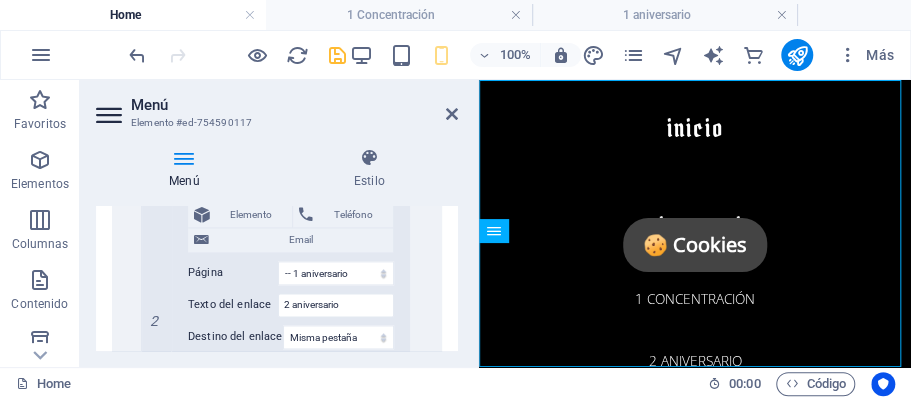 scroll, scrollTop: 1100, scrollLeft: 0, axis: vertical 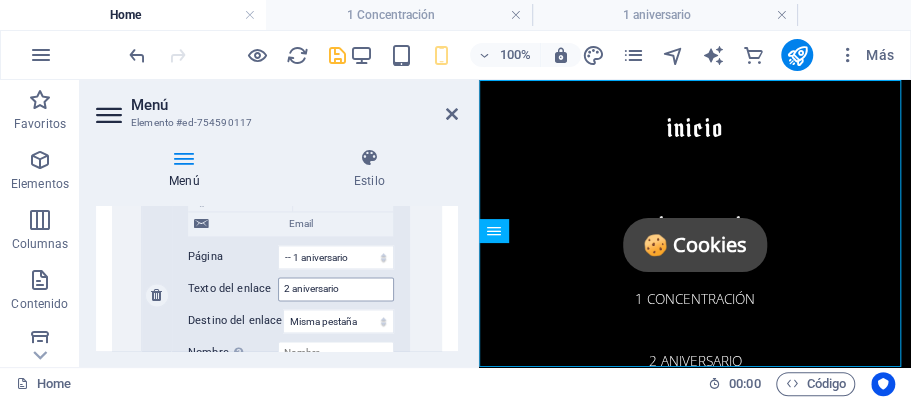 type on "1 Concentración" 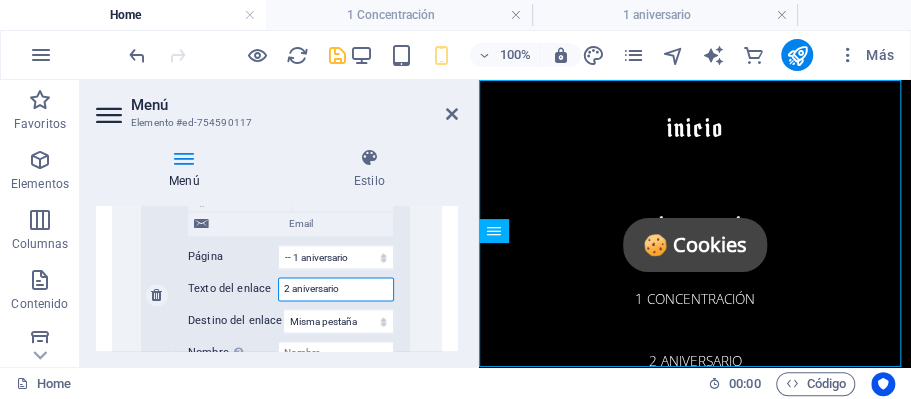 click on "2 aniversario" at bounding box center [336, 289] 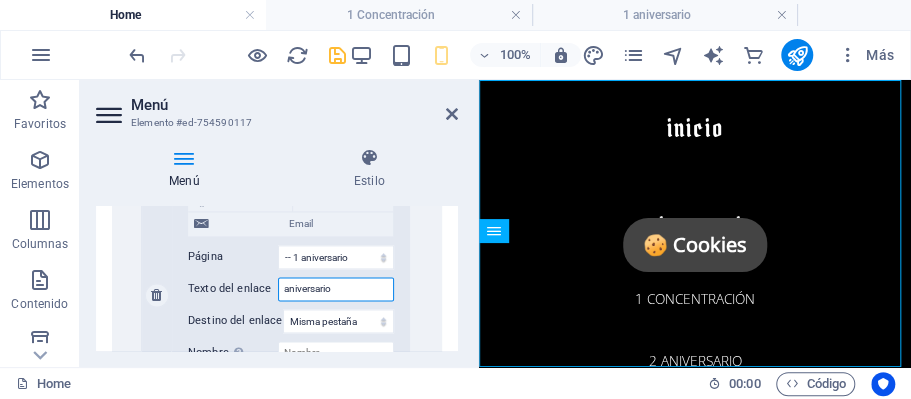 type on "1 aniversario" 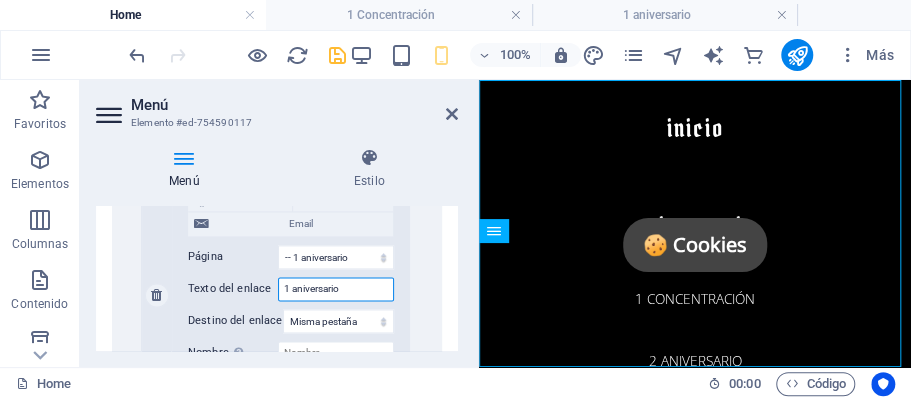 select 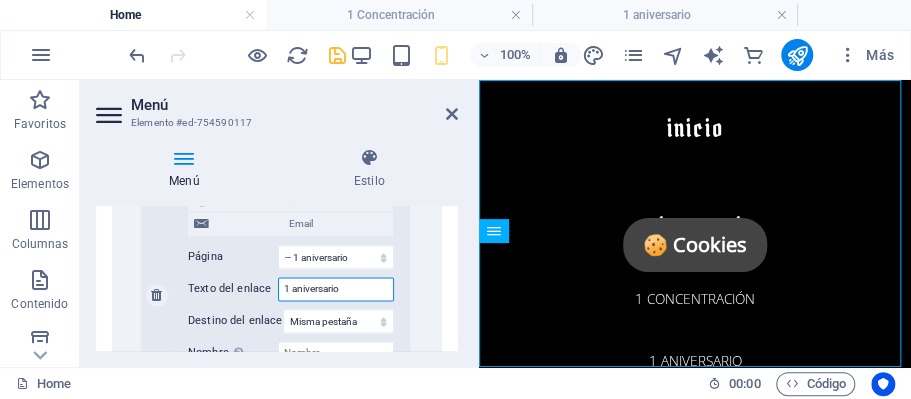 type on "1ª aniversario" 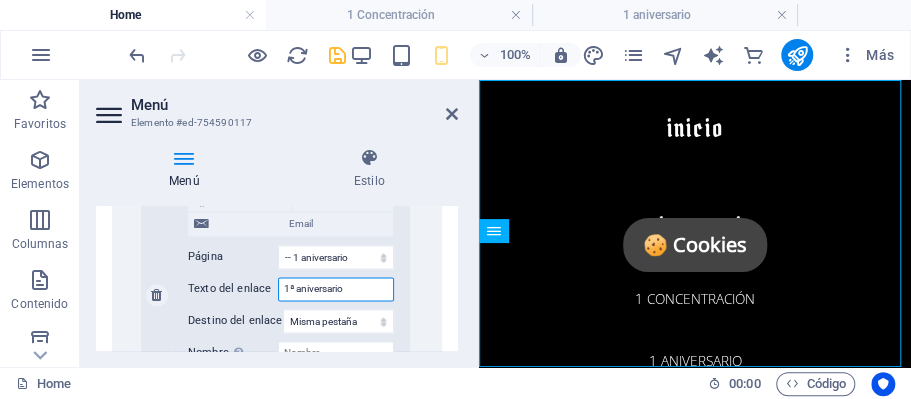select 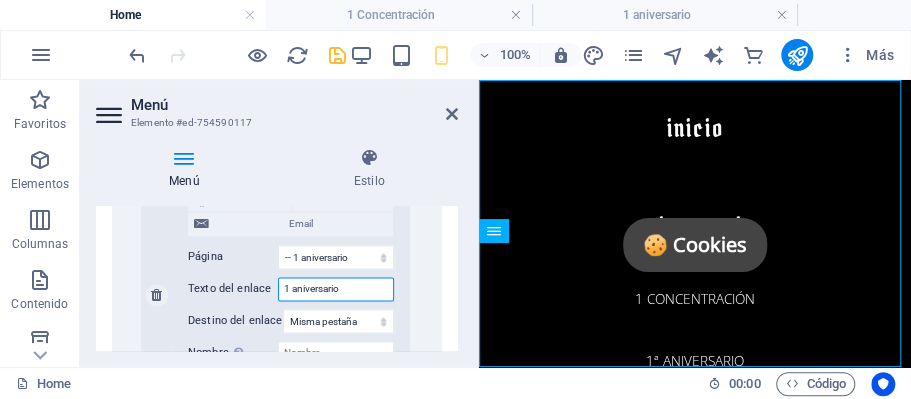 type on "1º aniversario" 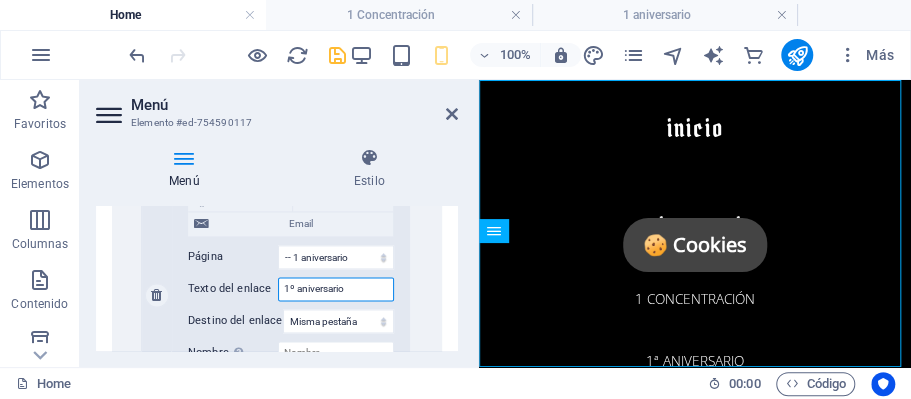 select 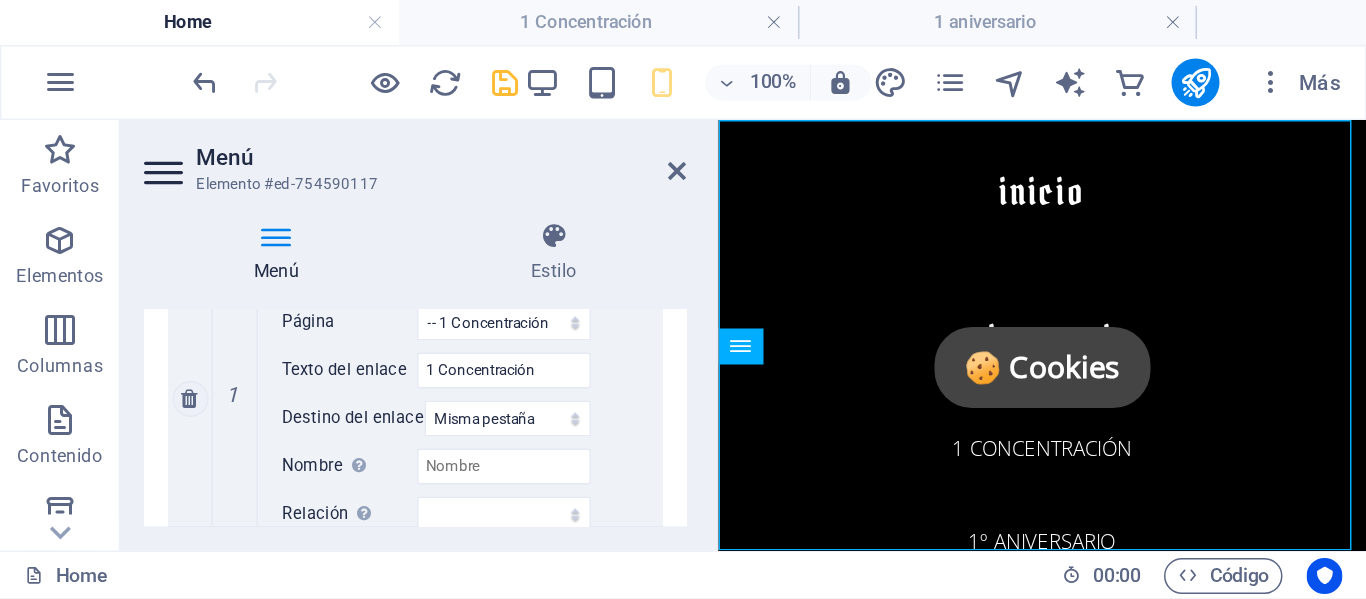 scroll, scrollTop: 766, scrollLeft: 0, axis: vertical 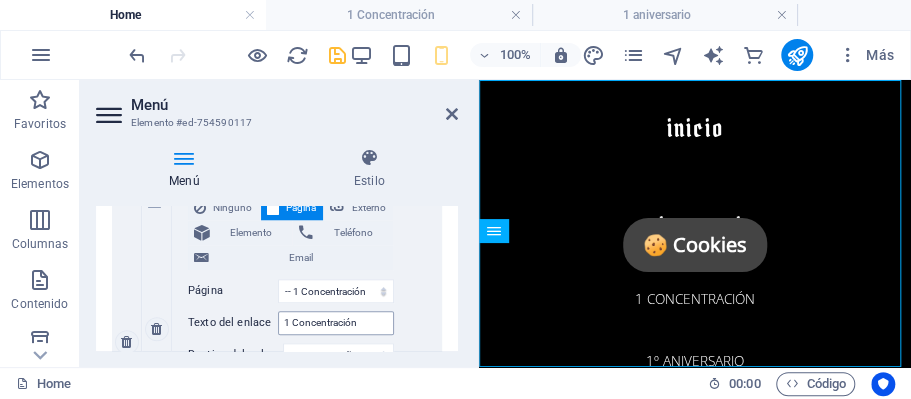 type on "1º aniversario" 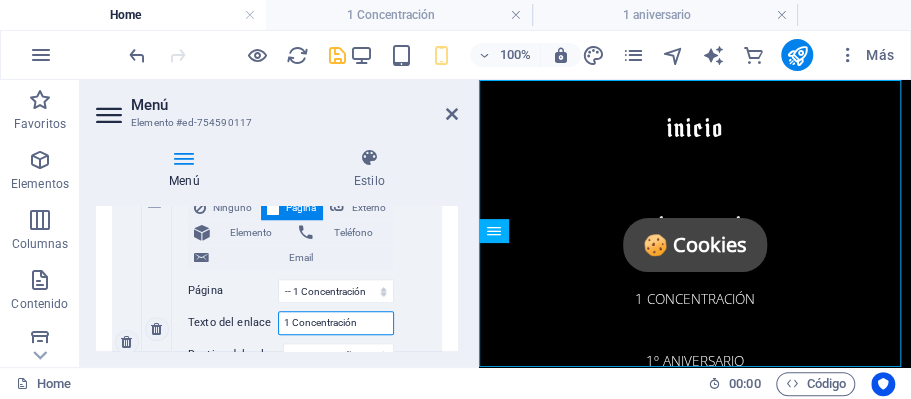 click on "1 Concentración" at bounding box center (336, 323) 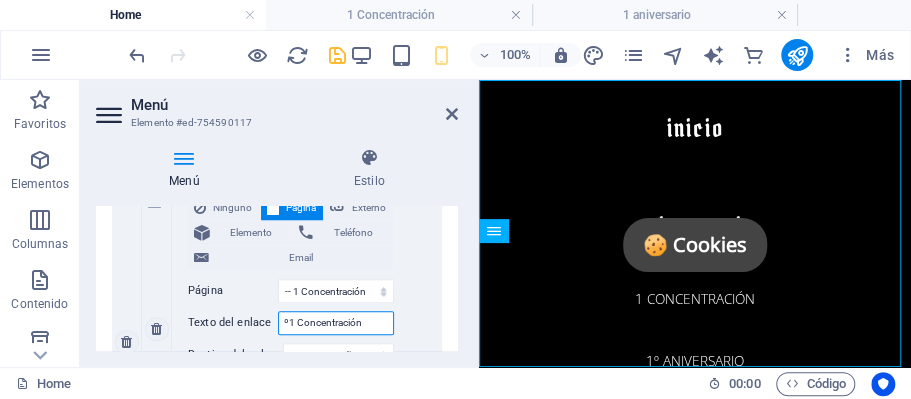 select 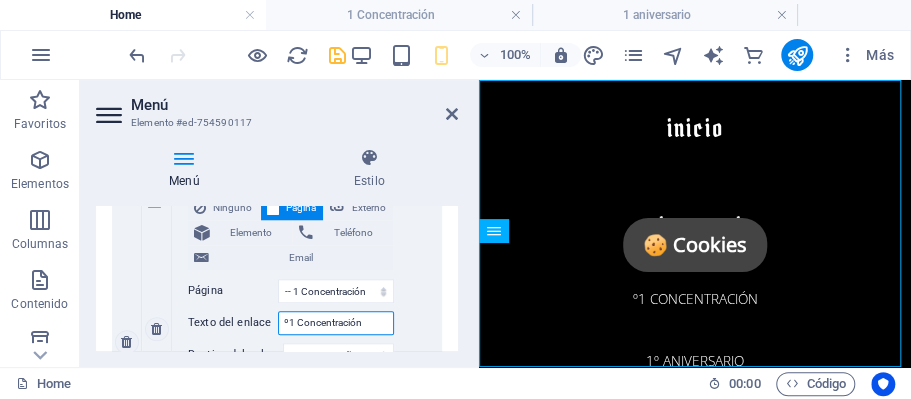 type on "1 Concentración" 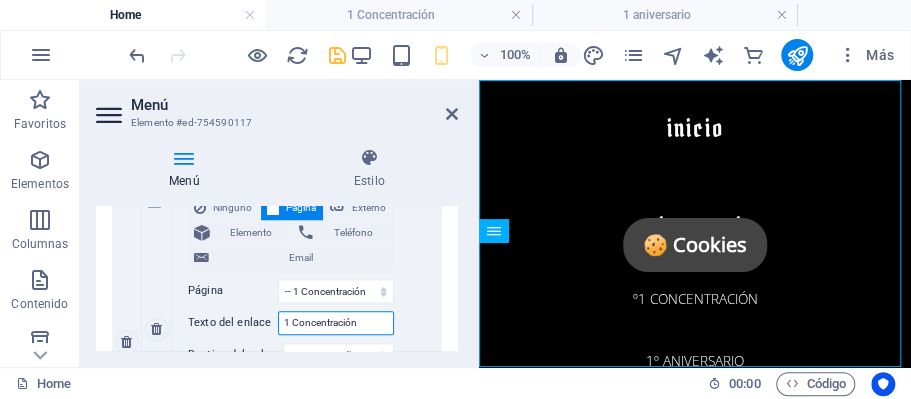 select 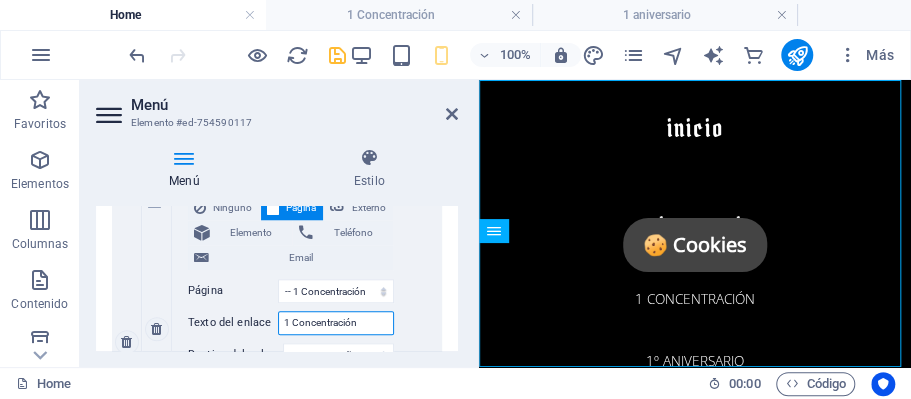type on "1º Concentración" 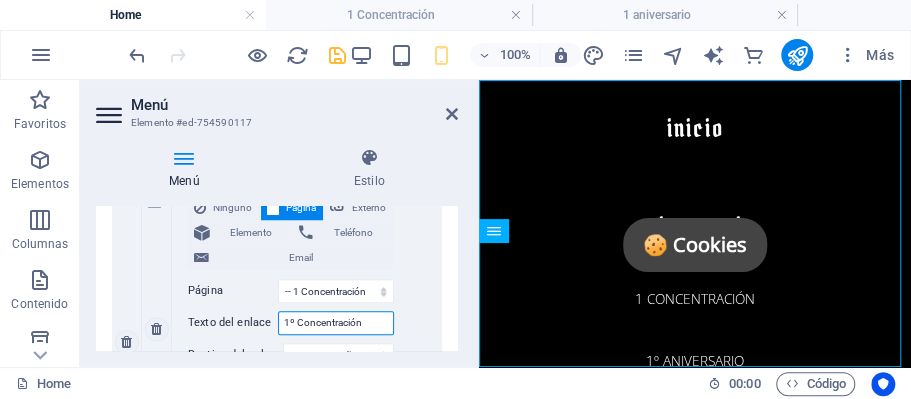 select 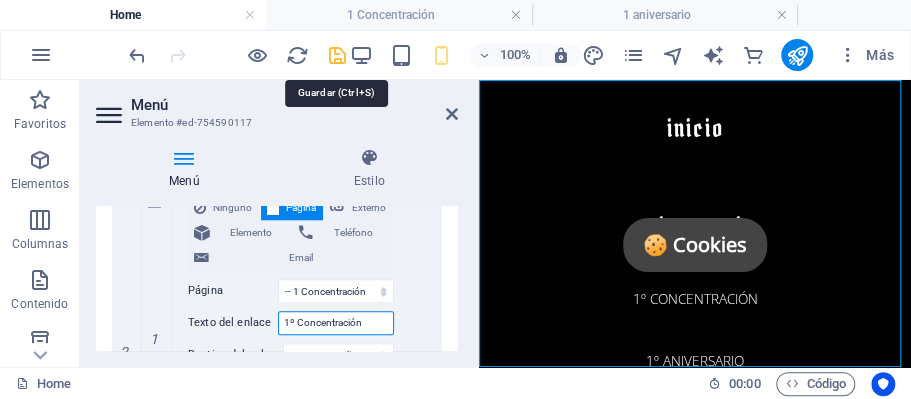 type on "1º Concentración" 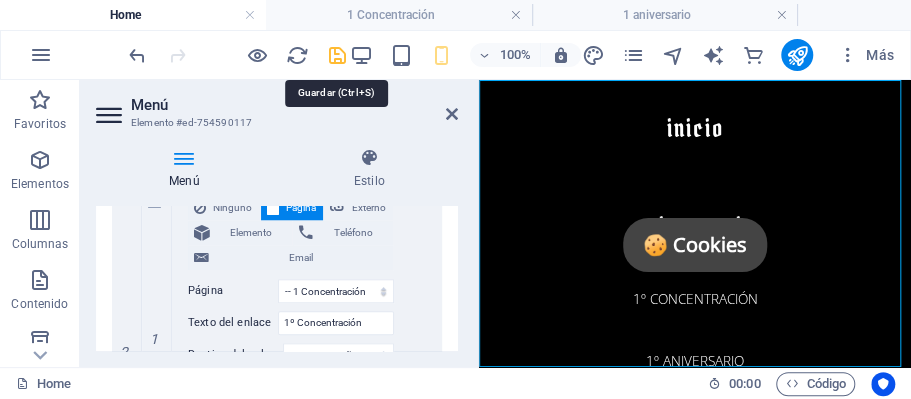 click at bounding box center [337, 55] 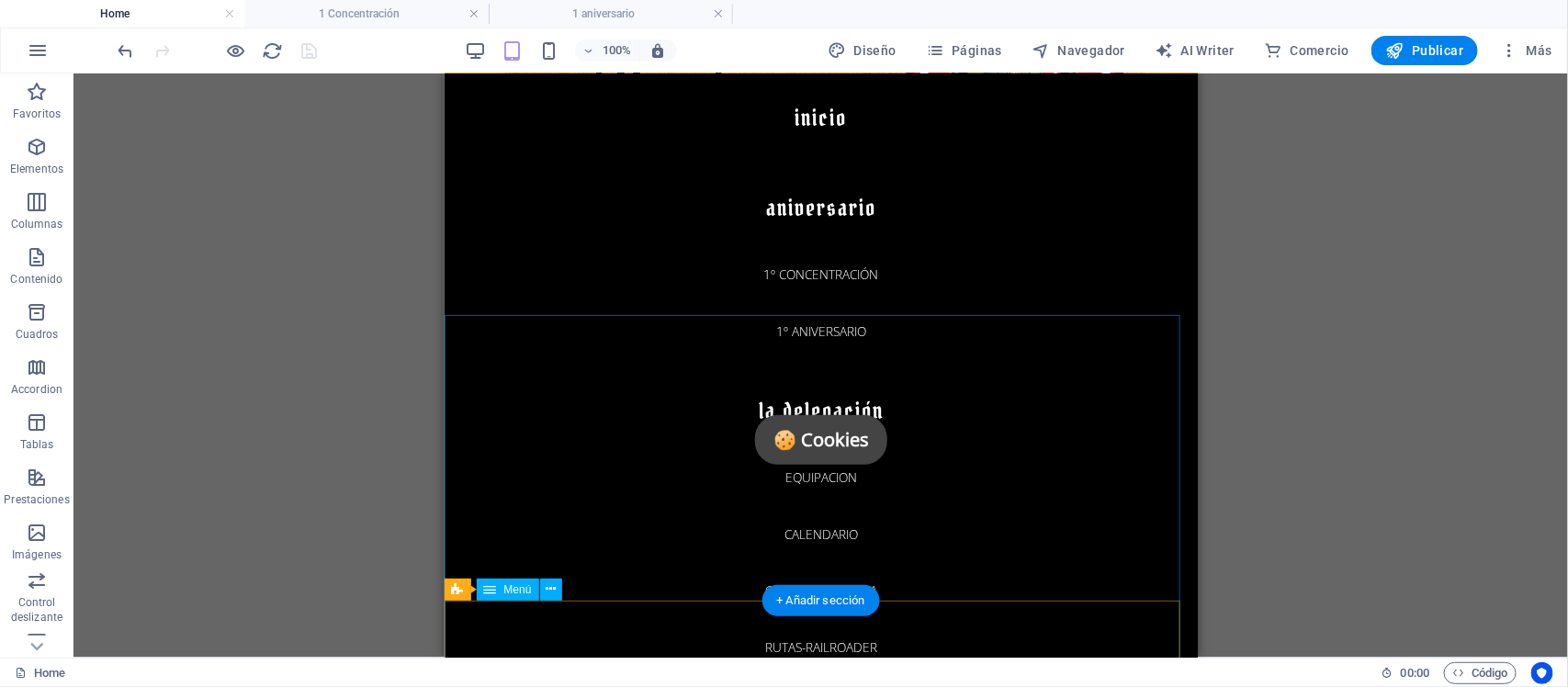 scroll, scrollTop: 0, scrollLeft: 0, axis: both 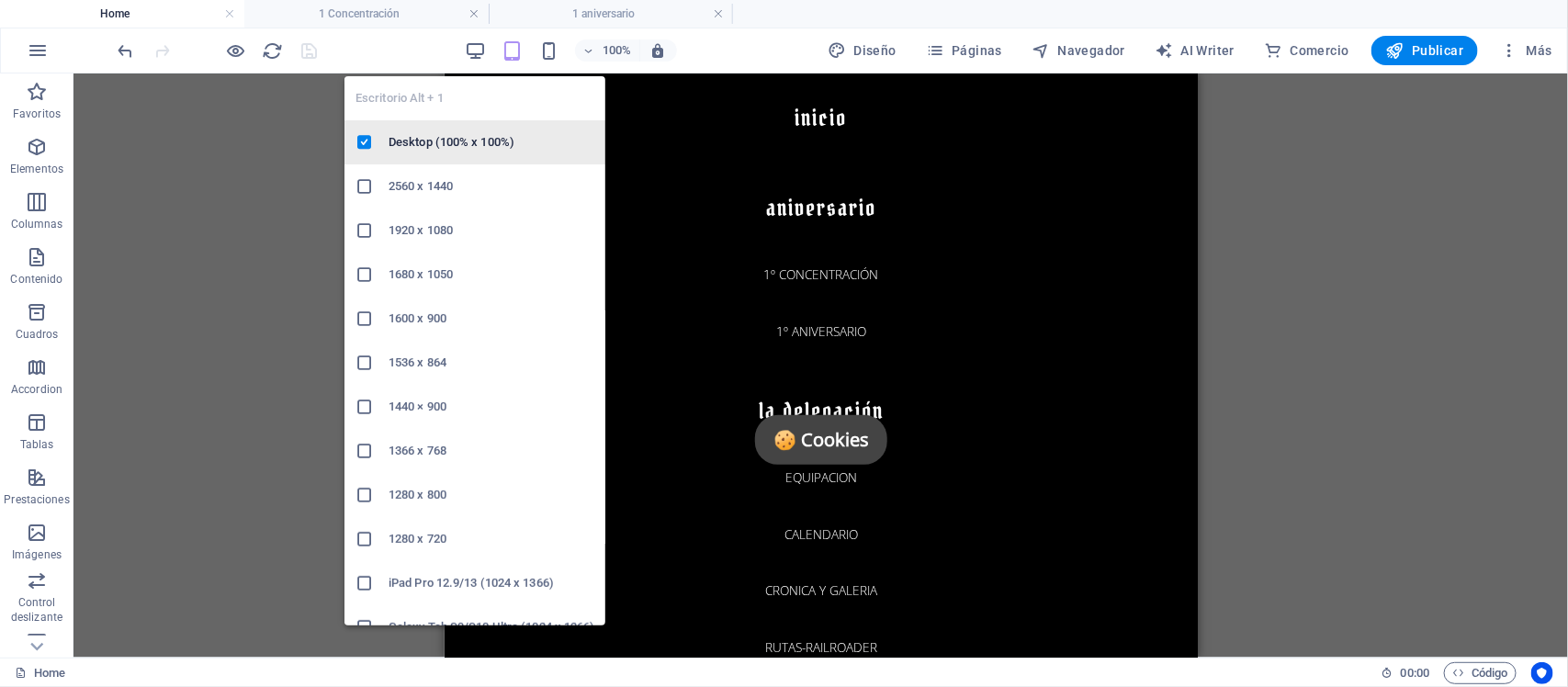 click on "Desktop (100% x 100%)" at bounding box center (491, 142) 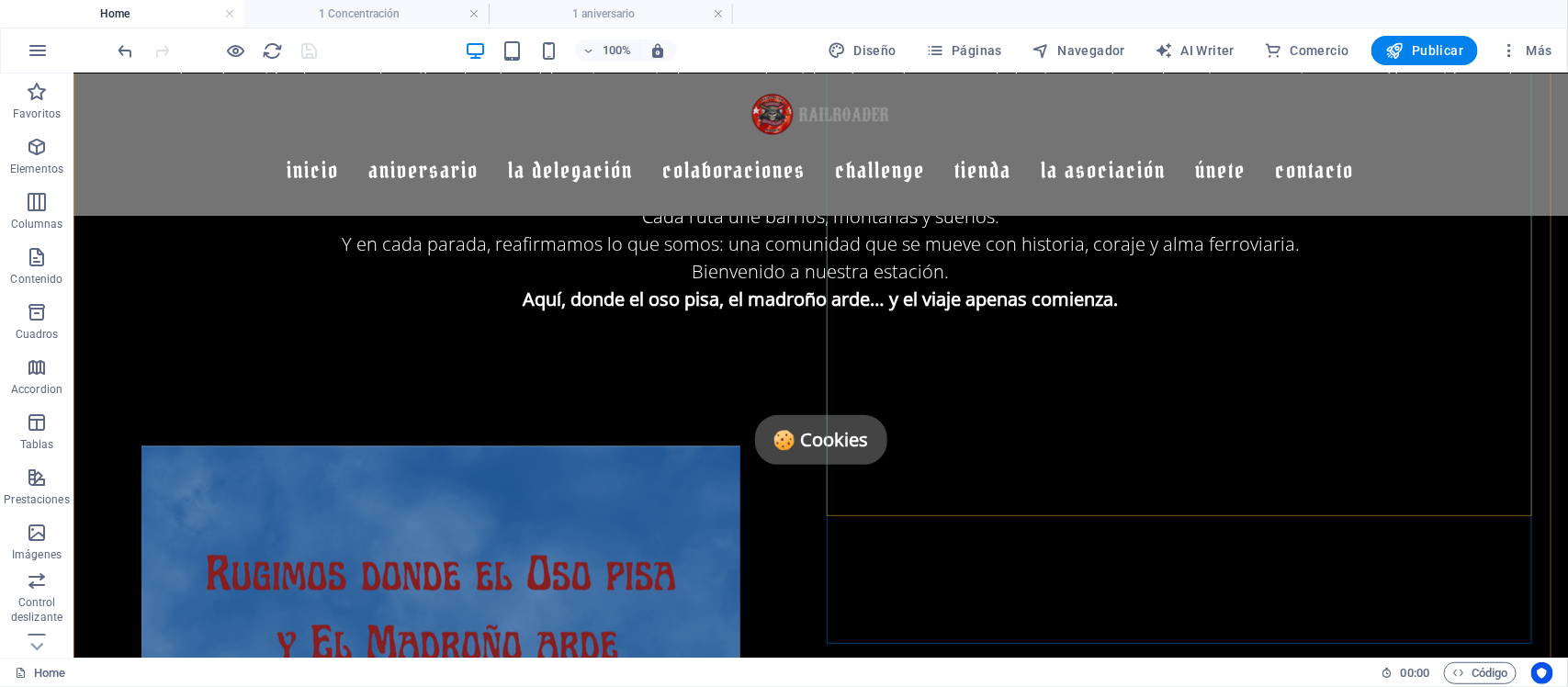 scroll, scrollTop: 1492, scrollLeft: 0, axis: vertical 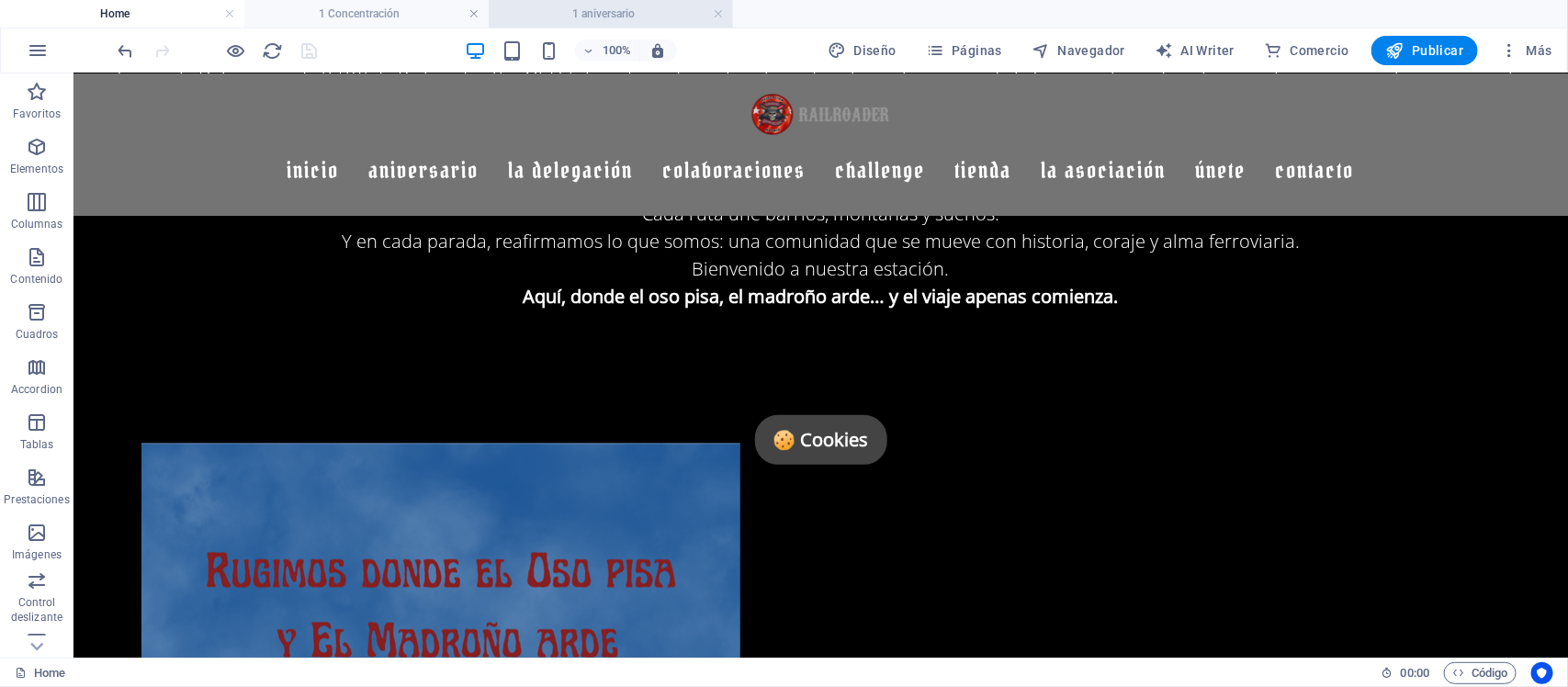 click on "1 aniversario" at bounding box center [611, 14] 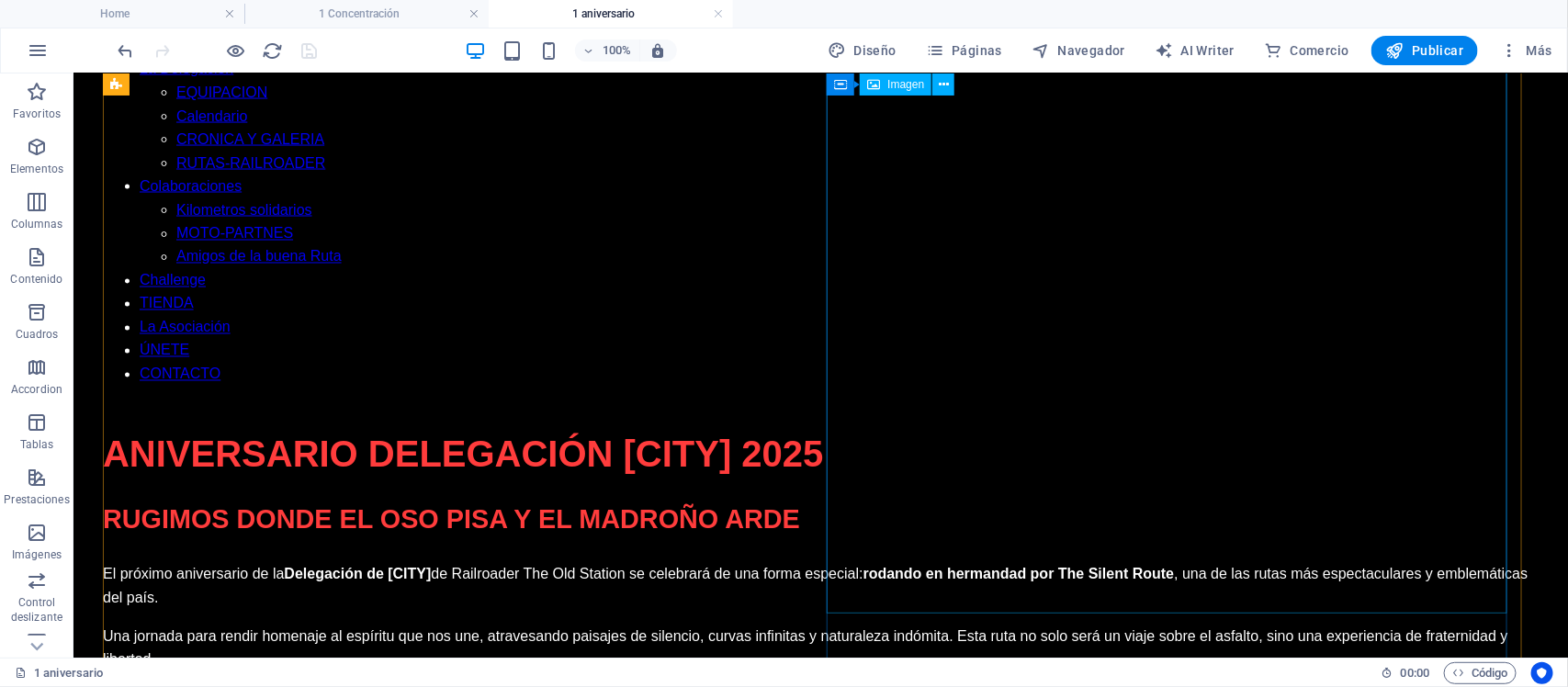 scroll, scrollTop: 1540, scrollLeft: 0, axis: vertical 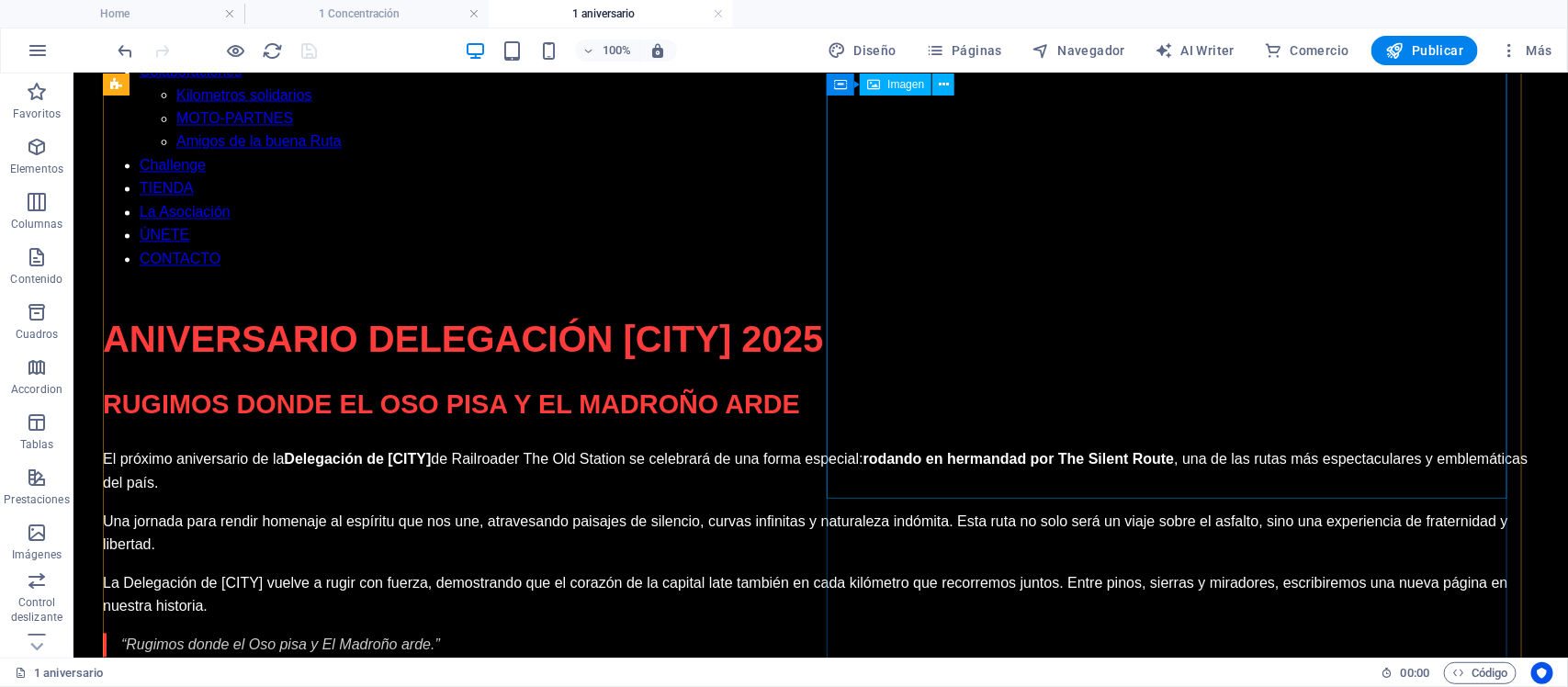 click at bounding box center [819, 1909] 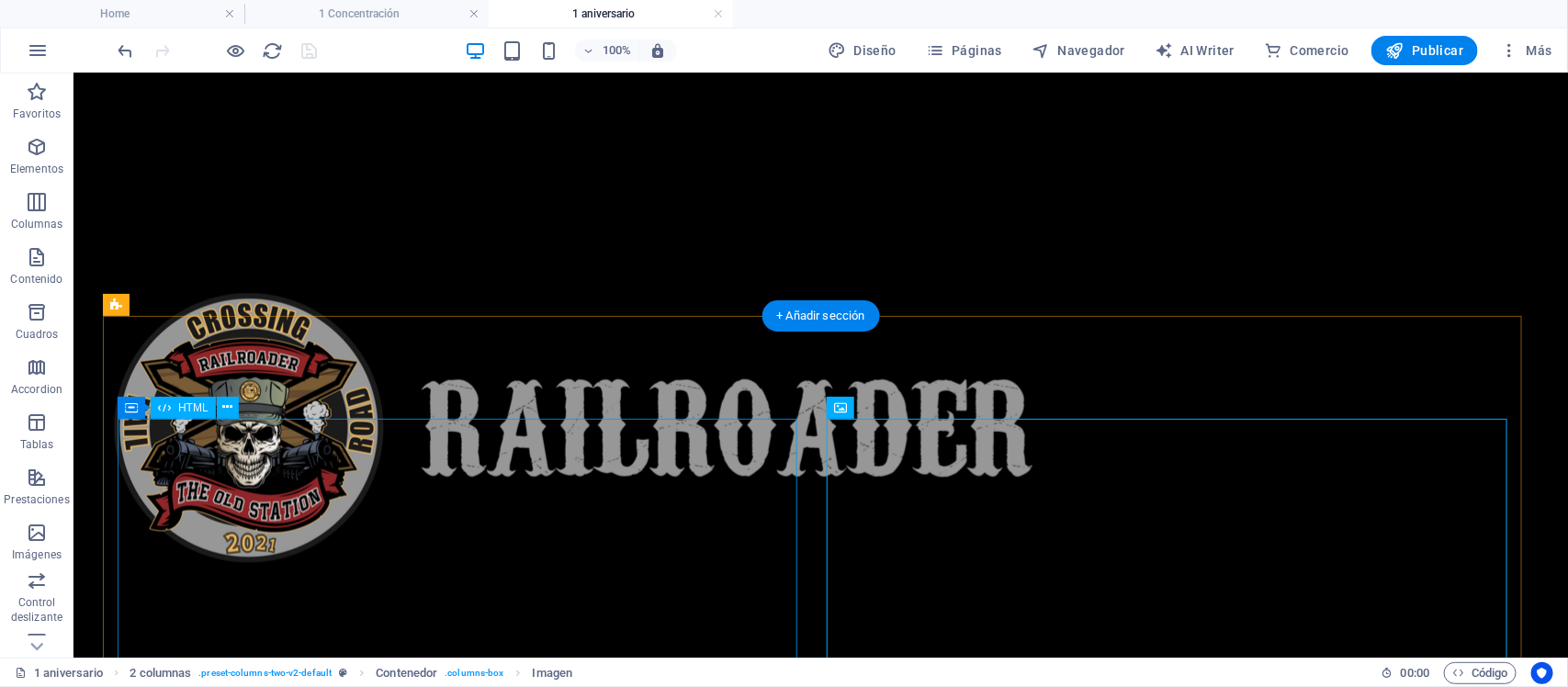 scroll, scrollTop: 622, scrollLeft: 0, axis: vertical 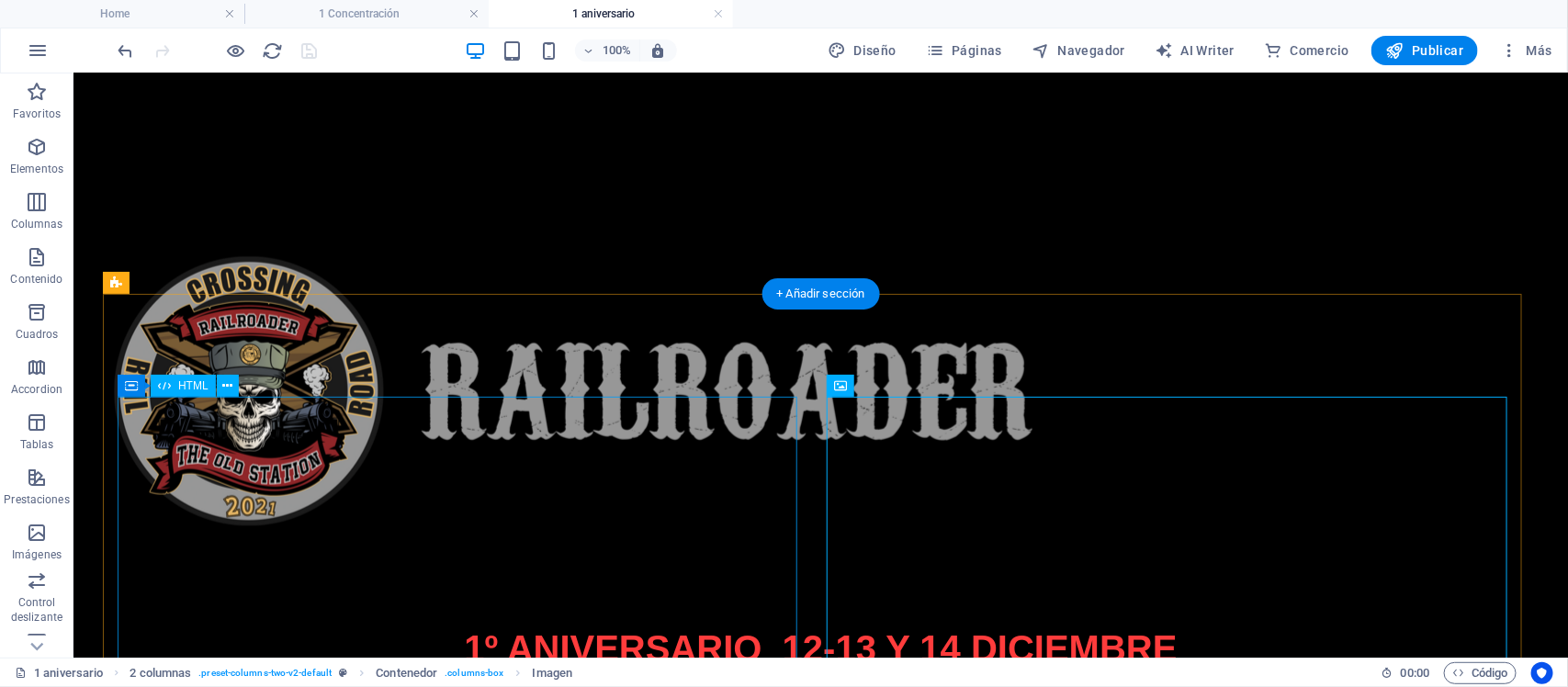 click on "Aniversario Delegación [CITY] - Railroader The Old Station
Aniversario Delegación [CITY] 2025
Rugimos donde el Oso pisa y El Madroño arde
El próximo aniversario de la Delegación de [CITY] de Railroader The Old Station se celebrará de una forma especial: rodando en hermandad por The Silent Route, una de las rutas más espectaculares y emblemáticas del país.
Una jornada para rendir homenaje al espíritu que nos une, atravesando paisajes de silencio, curvas infinitas y naturaleza indómita. Esta ruta no solo será un viaje sobre el asfalto, sino una experiencia de fraternidad y libertad.
La Delegación de [CITY] vuelve a rugir con fuerza, demostrando que el corazón de la capital late también en cada kilómetro que recorremos juntos. Entre pinos, sierras y miradores, escribiremos una nueva página en nuestra historia.
“Rugimos donde el Oso pisa y El Madroño arde.”
El 7 de septiembre de 2025" at bounding box center [819, 1458] 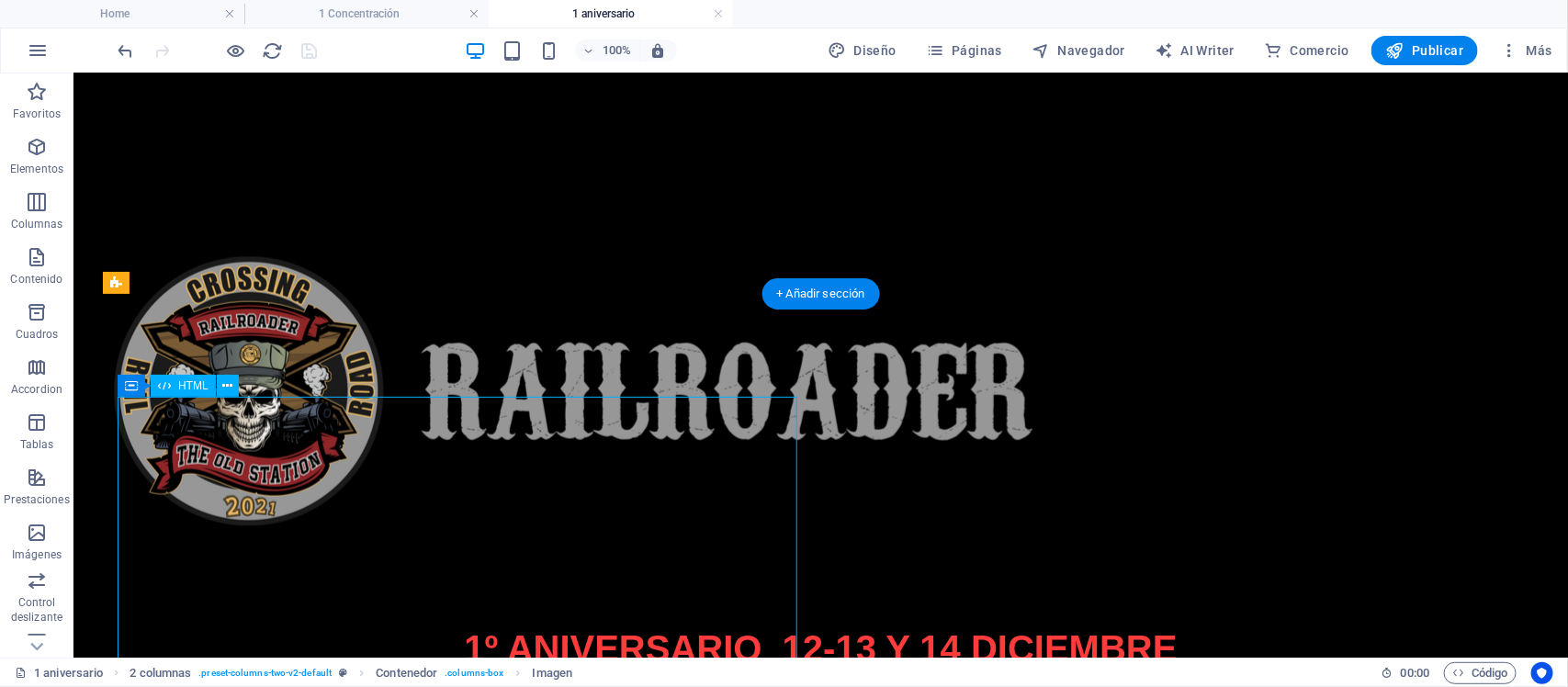 click on "Aniversario Delegación [CITY] - Railroader The Old Station
Aniversario Delegación [CITY] 2025
Rugimos donde el Oso pisa y El Madroño arde
El próximo aniversario de la Delegación de [CITY] de Railroader The Old Station se celebrará de una forma especial: rodando en hermandad por The Silent Route, una de las rutas más espectaculares y emblemáticas del país.
Una jornada para rendir homenaje al espíritu que nos une, atravesando paisajes de silencio, curvas infinitas y naturaleza indómita. Esta ruta no solo será un viaje sobre el asfalto, sino una experiencia de fraternidad y libertad.
La Delegación de [CITY] vuelve a rugir con fuerza, demostrando que el corazón de la capital late también en cada kilómetro que recorremos juntos. Entre pinos, sierras y miradores, escribiremos una nueva página en nuestra historia.
“Rugimos donde el Oso pisa y El Madroño arde.”
El 7 de septiembre de 2025" at bounding box center [819, 1458] 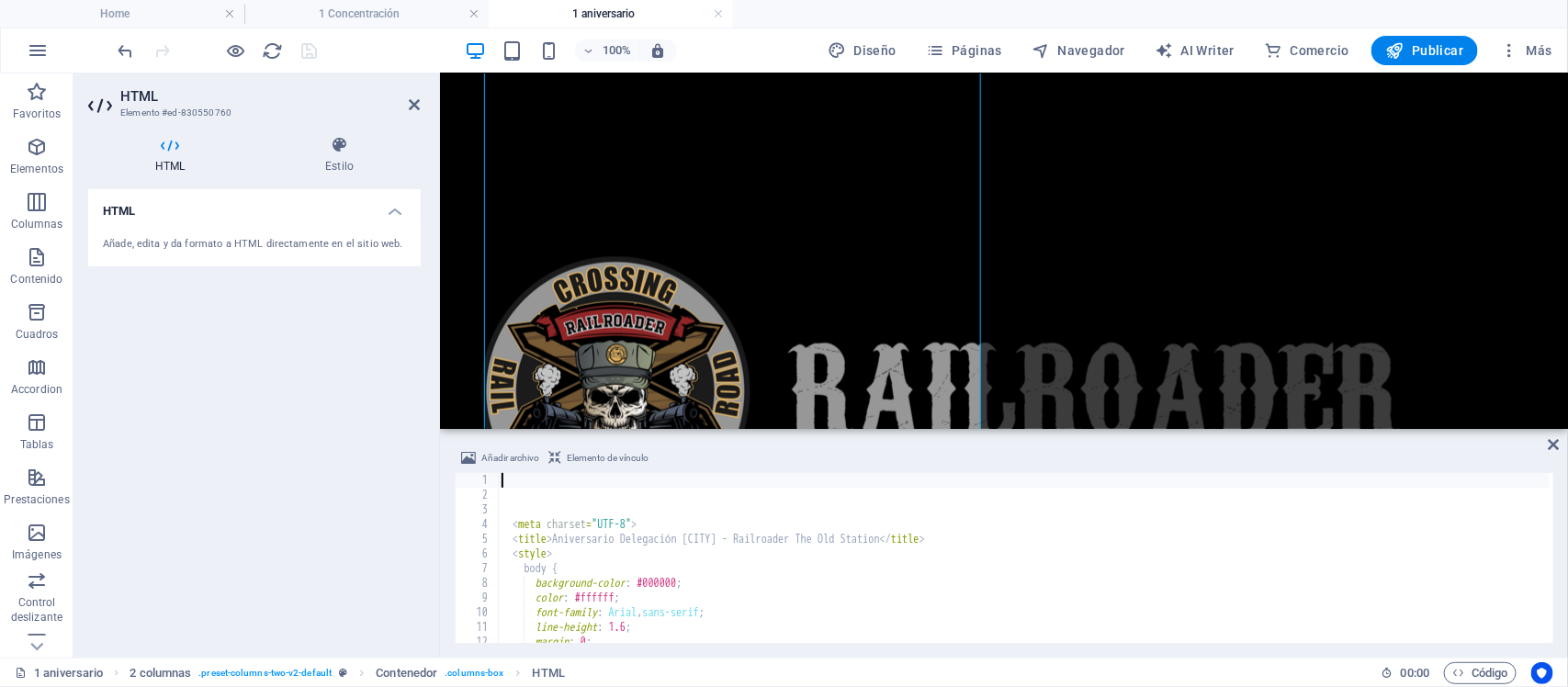 scroll, scrollTop: 1314, scrollLeft: 0, axis: vertical 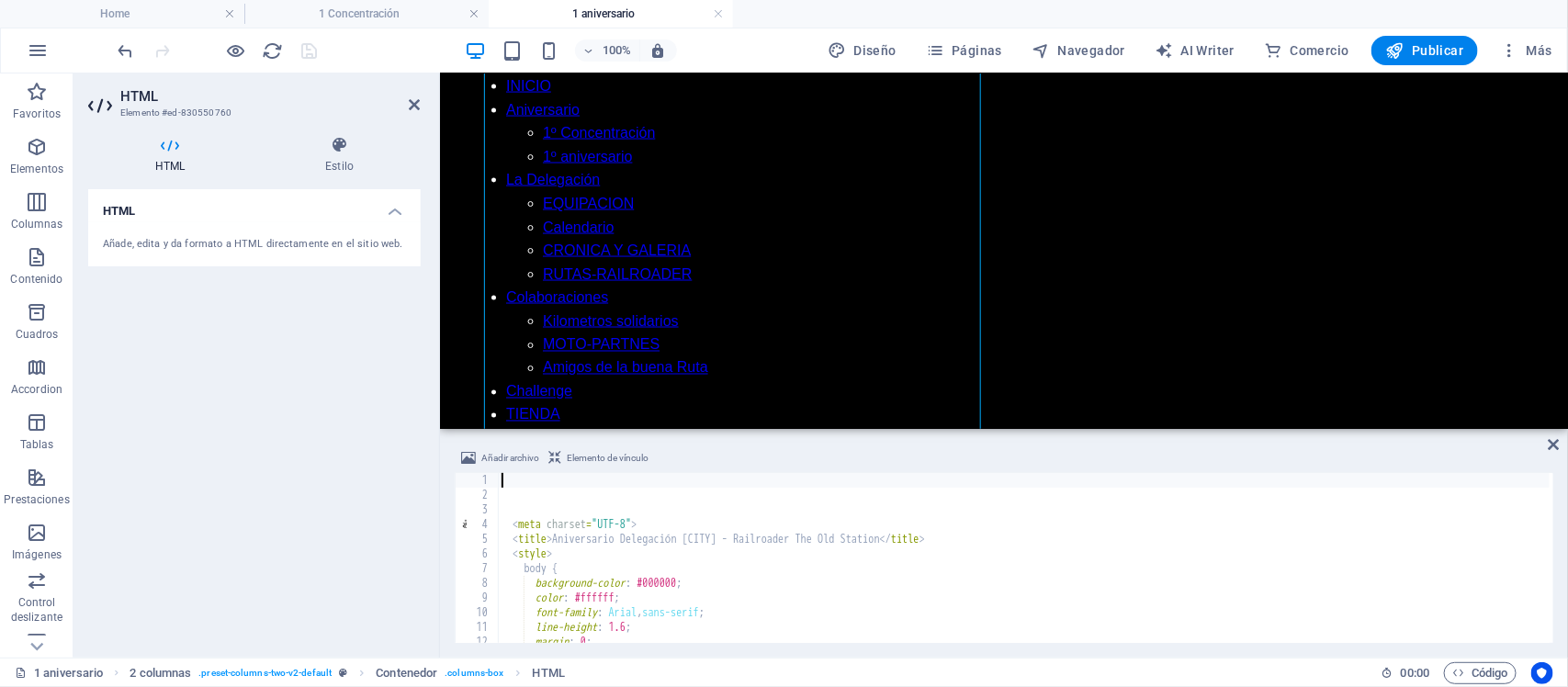 click on "< meta   charset = "UTF-8" >    < title > Aniversario Delegación [CITY] - Railroader The Old Station </ title >    < style >      body   {         background-color :   #000000 ;         color :   #ffffff ;         font-family :   Arial ,  sans-serif ;         line-height :   1.6 ;         margin :   0 ;         padding :   2 rem ;" at bounding box center [1384, 570] 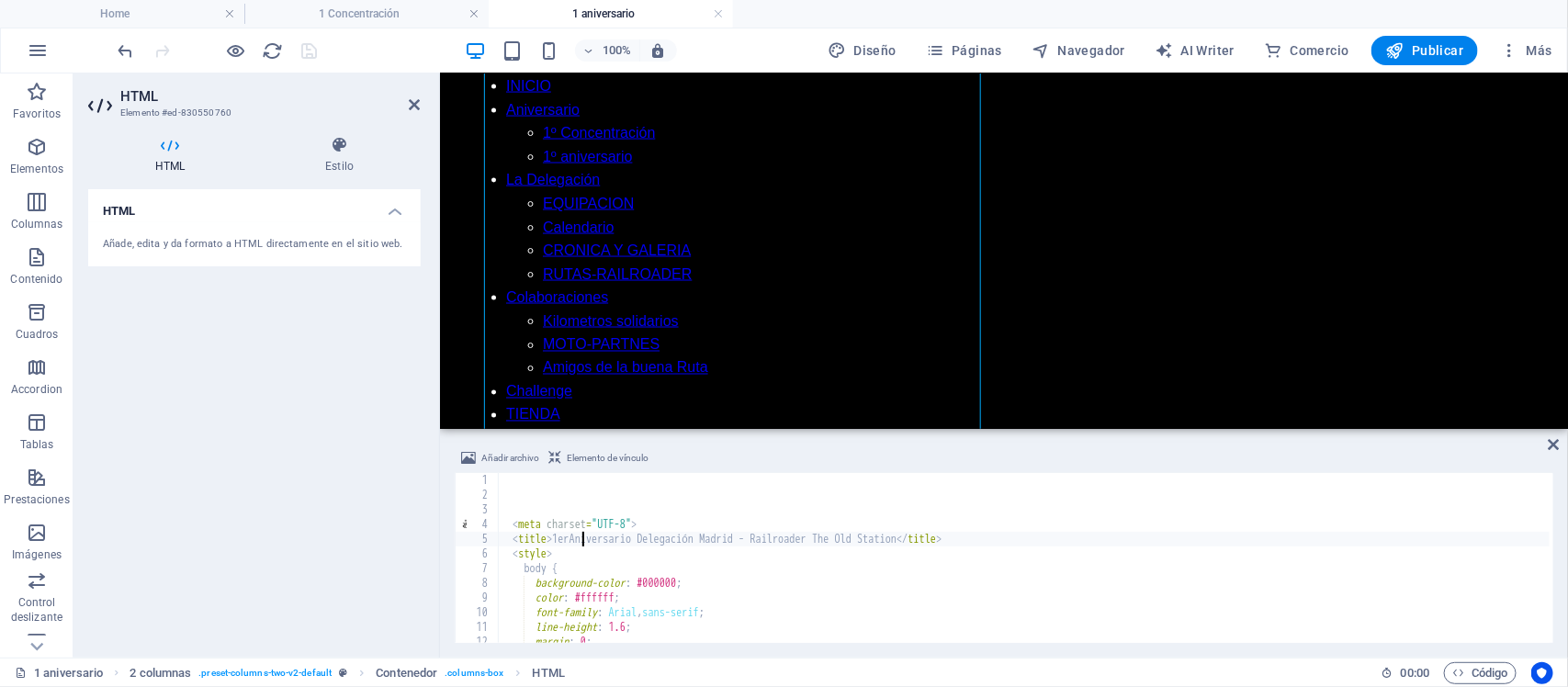 scroll, scrollTop: 0, scrollLeft: 6, axis: horizontal 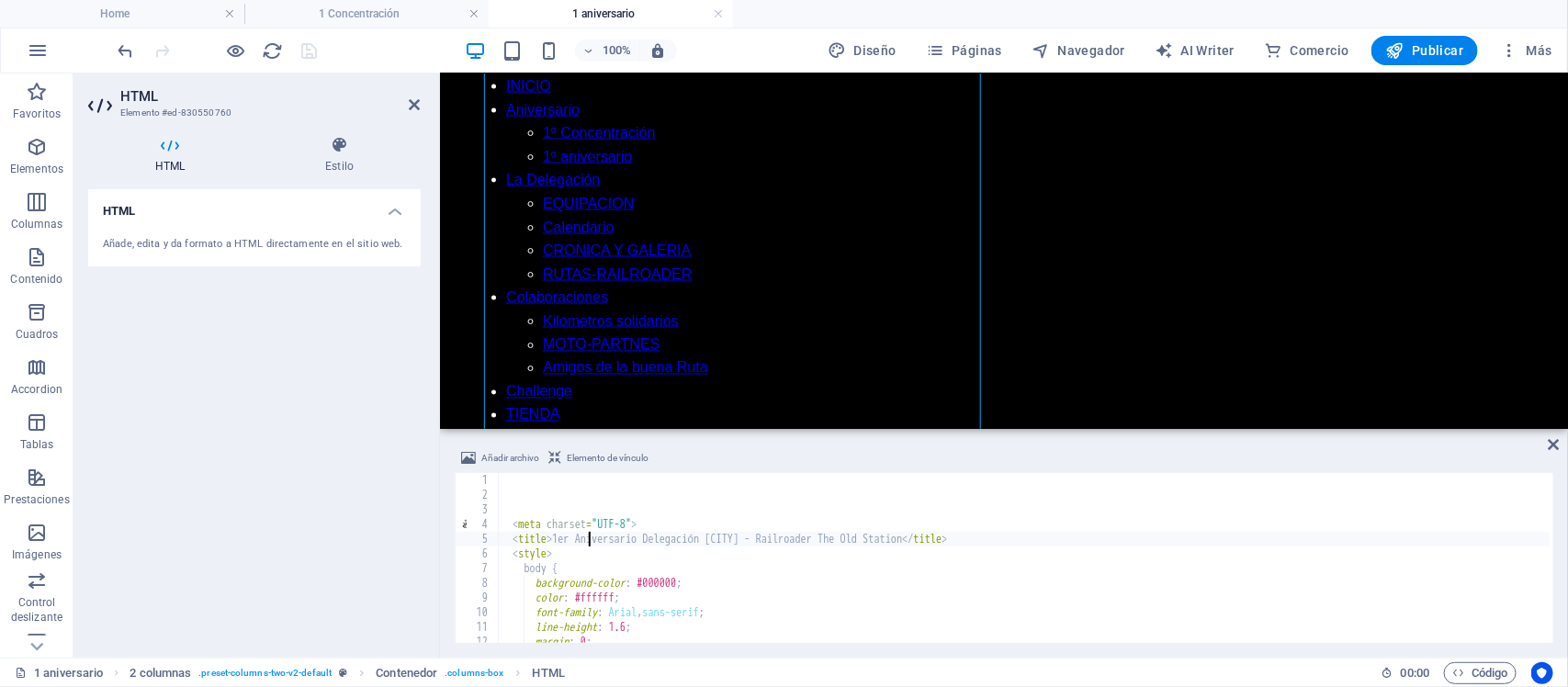 type 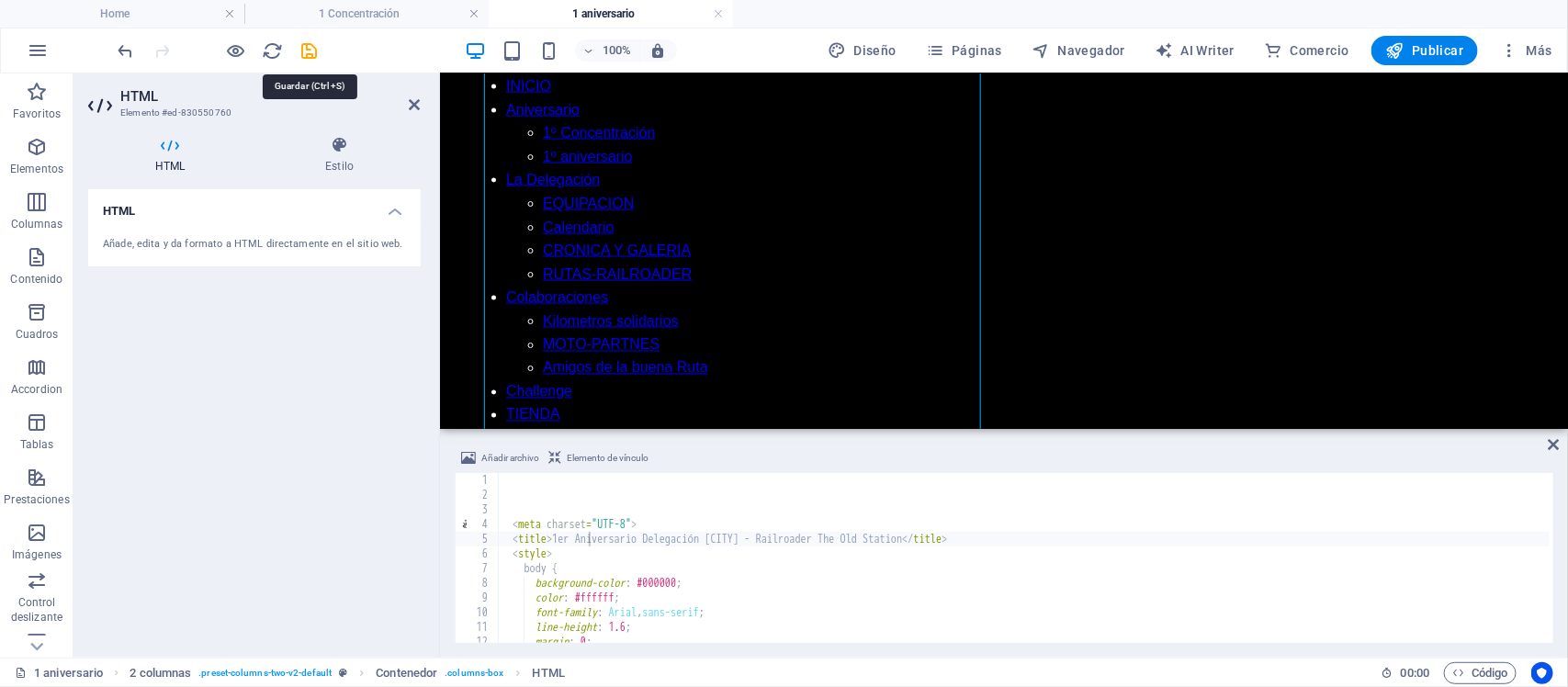 click at bounding box center [310, 51] 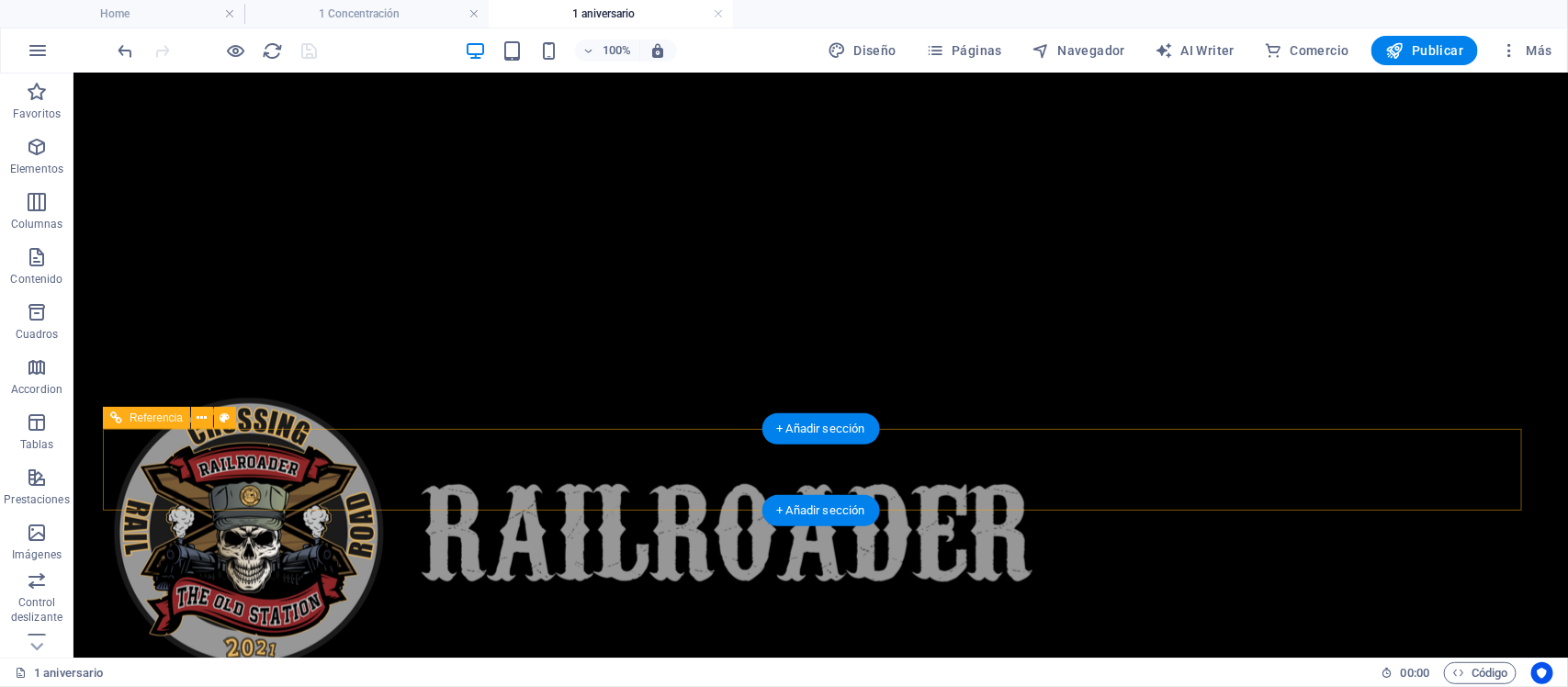 scroll, scrollTop: 625, scrollLeft: 0, axis: vertical 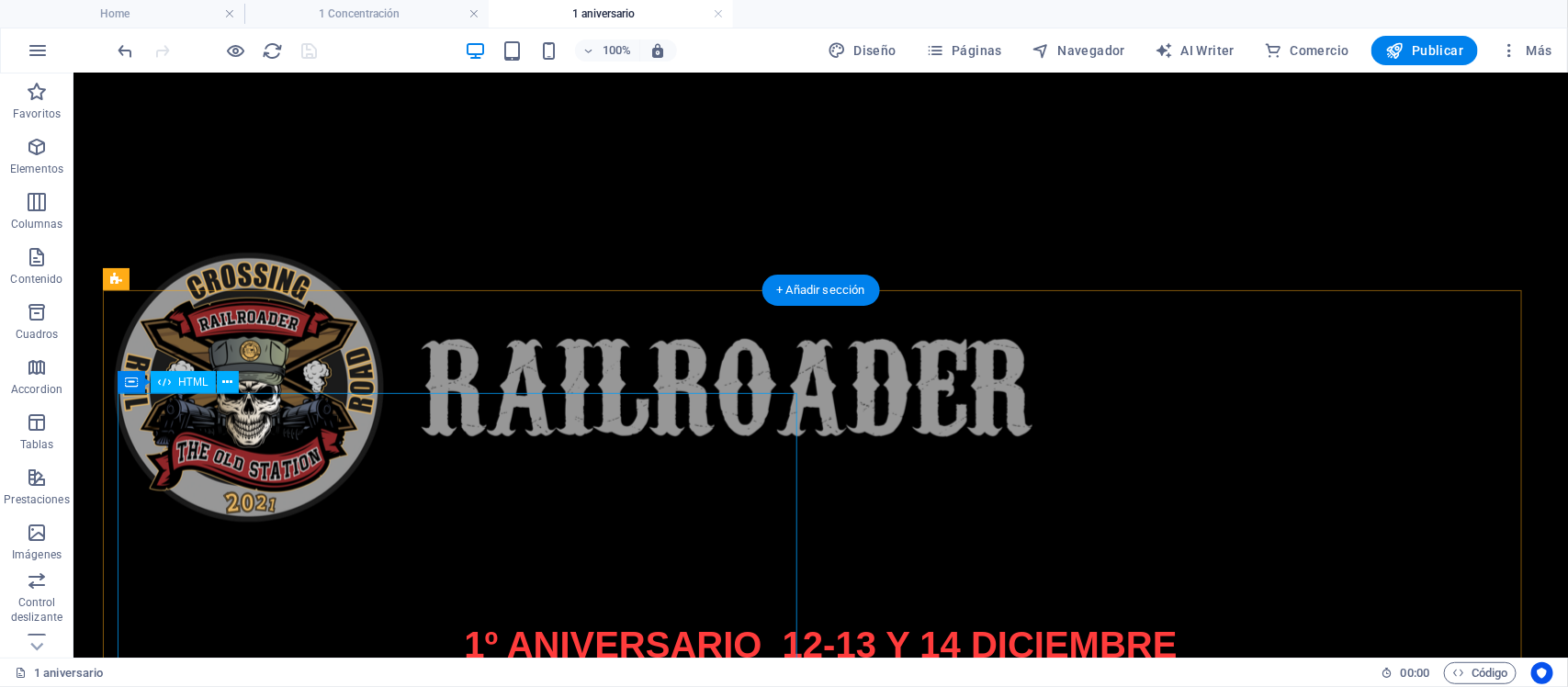 click on "1er Aniversario Delegación [CITY] - Railroader The Old Station
Aniversario Delegación [CITY] 2025
Rugimos donde el Oso pisa y El Madroño arde
El próximo aniversario de la  Delegación de [CITY]  de Railroader The Old Station se celebrará de una forma especial:  rodando en hermandad por The Silent Route , una de las rutas más espectaculares y emblemáticas del país.
Una jornada para rendir homenaje al espíritu que nos une, atravesando paisajes de silencio, curvas infinitas y naturaleza indómita. Esta ruta no solo será un viaje sobre el asfalto, sino una experiencia de fraternidad y libertad.
La Delegación de [CITY] vuelve a rugir con fuerza, demostrando que el corazón de la capital late también en cada kilómetro que recorremos juntos. Entre pinos, sierras y miradores, escribiremos una nueva página en nuestra historia.
“Rugimos donde el Oso pisa y El Madroño arde.”
El  7 de septiembre de 2025" at bounding box center (819, 1455) 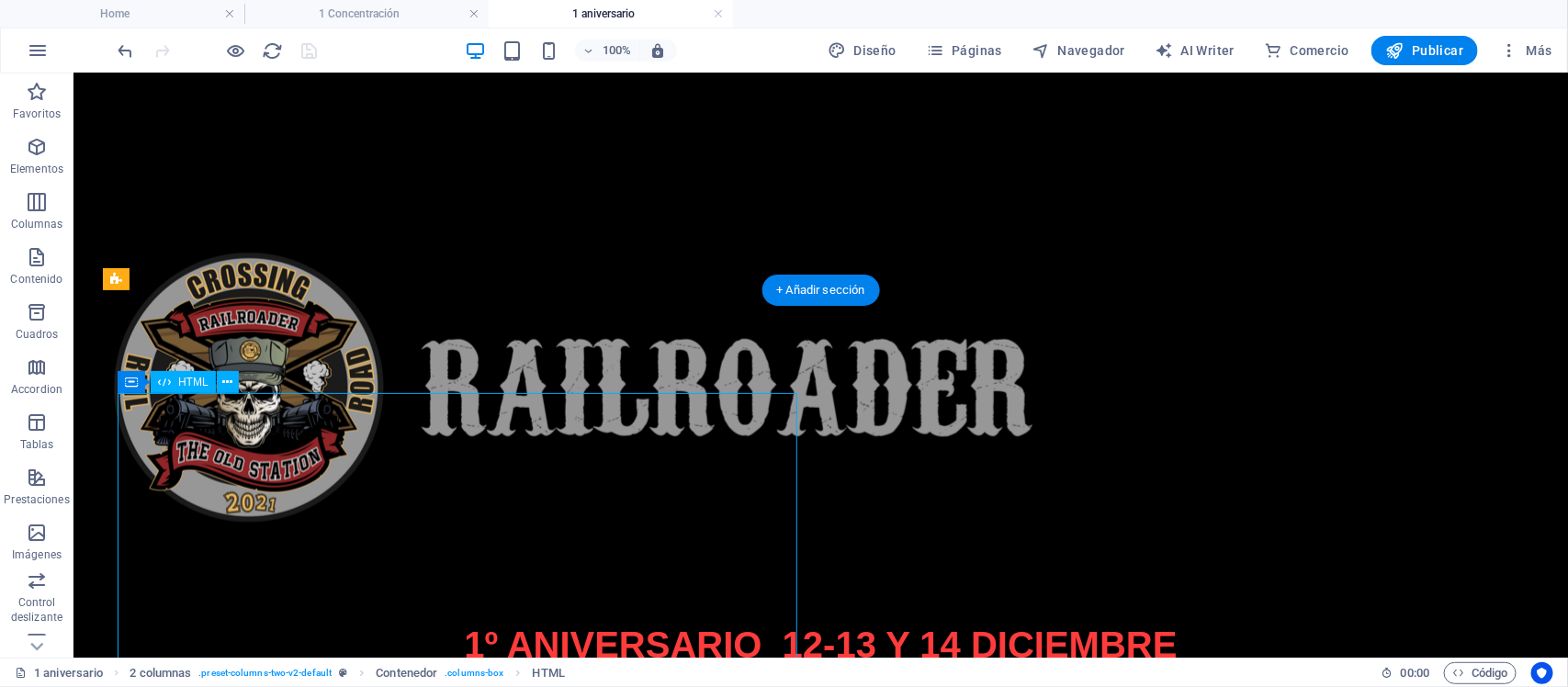 click on "1er Aniversario Delegación [CITY] - Railroader The Old Station
Aniversario Delegación [CITY] 2025
Rugimos donde el Oso pisa y El Madroño arde
El próximo aniversario de la  Delegación de [CITY]  de Railroader The Old Station se celebrará de una forma especial:  rodando en hermandad por The Silent Route , una de las rutas más espectaculares y emblemáticas del país.
Una jornada para rendir homenaje al espíritu que nos une, atravesando paisajes de silencio, curvas infinitas y naturaleza indómita. Esta ruta no solo será un viaje sobre el asfalto, sino una experiencia de fraternidad y libertad.
La Delegación de [CITY] vuelve a rugir con fuerza, demostrando que el corazón de la capital late también en cada kilómetro que recorremos juntos. Entre pinos, sierras y miradores, escribiremos una nueva página en nuestra historia.
“Rugimos donde el Oso pisa y El Madroño arde.”
El  7 de septiembre de 2025" at bounding box center (819, 1455) 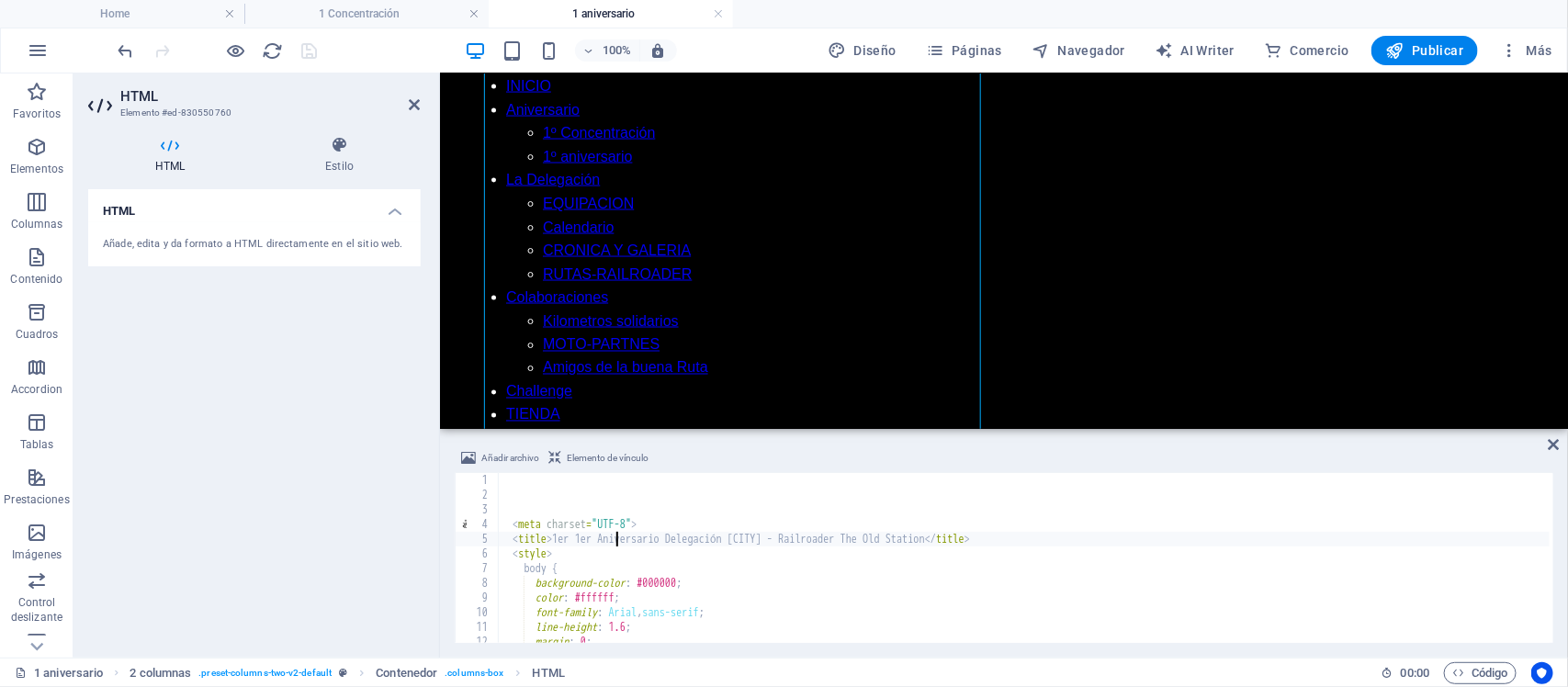 scroll, scrollTop: 0, scrollLeft: 9, axis: horizontal 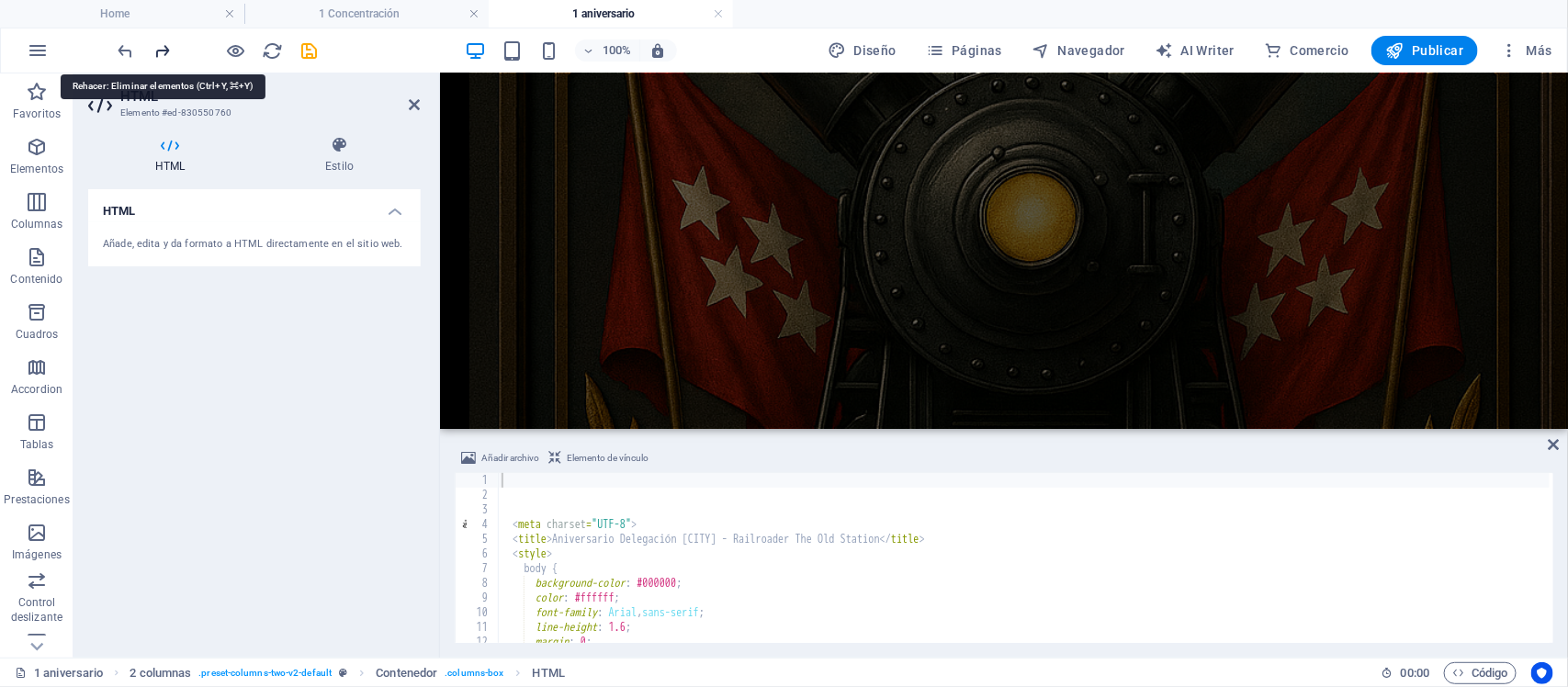 click at bounding box center (163, 51) 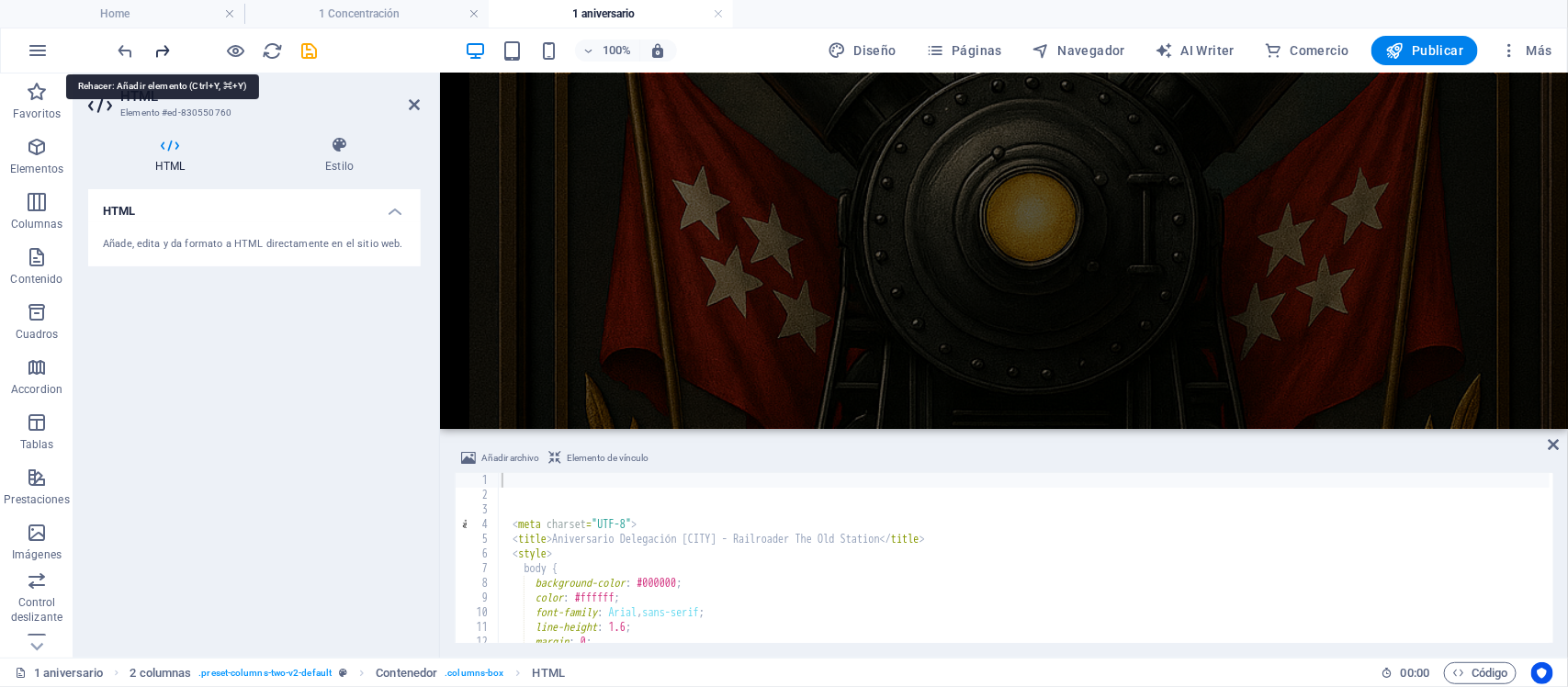 click at bounding box center (163, 51) 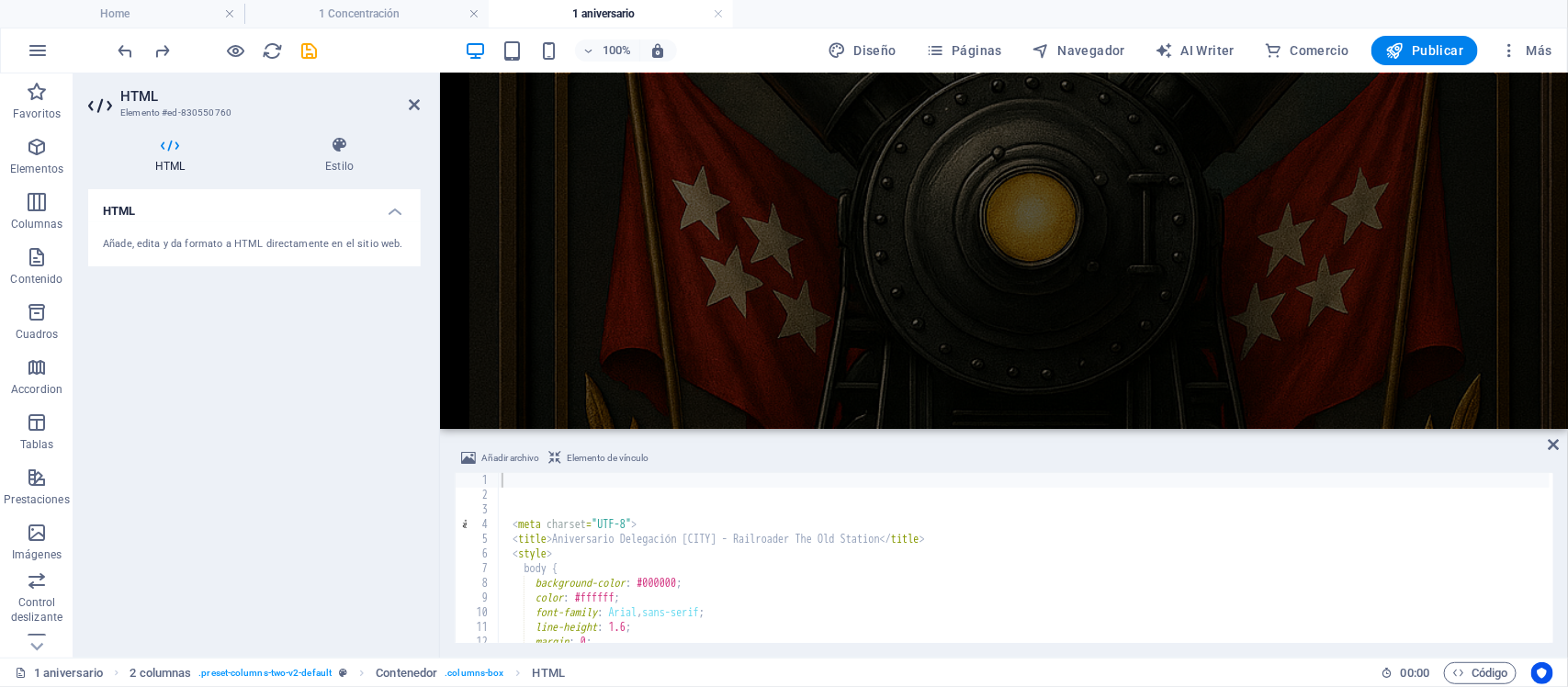 click on "< meta   charset = "UTF-8" >    < title > Aniversario Delegación [CITY] - Railroader The Old Station </ title >    < style >      body   {         background-color :   #000000 ;         color :   #ffffff ;         font-family :   Arial ,  sans-serif ;         line-height :   1.6 ;         margin :   0 ;         padding :   2 rem ;" at bounding box center [1384, 570] 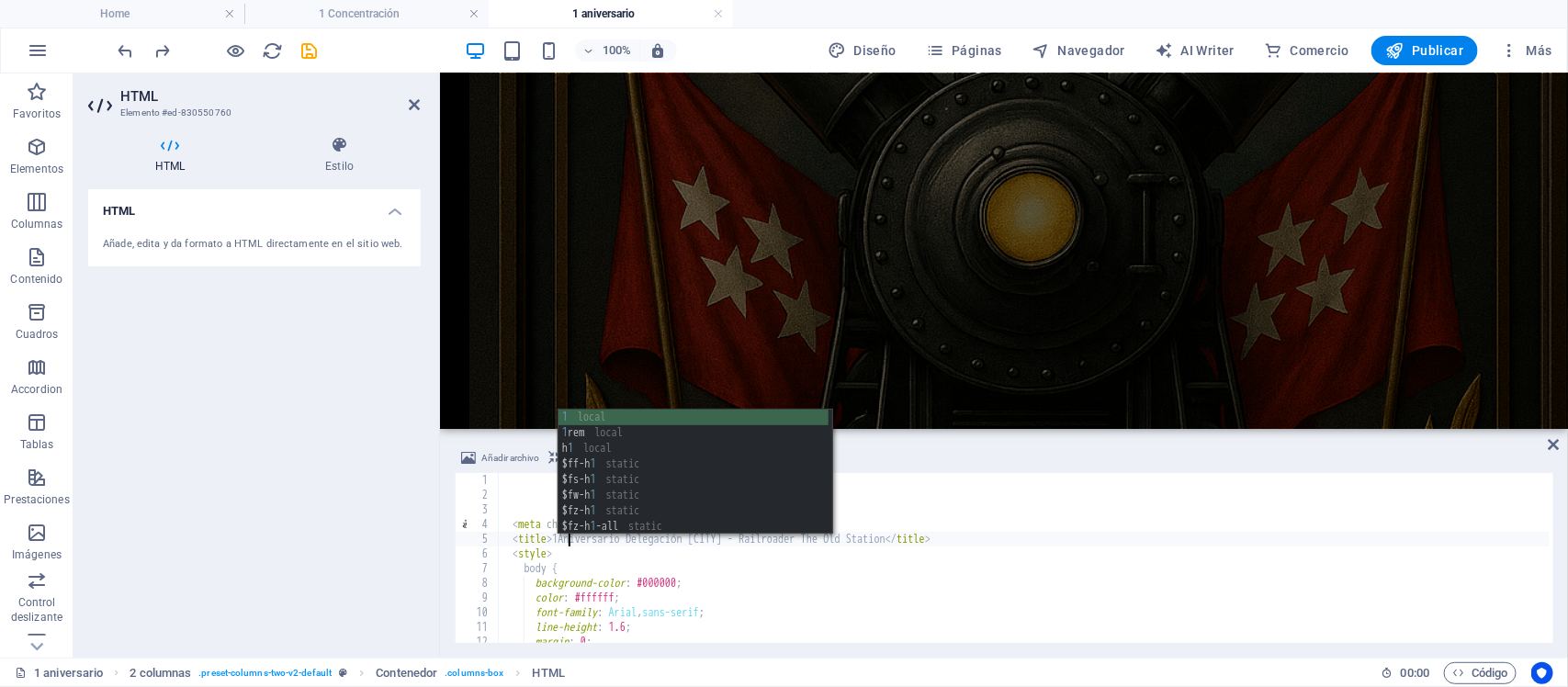 scroll, scrollTop: 0, scrollLeft: 6, axis: horizontal 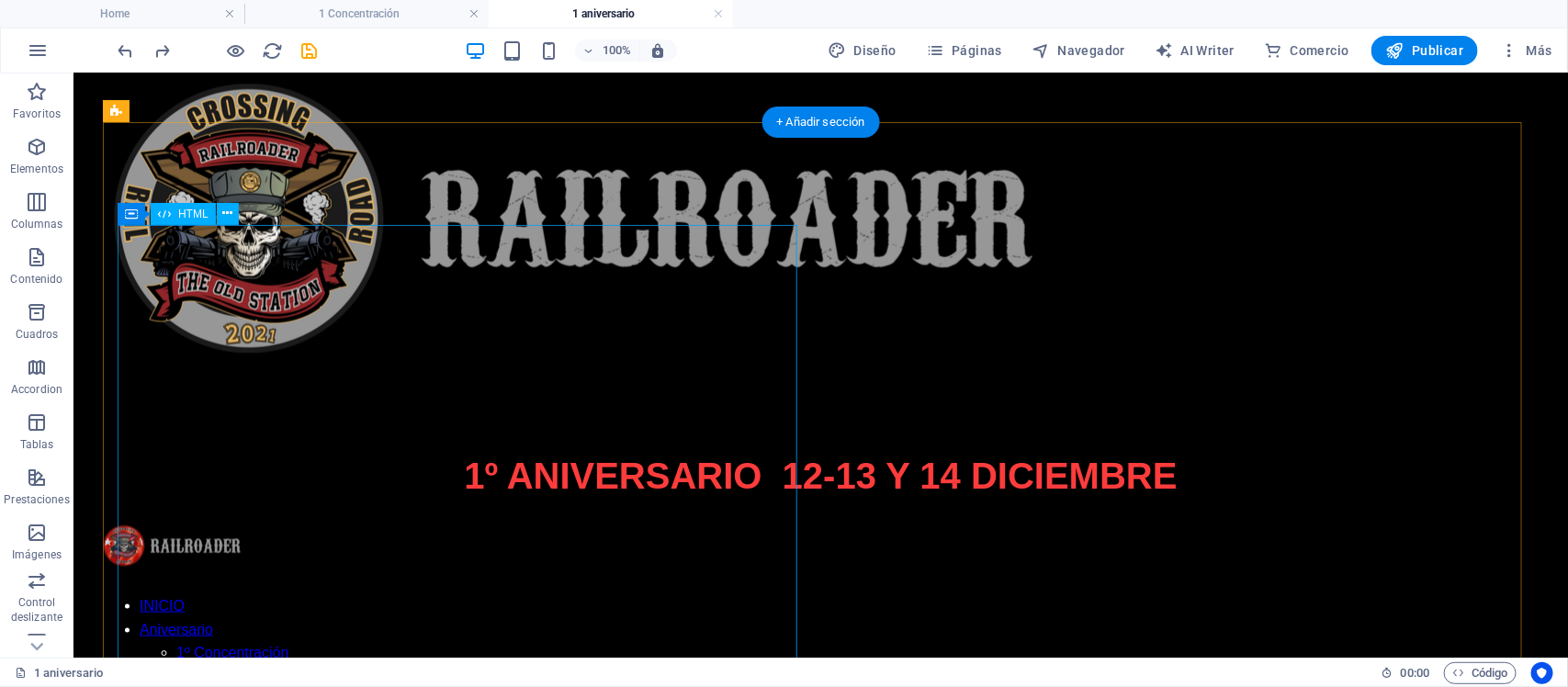 click on "1º Aniversario Delegación [CITY] - Railroader The Old Station
Aniversario Delegación [CITY] 2025
Rugimos donde el Oso pisa y El Madroño arde
El próximo aniversario de la  Delegación de [CITY]  de Railroader The Old Station se celebrará de una forma especial:  rodando en hermandad por The Silent Route , una de las rutas más espectaculares y emblemáticas del país.
Una jornada para rendir homenaje al espíritu que nos une, atravesando paisajes de silencio, curvas infinitas y naturaleza indómita. Esta ruta no solo será un viaje sobre el asfalto, sino una experiencia de fraternidad y libertad.
La Delegación de [CITY] vuelve a rugir con fuerza, demostrando que el corazón de la capital late también en cada kilómetro que recorremos juntos. Entre pinos, sierras y miradores, escribiremos una nueva página en nuestra historia.
“Rugimos donde el Oso pisa y El Madroño arde.”
El  7 de septiembre de 2025" at bounding box center [819, 1286] 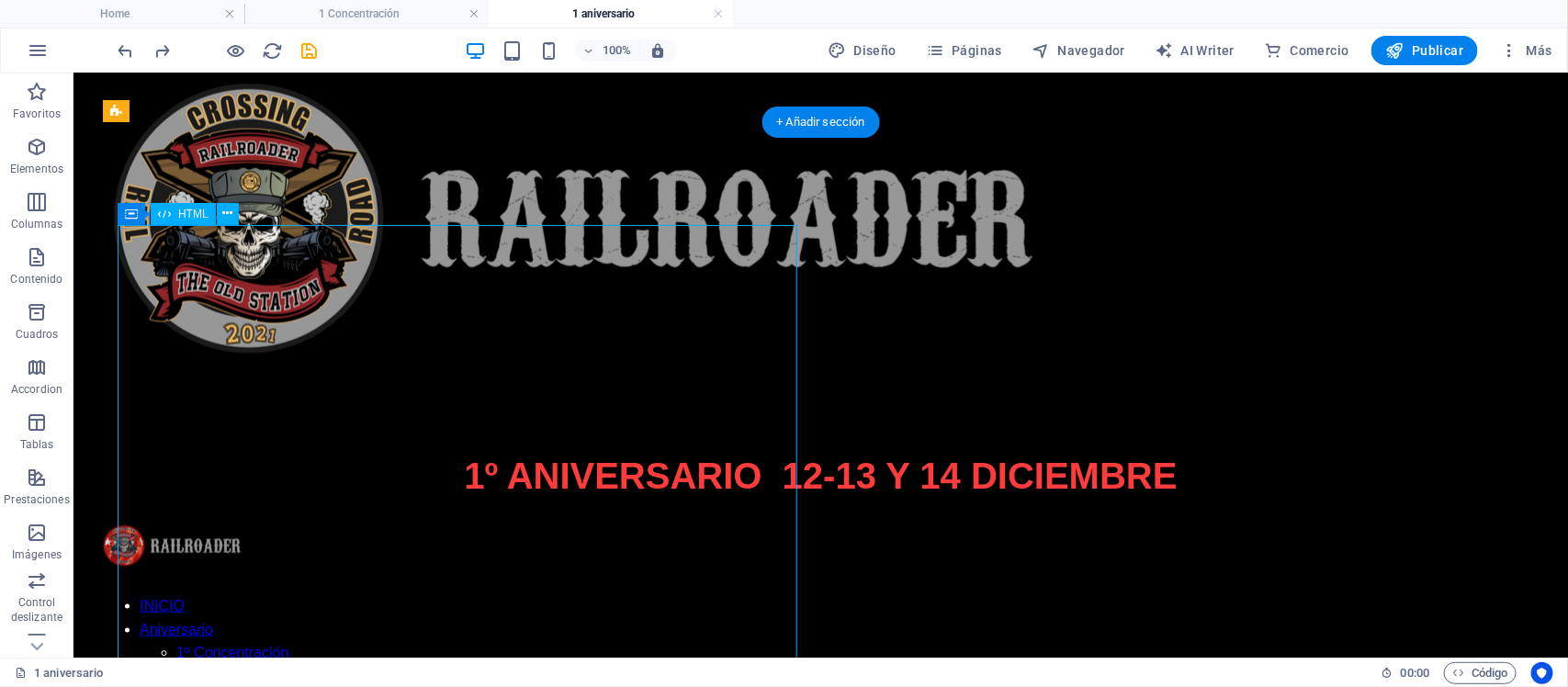 click on "1º Aniversario Delegación [CITY] - Railroader The Old Station
Aniversario Delegación [CITY] 2025
Rugimos donde el Oso pisa y El Madroño arde
El próximo aniversario de la  Delegación de [CITY]  de Railroader The Old Station se celebrará de una forma especial:  rodando en hermandad por The Silent Route , una de las rutas más espectaculares y emblemáticas del país.
Una jornada para rendir homenaje al espíritu que nos une, atravesando paisajes de silencio, curvas infinitas y naturaleza indómita. Esta ruta no solo será un viaje sobre el asfalto, sino una experiencia de fraternidad y libertad.
La Delegación de [CITY] vuelve a rugir con fuerza, demostrando que el corazón de la capital late también en cada kilómetro que recorremos juntos. Entre pinos, sierras y miradores, escribiremos una nueva página en nuestra historia.
“Rugimos donde el Oso pisa y El Madroño arde.”
El  7 de septiembre de 2025" at bounding box center (819, 1286) 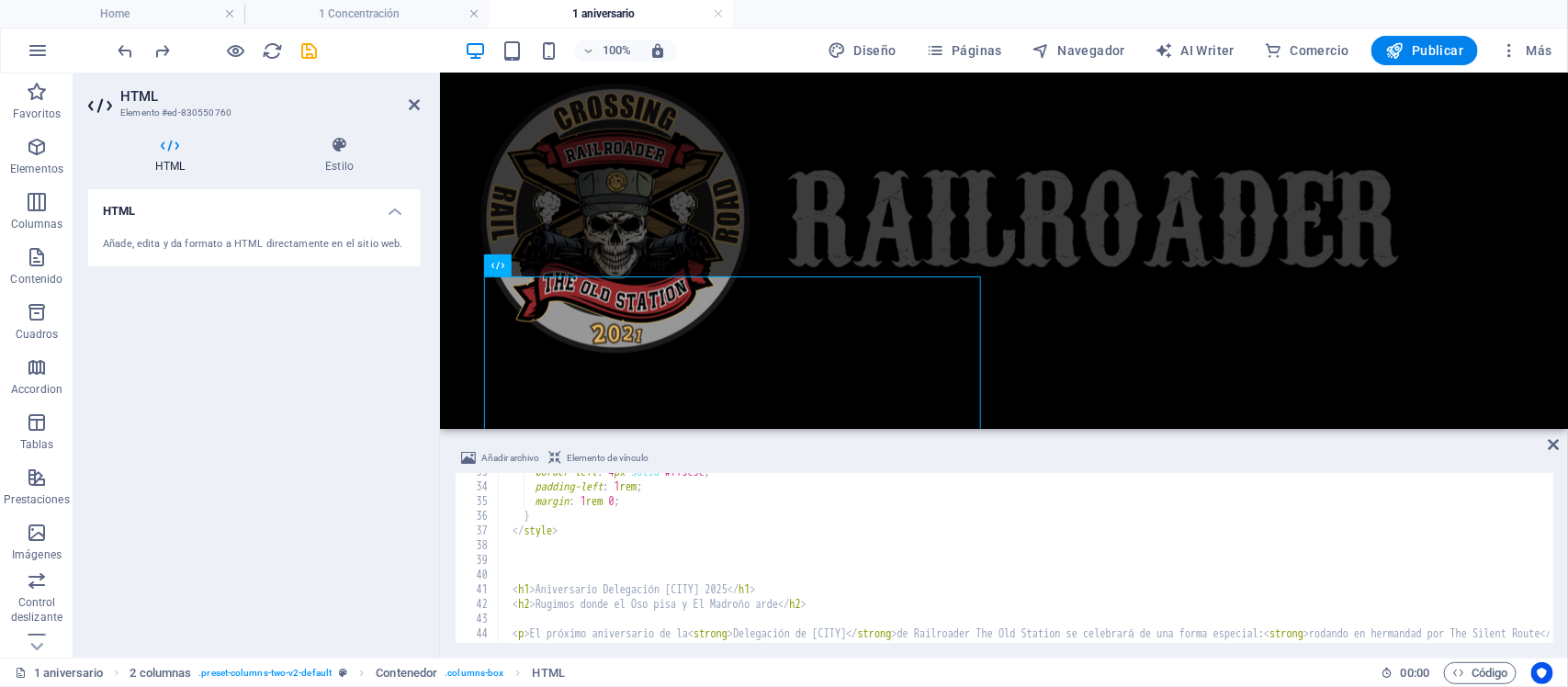 scroll, scrollTop: 479, scrollLeft: 0, axis: vertical 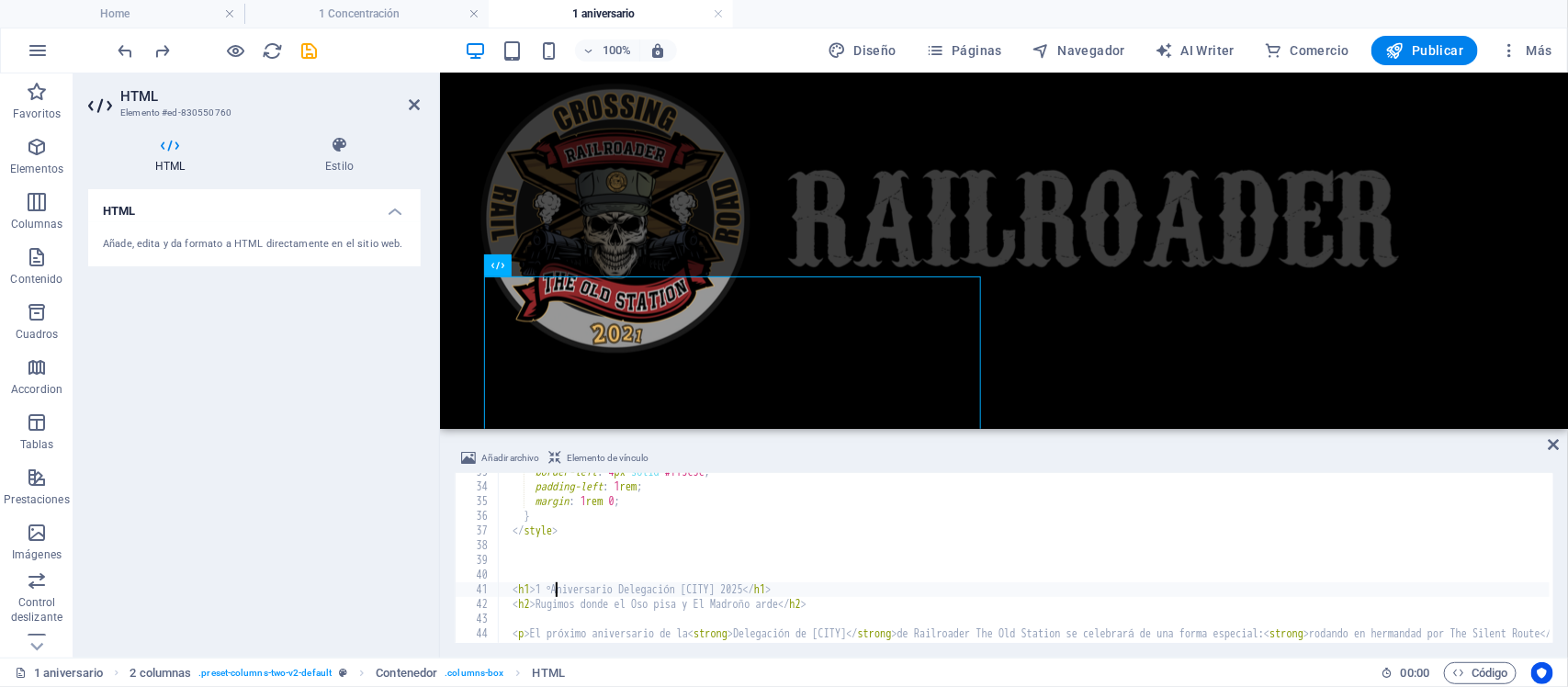 click on "border-left :   4 px   solid   #ff3c3c ;         padding-left :   1 rem ;         margin :   1 rem   0 ;      }    </ style >    < h1 > 1 ºAniversario Delegación [CITY] 2025 </ h1 >    < h2 > Rugimos donde el Oso pisa y El Madroño arde </ h2 >    < p > El próximo aniversario de la  < strong > Delegación de [CITY] </ strong >  de Railroader The Old Station se celebrará de una forma especial:  < strong > rodando en hermandad por The Silent Route </ strong > , una de las rutas más espectaculares y emblemáticas del país. </ p >" at bounding box center (1384, 562) 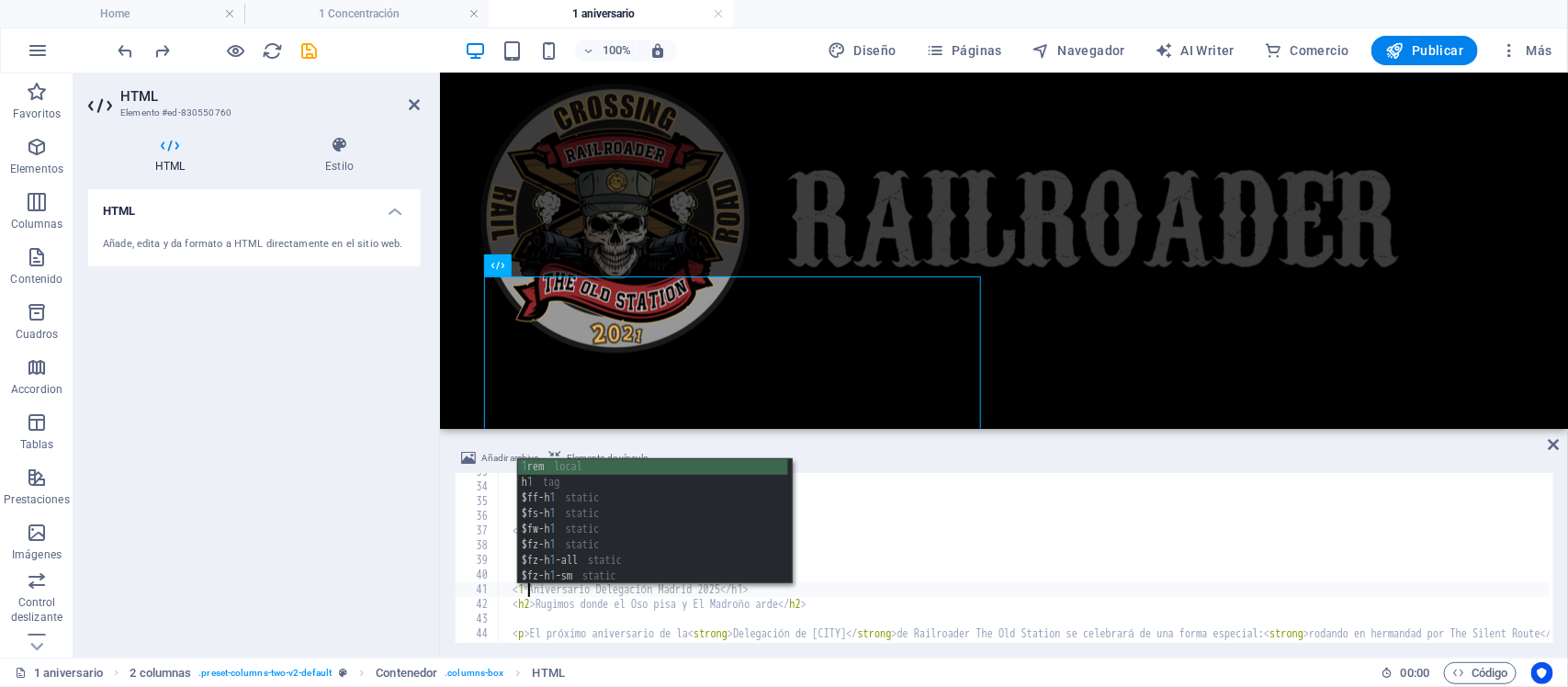 scroll, scrollTop: 0, scrollLeft: 1, axis: horizontal 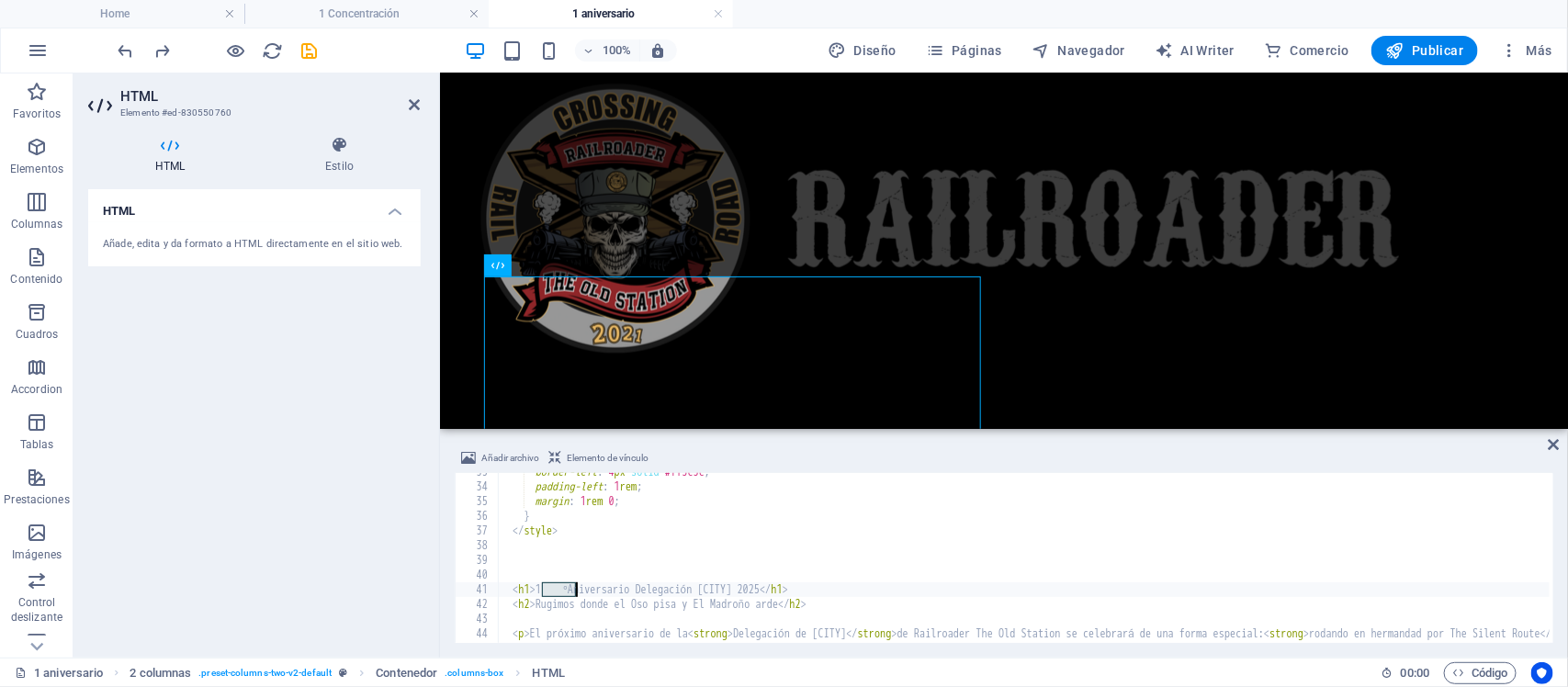 click on "border-left :   4 px   solid   #ff3c3c ;         padding-left :   1 rem ;         margin :   1 rem   0 ;      }    </img>    <h1>1    ºAniversario Delegación [CITY] 2025 </h1>    <h2>Rugimos donde el Oso pisa y El Madroño arde </h2>    <p>El próximo aniversario de la  <strong>Delegación de [CITY] </strong>  de Railroader The Old Station se celebrará de una forma especial:  <strong>rodando en hermandad por The Silent Route </strong> , una de las rutas más espectaculares y emblemáticas del país. </p>" at bounding box center [1384, 562] 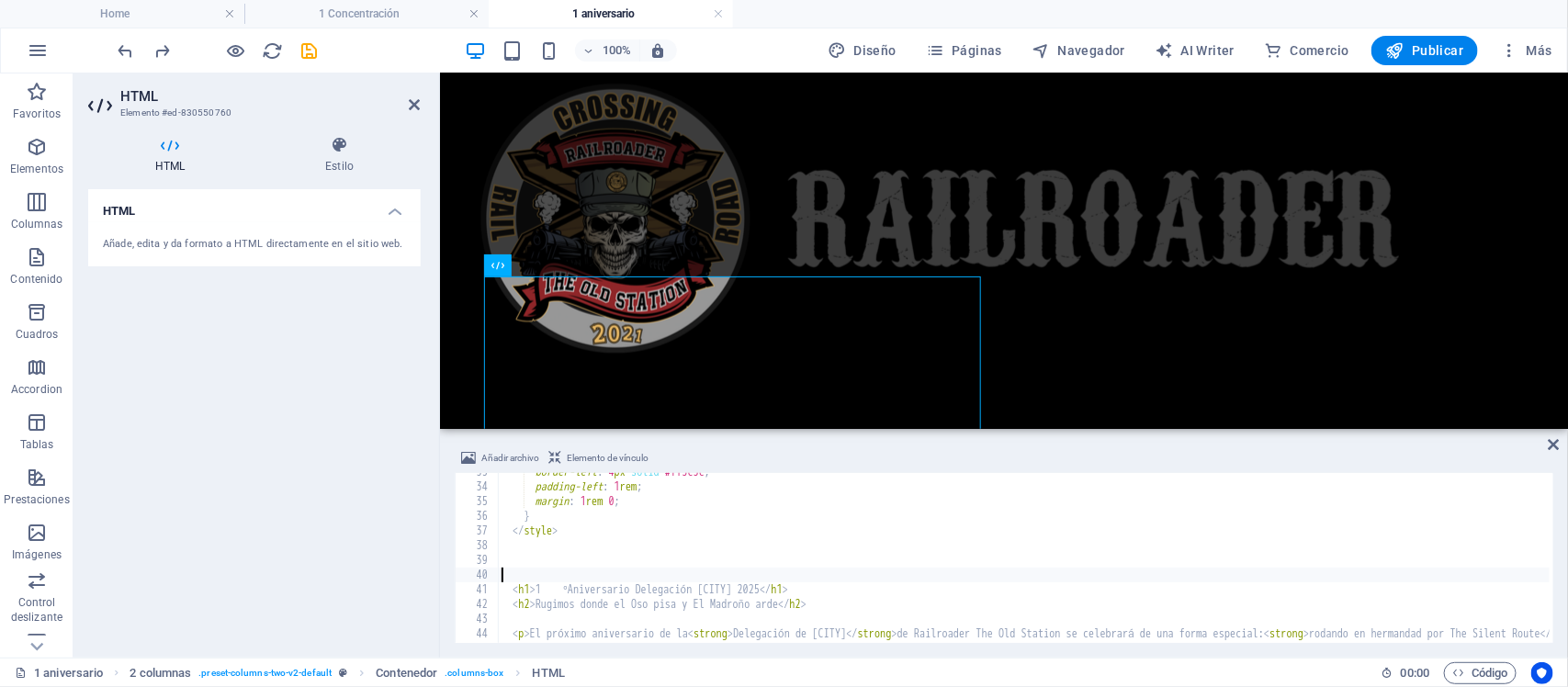 click on "border-left :   4 px   solid   #ff3c3c ;         padding-left :   1 rem ;         margin :   1 rem   0 ;      }    </img>    <h1>1    ºAniversario Delegación [CITY] 2025 </h1>    <h2>Rugimos donde el Oso pisa y El Madroño arde </h2>    <p>El próximo aniversario de la  <strong>Delegación de [CITY] </strong>  de Railroader The Old Station se celebrará de una forma especial:  <strong>rodando en hermandad por The Silent Route </strong> , una de las rutas más espectaculares y emblemáticas del país. </p>" at bounding box center (1384, 562) 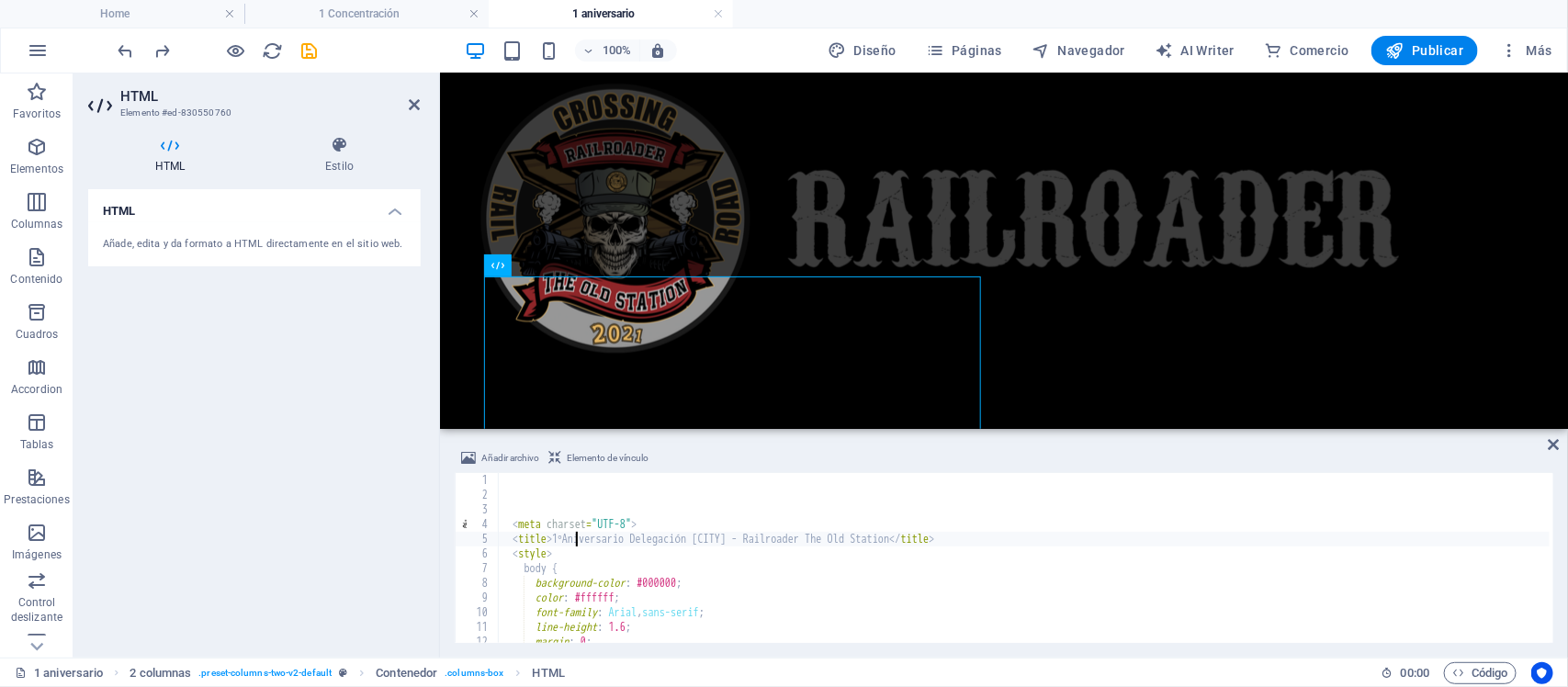 scroll, scrollTop: 0, scrollLeft: 0, axis: both 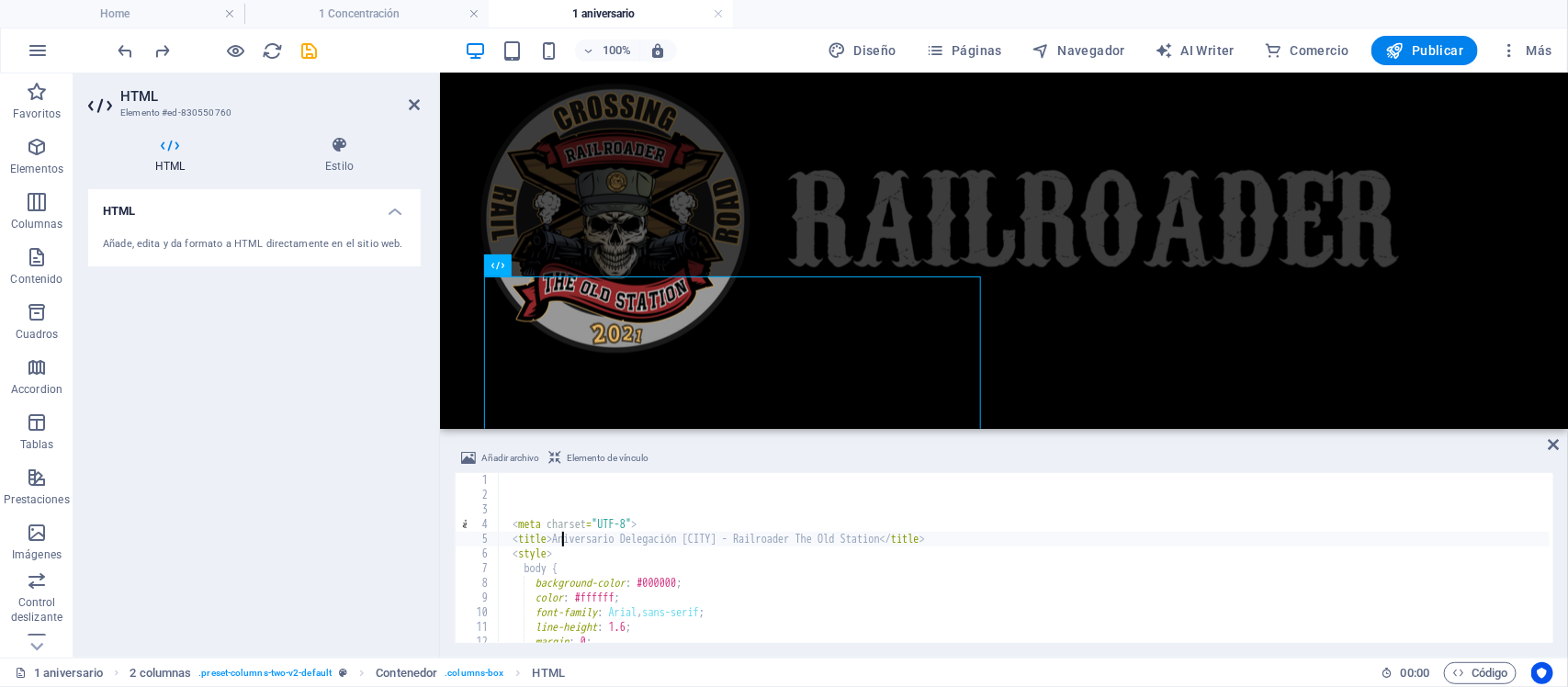 click on "HTML Añade, edita y da formato a HTML directamente en el sitio web." at bounding box center (254, 416) 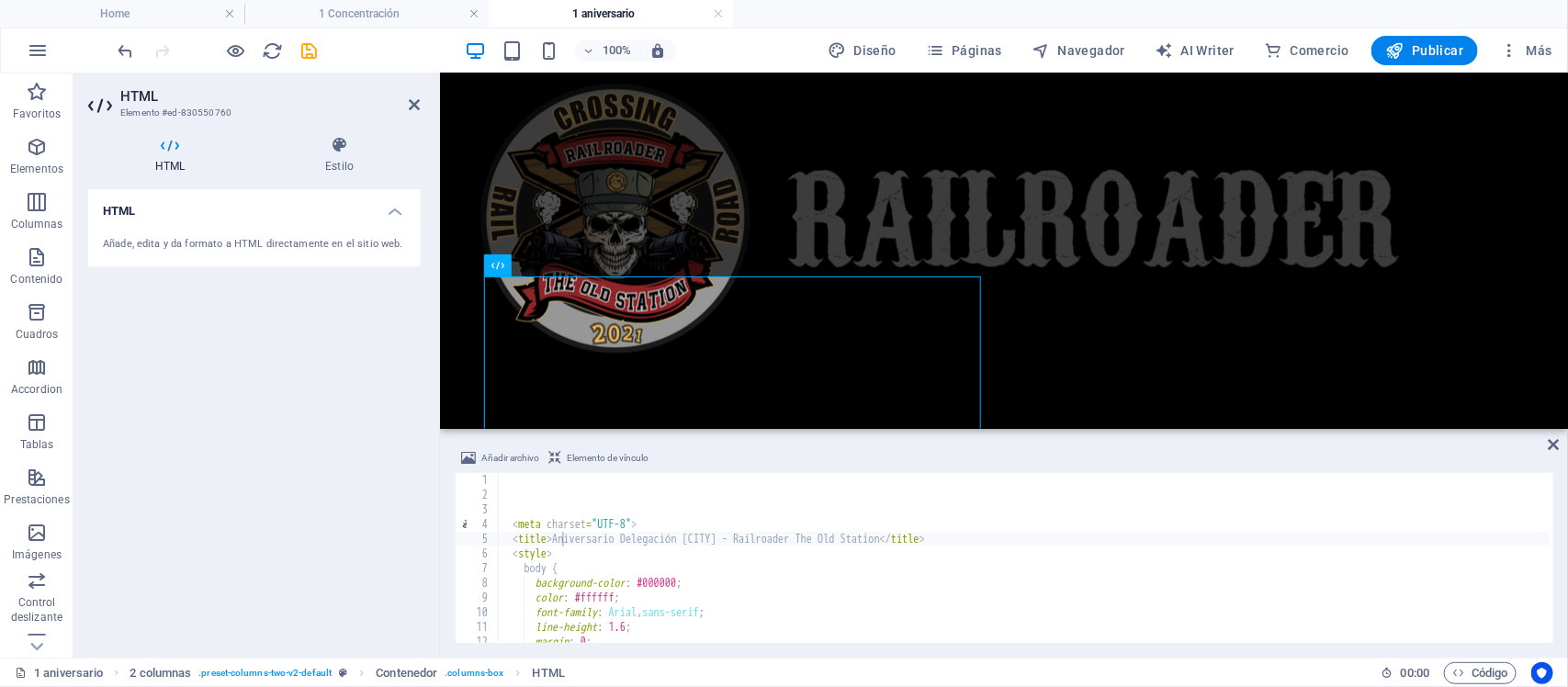 click on "HTML Añade, edita y da formato a HTML directamente en el sitio web." at bounding box center [254, 416] 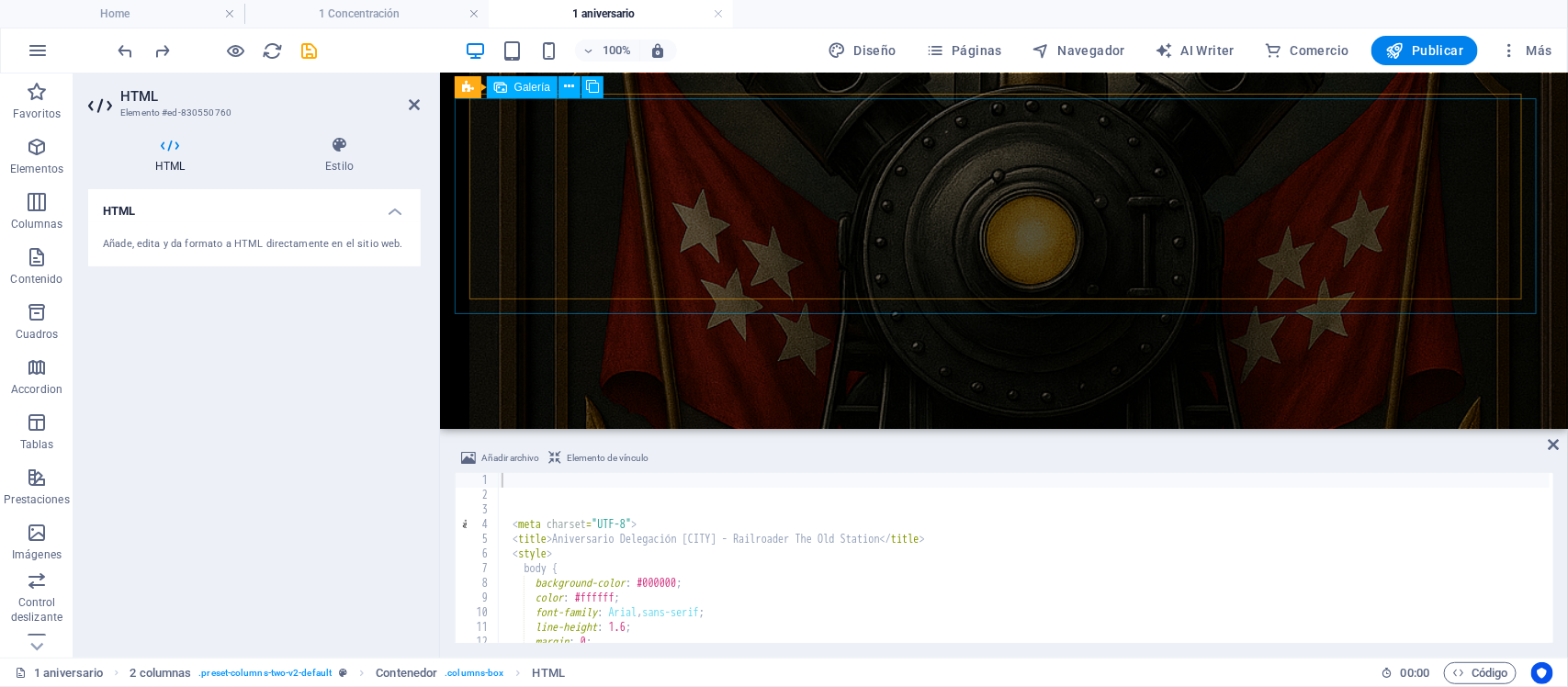 scroll, scrollTop: 2821, scrollLeft: 0, axis: vertical 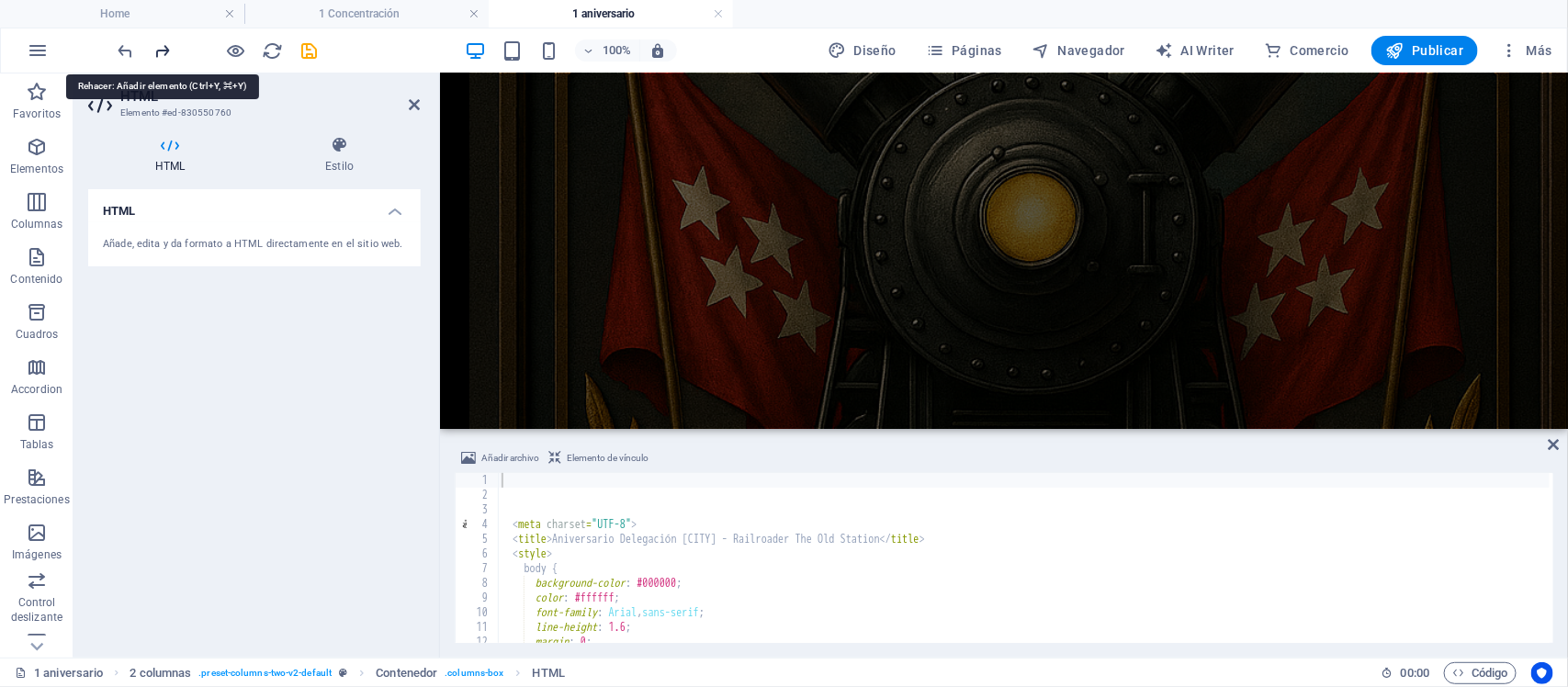 click at bounding box center [163, 51] 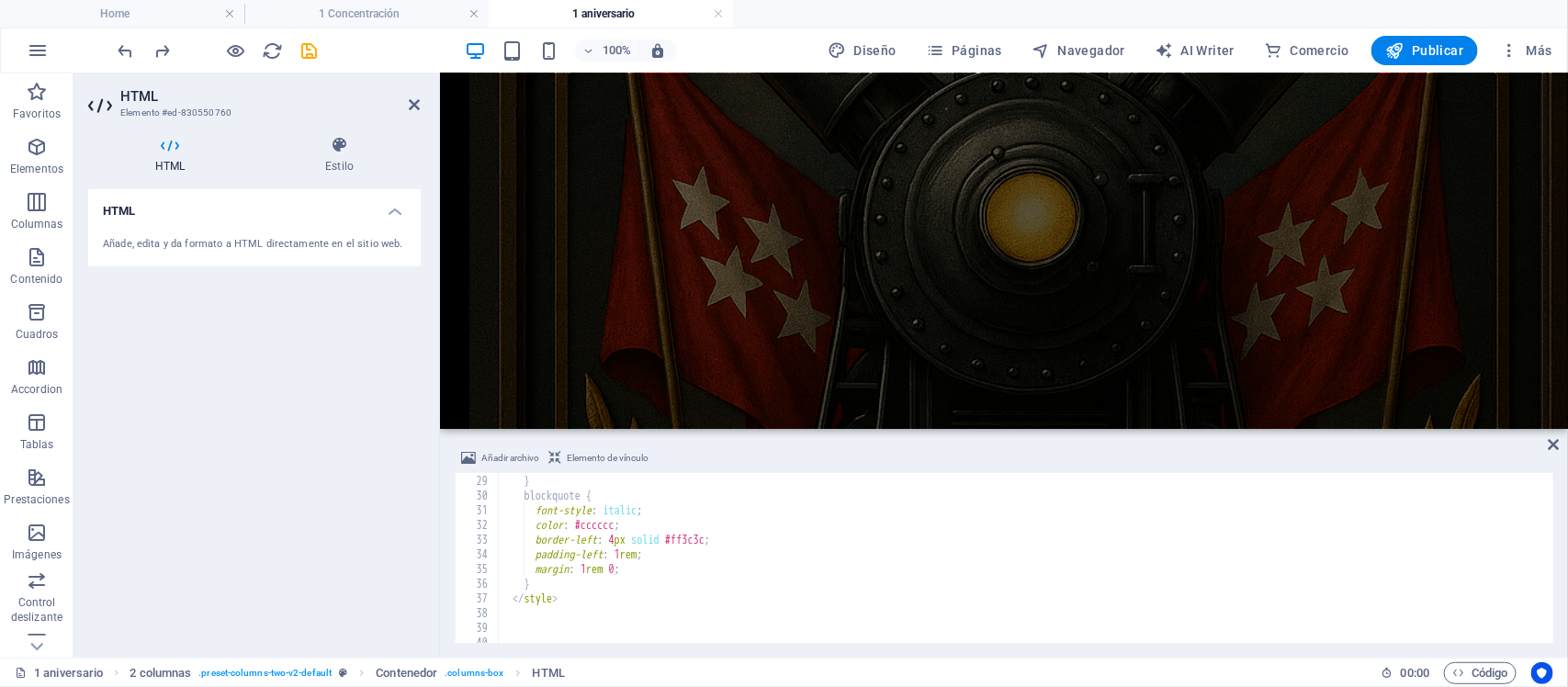 scroll, scrollTop: 547, scrollLeft: 0, axis: vertical 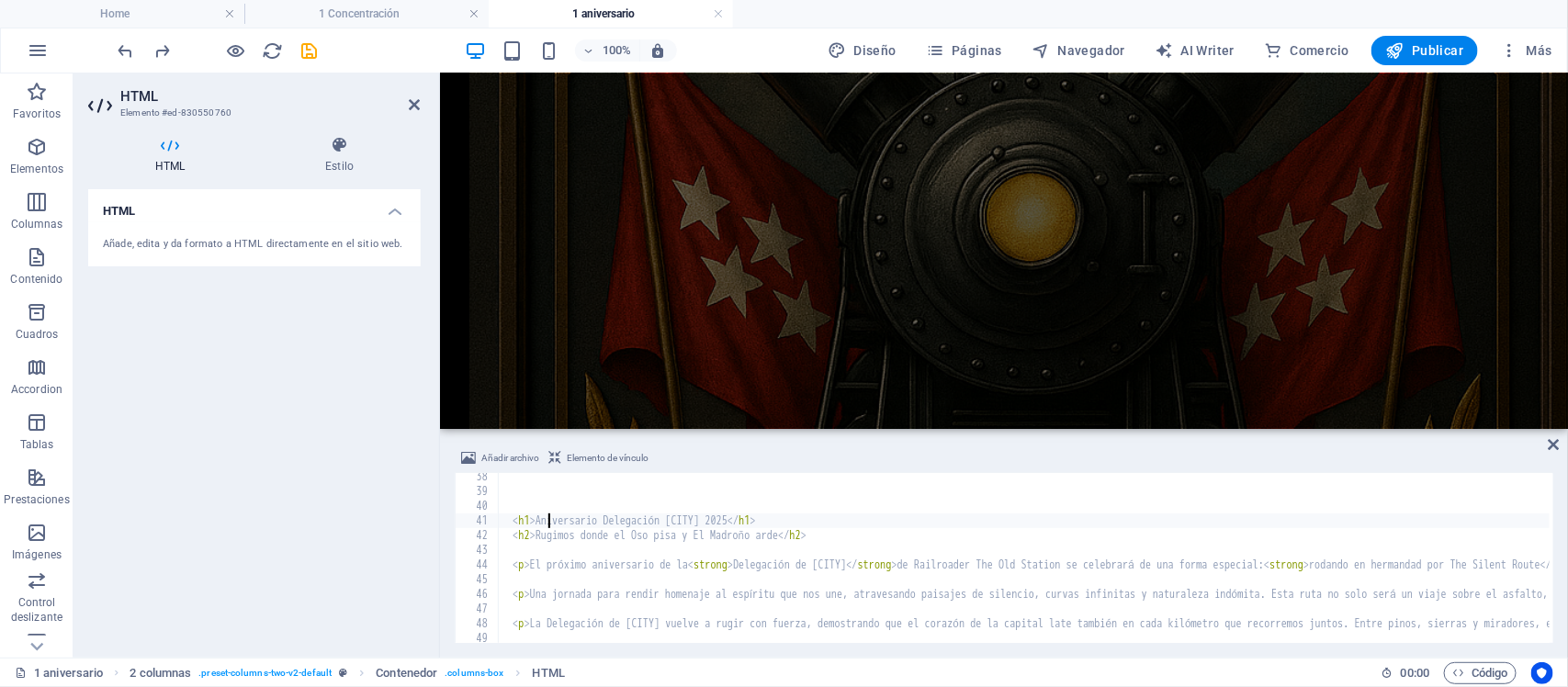 click on "< h1 > Aniversario Delegación [CITY] 2025 </ h1 >    < h2 > Rugimos donde el Oso pisa y El Madroño arde </ h2 >    < p > El próximo aniversario de la  < strong > Delegación de [CITY] </ strong >  de Railroader The Old Station se celebrará de una forma especial:  < strong > rodando en hermandad por The Silent Route </ strong > , una de las rutas más espectaculares y emblemáticas del país. </ p >    < p > Una jornada para rendir homenaje al espíritu que nos une, atravesando paisajes de silencio, curvas infinitas y naturaleza indómita. Esta ruta no solo será un viaje sobre el asfalto, sino una experiencia de fraternidad y libertad. </ p >    < p > La Delegación de [CITY] vuelve a rugir con fuerza, demostrando que el corazón de la capital late también en cada kilómetro que recorremos juntos. Entre pinos, sierras y miradores, escribiremos una nueva página en nuestra historia. </ p >    < blockquote >" at bounding box center [1384, 567] 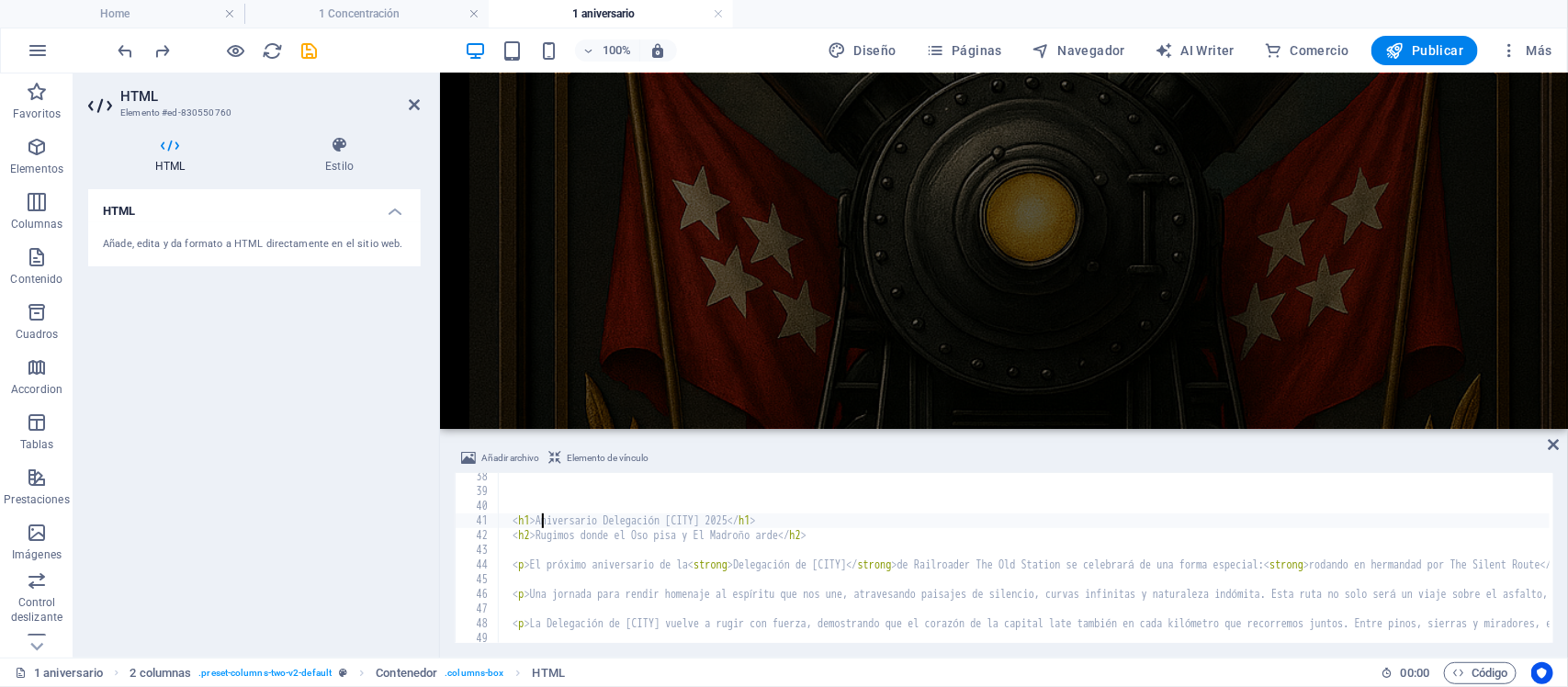scroll, scrollTop: 0, scrollLeft: 5, axis: horizontal 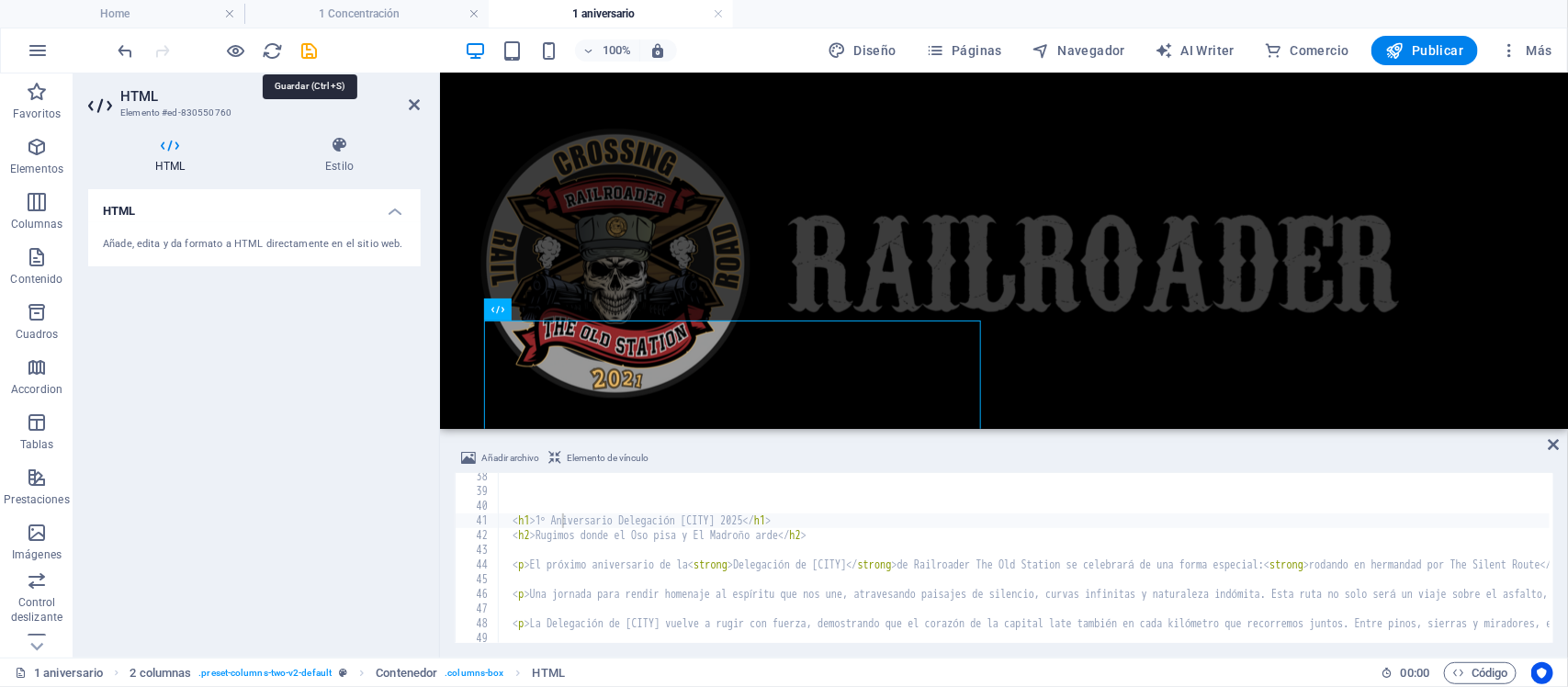 click at bounding box center [310, 51] 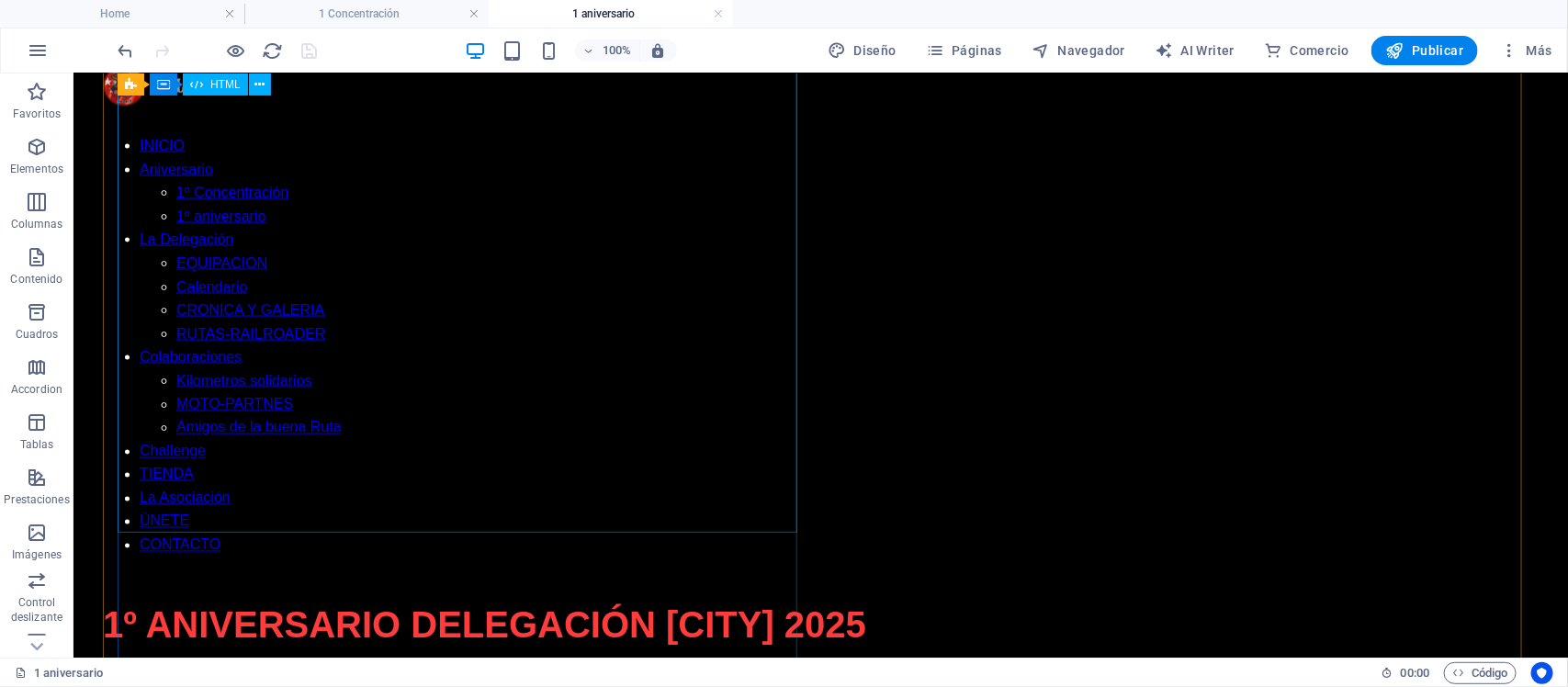 scroll, scrollTop: 1323, scrollLeft: 0, axis: vertical 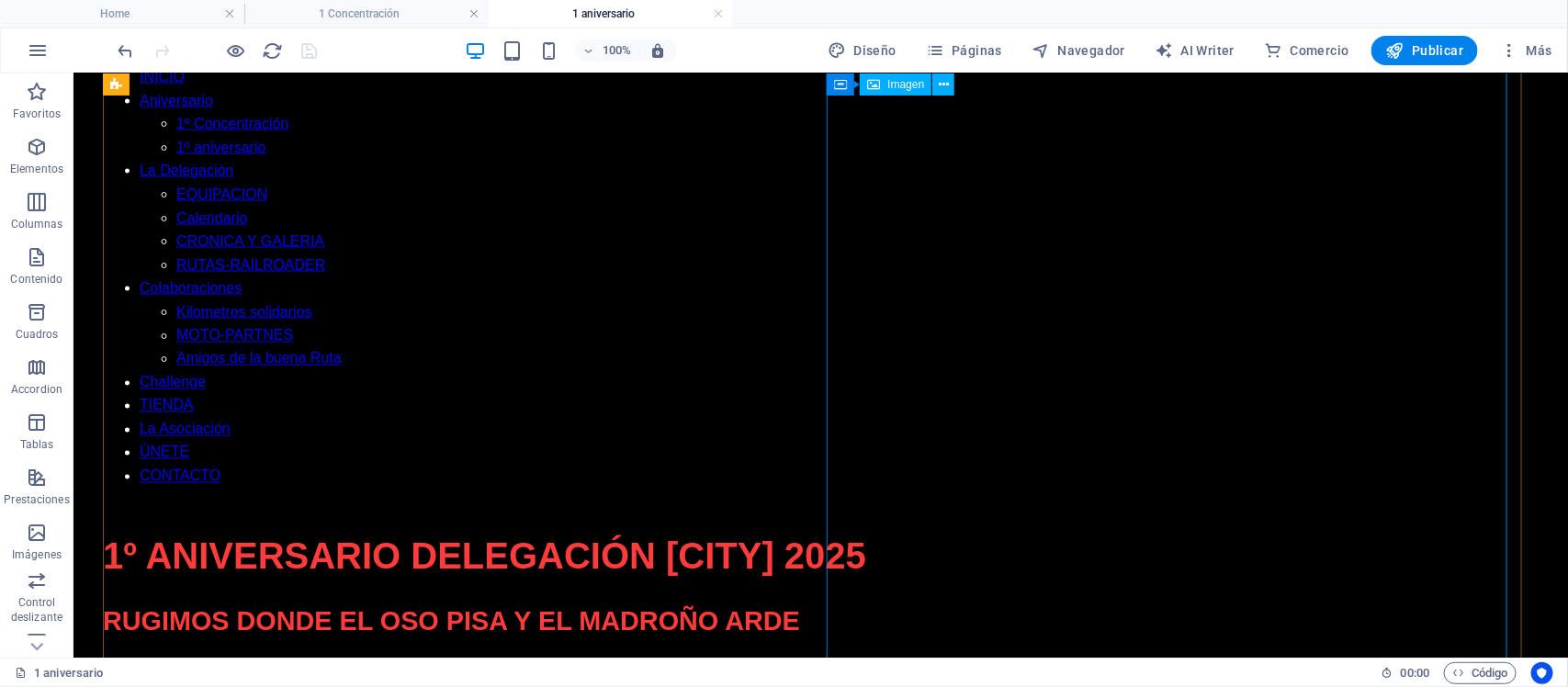 click at bounding box center (819, 2126) 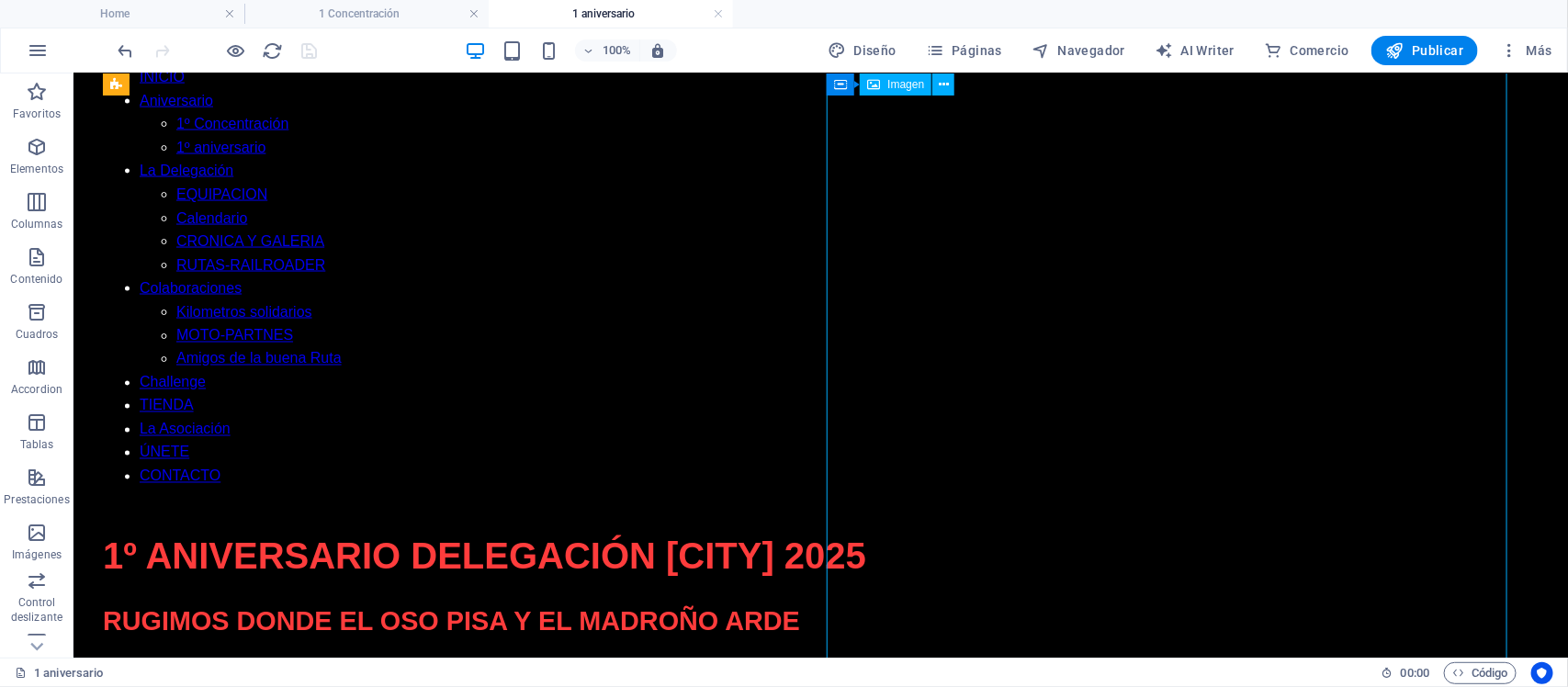 click at bounding box center [819, 2126] 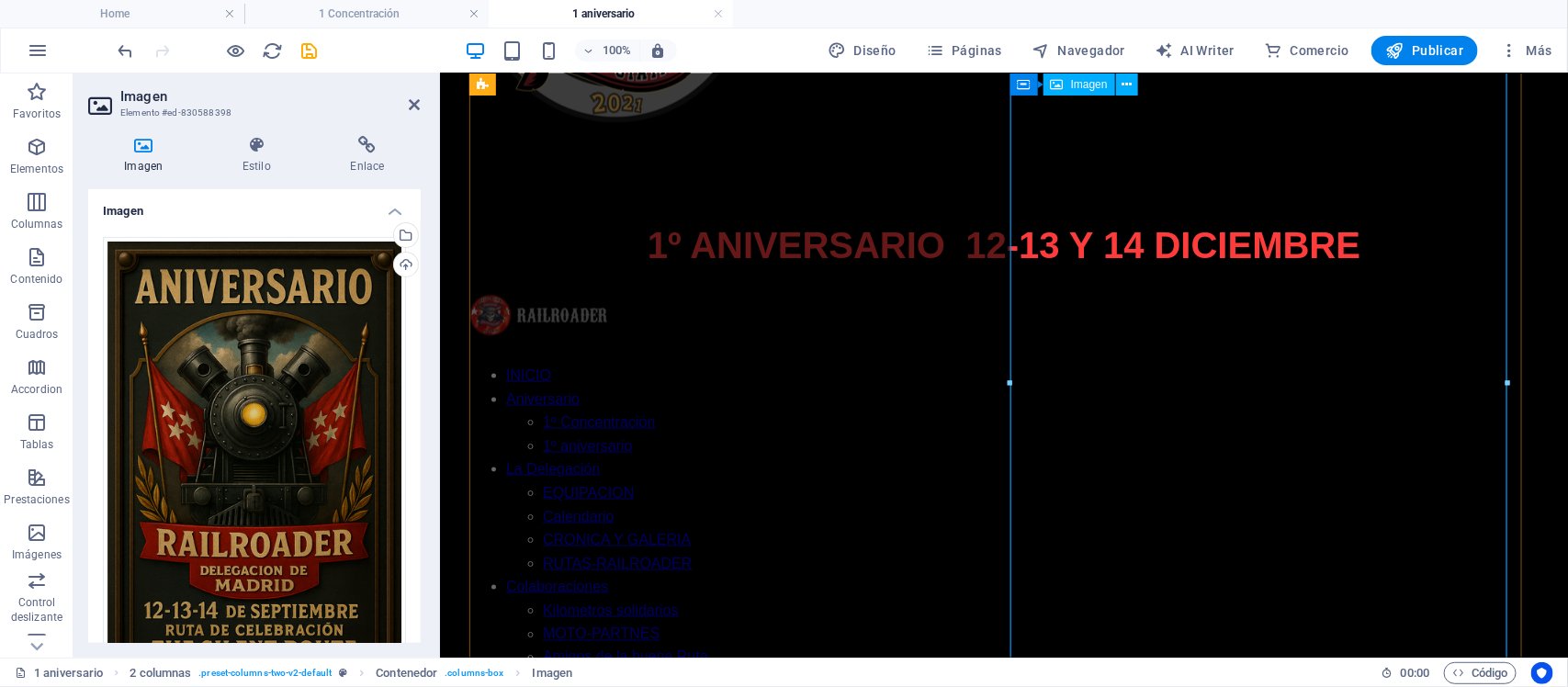 scroll, scrollTop: 997, scrollLeft: 0, axis: vertical 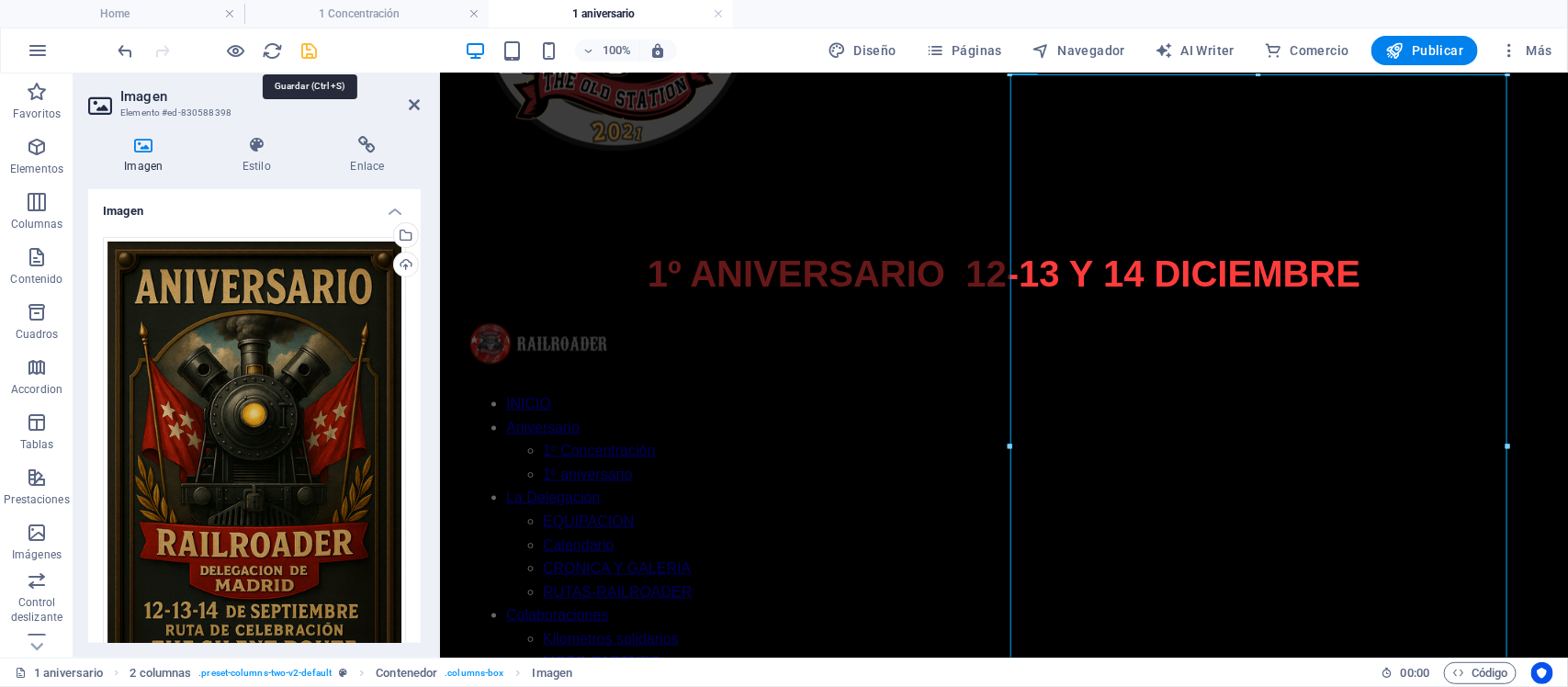 click at bounding box center (310, 51) 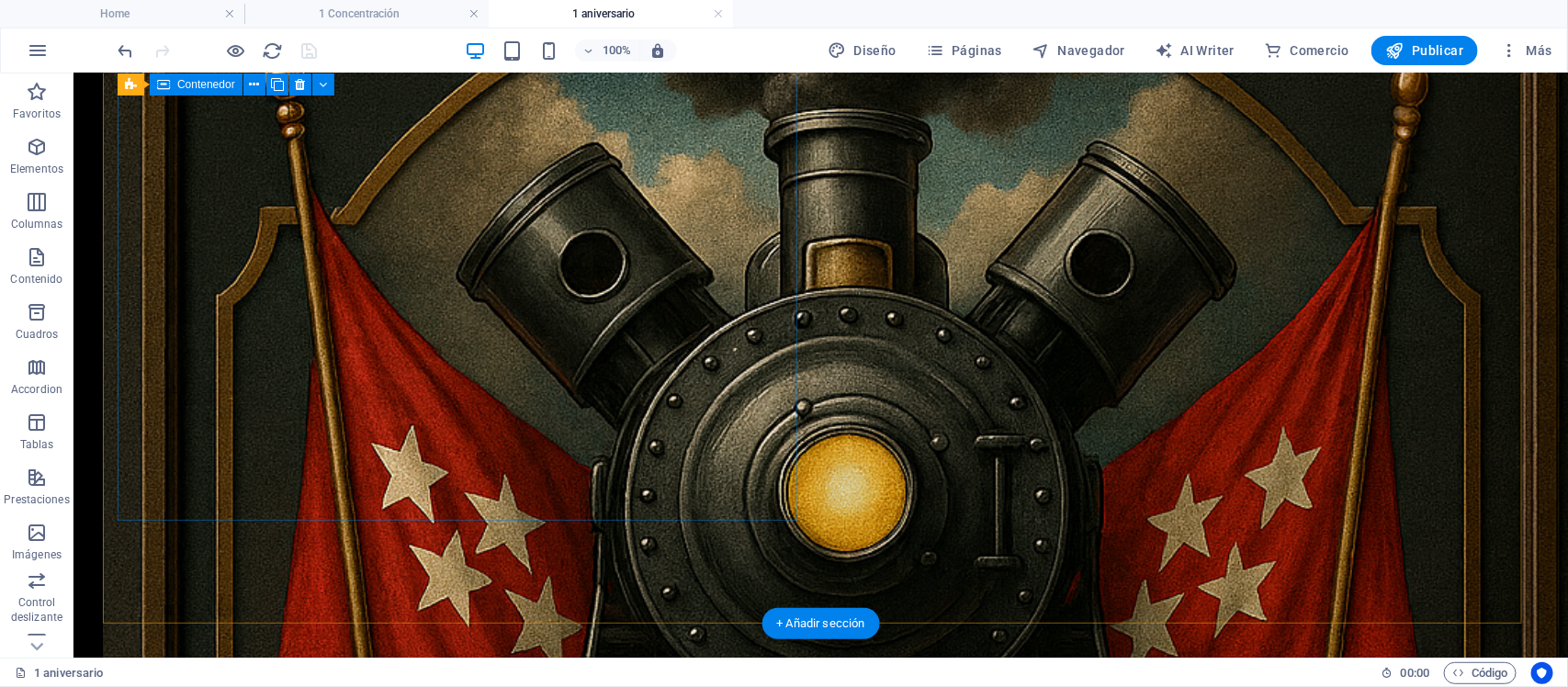 scroll, scrollTop: 2719, scrollLeft: 0, axis: vertical 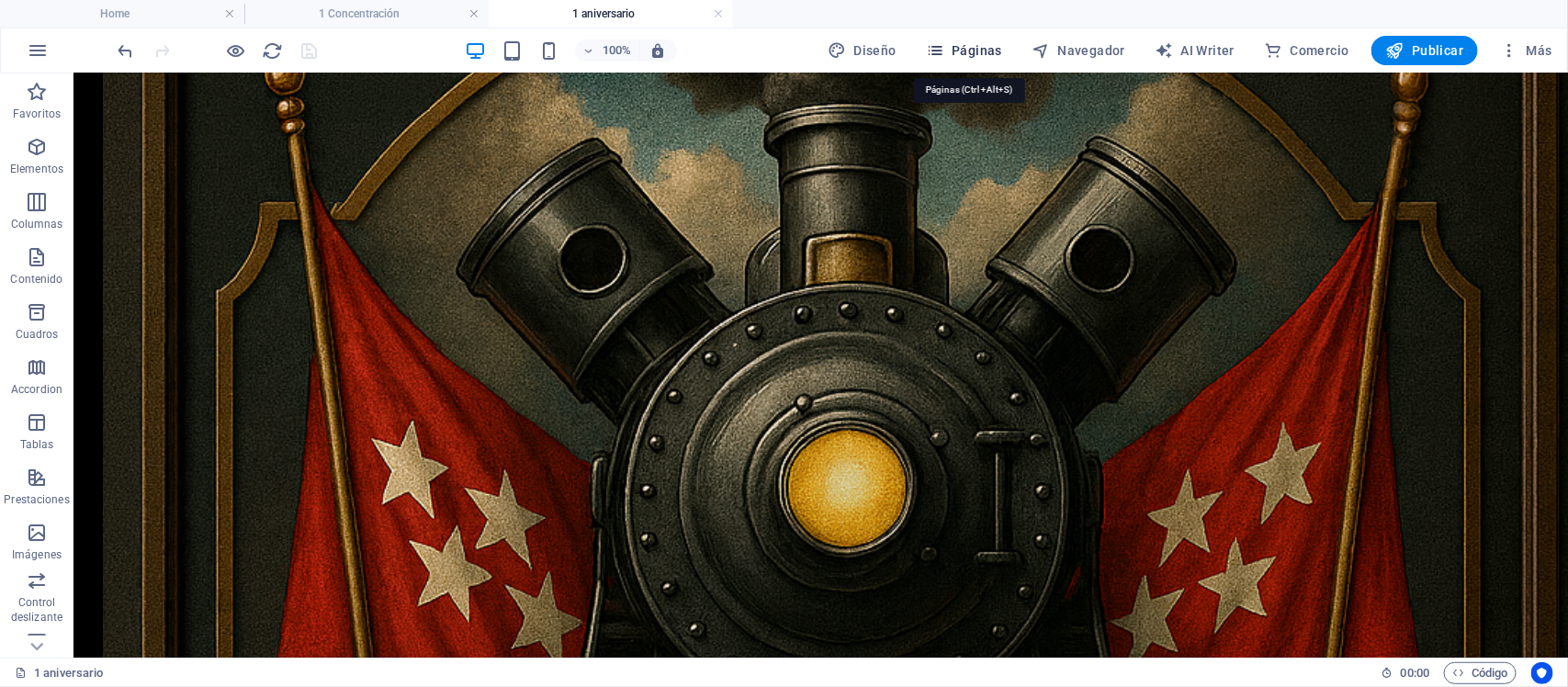 click on "Páginas" at bounding box center [964, 51] 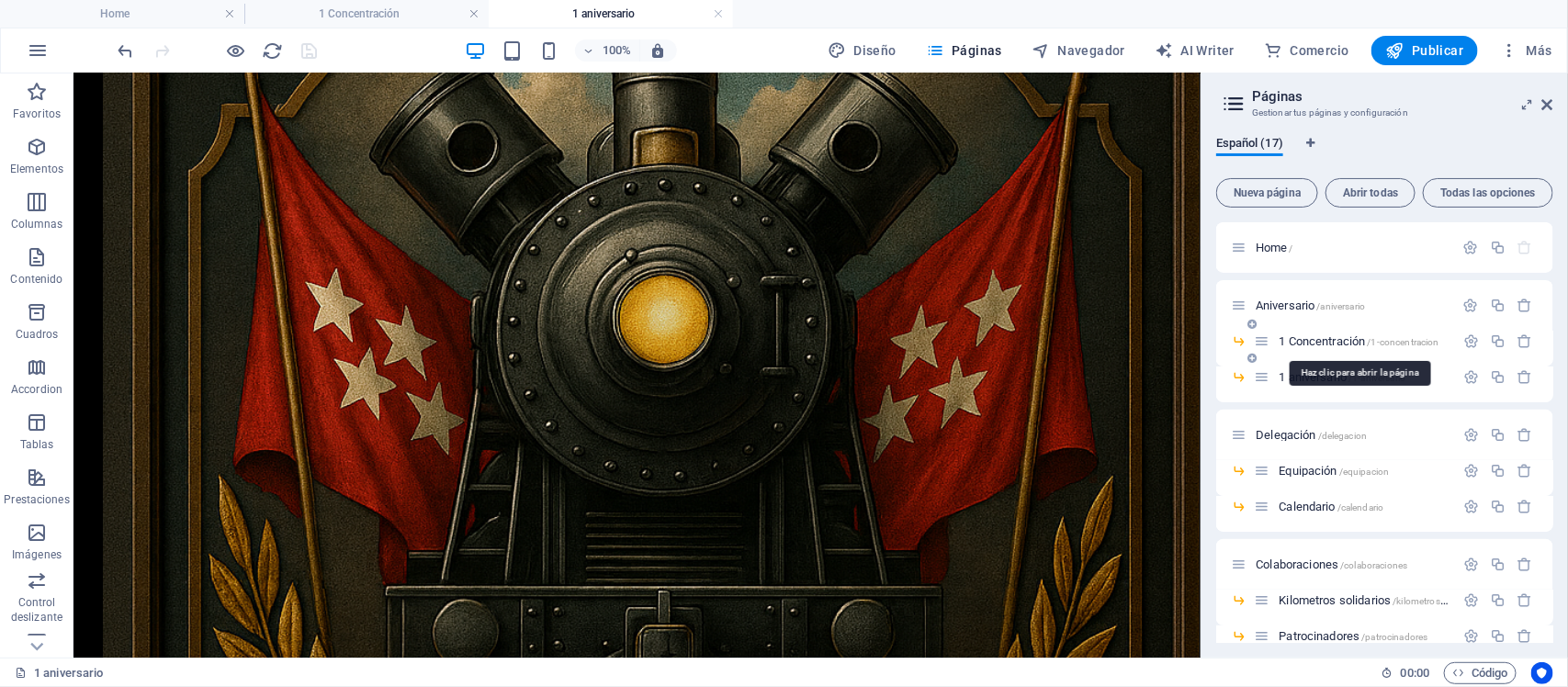 click on "1 Concentración /1-concentracion" at bounding box center [1359, 341] 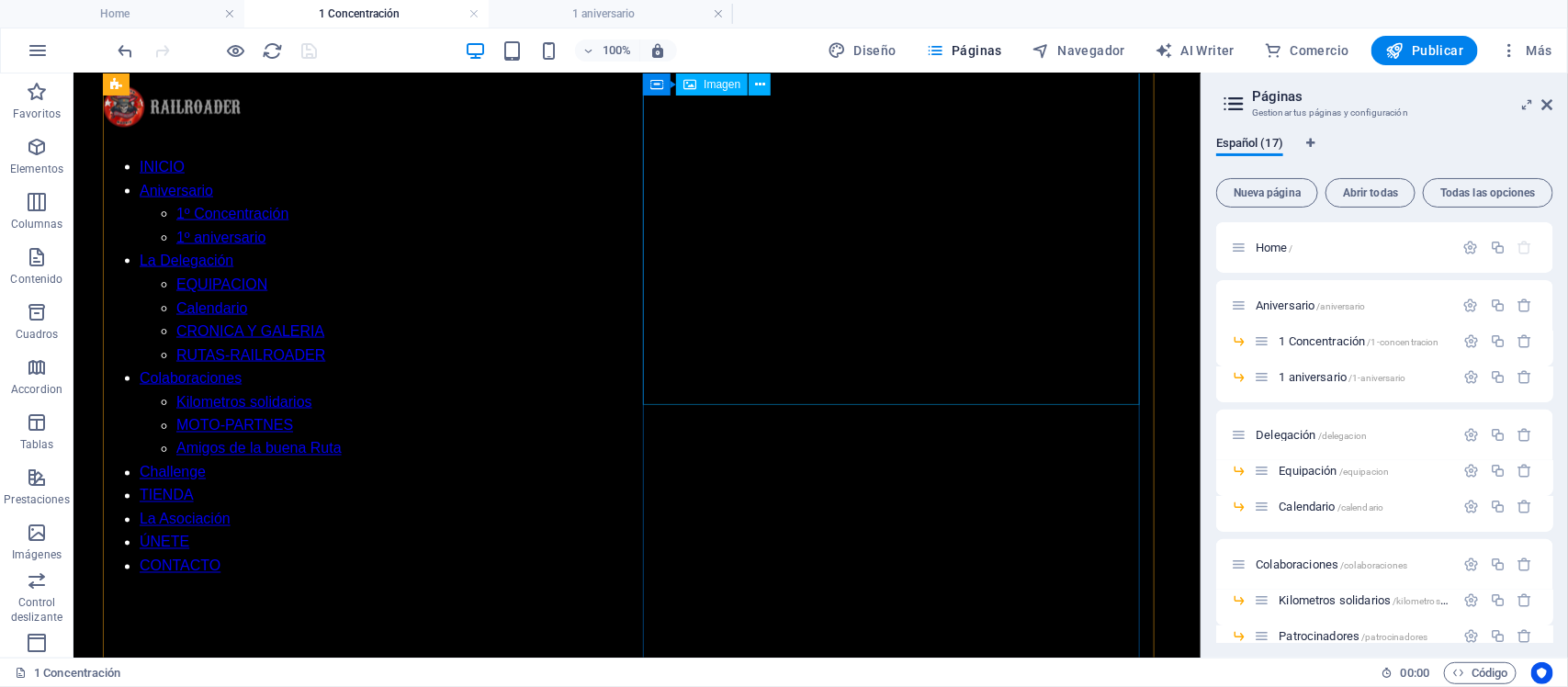 scroll, scrollTop: 1260, scrollLeft: 0, axis: vertical 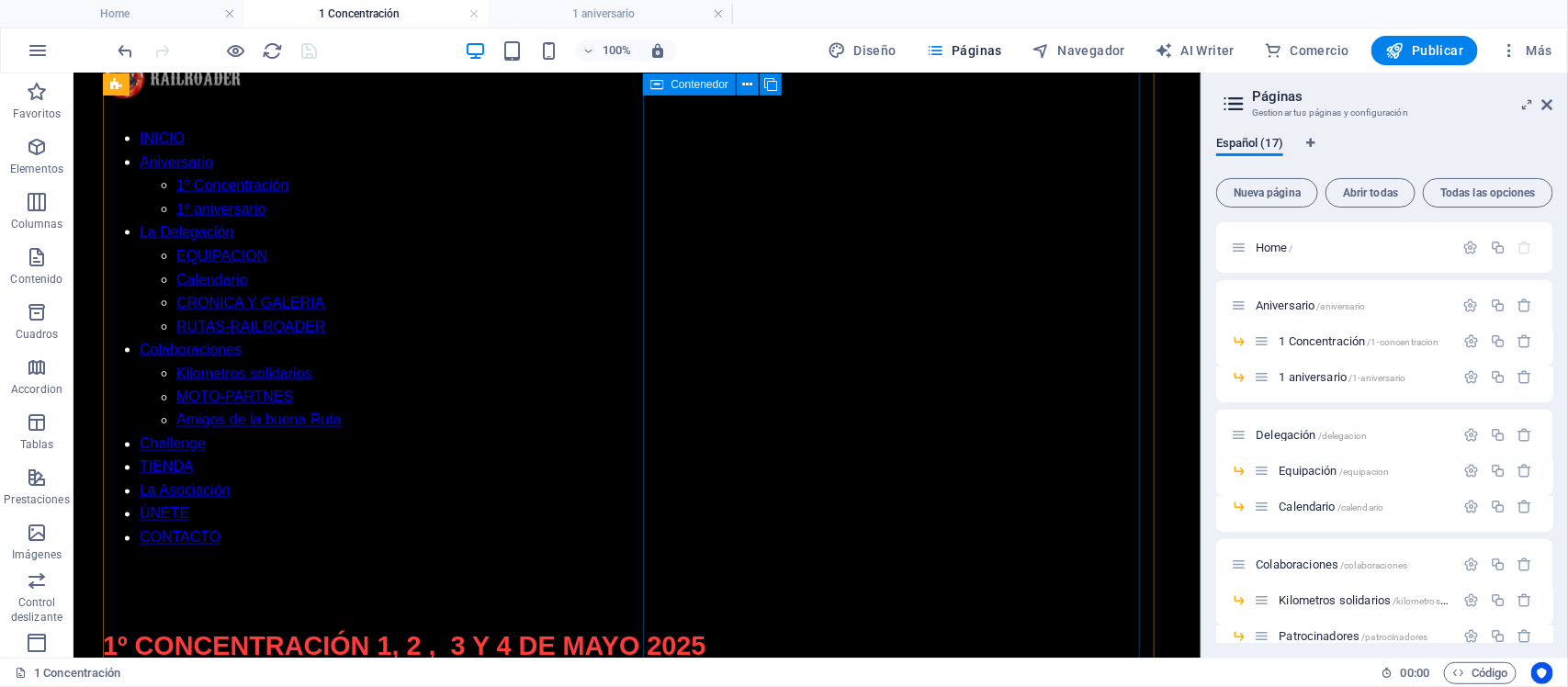click at bounding box center [636, 1477] 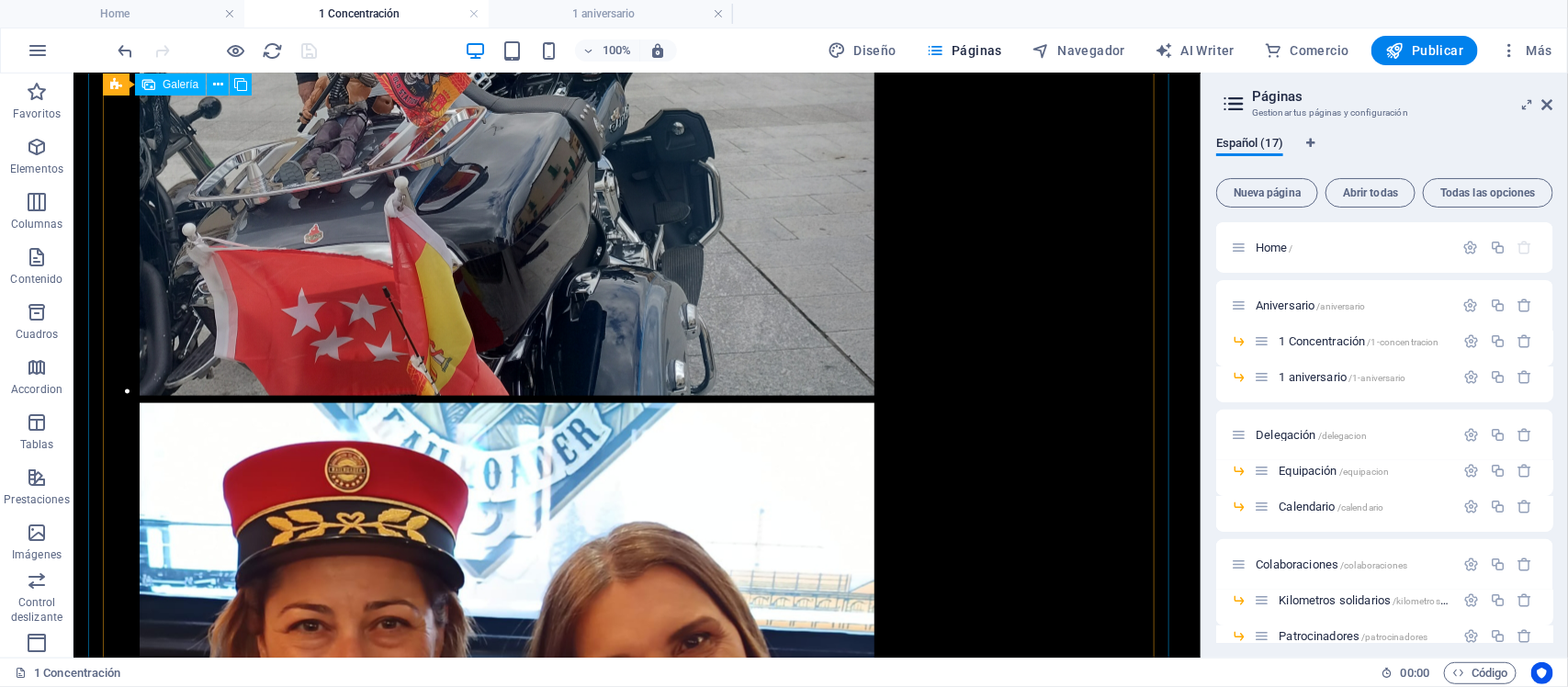 scroll, scrollTop: 4133, scrollLeft: 0, axis: vertical 